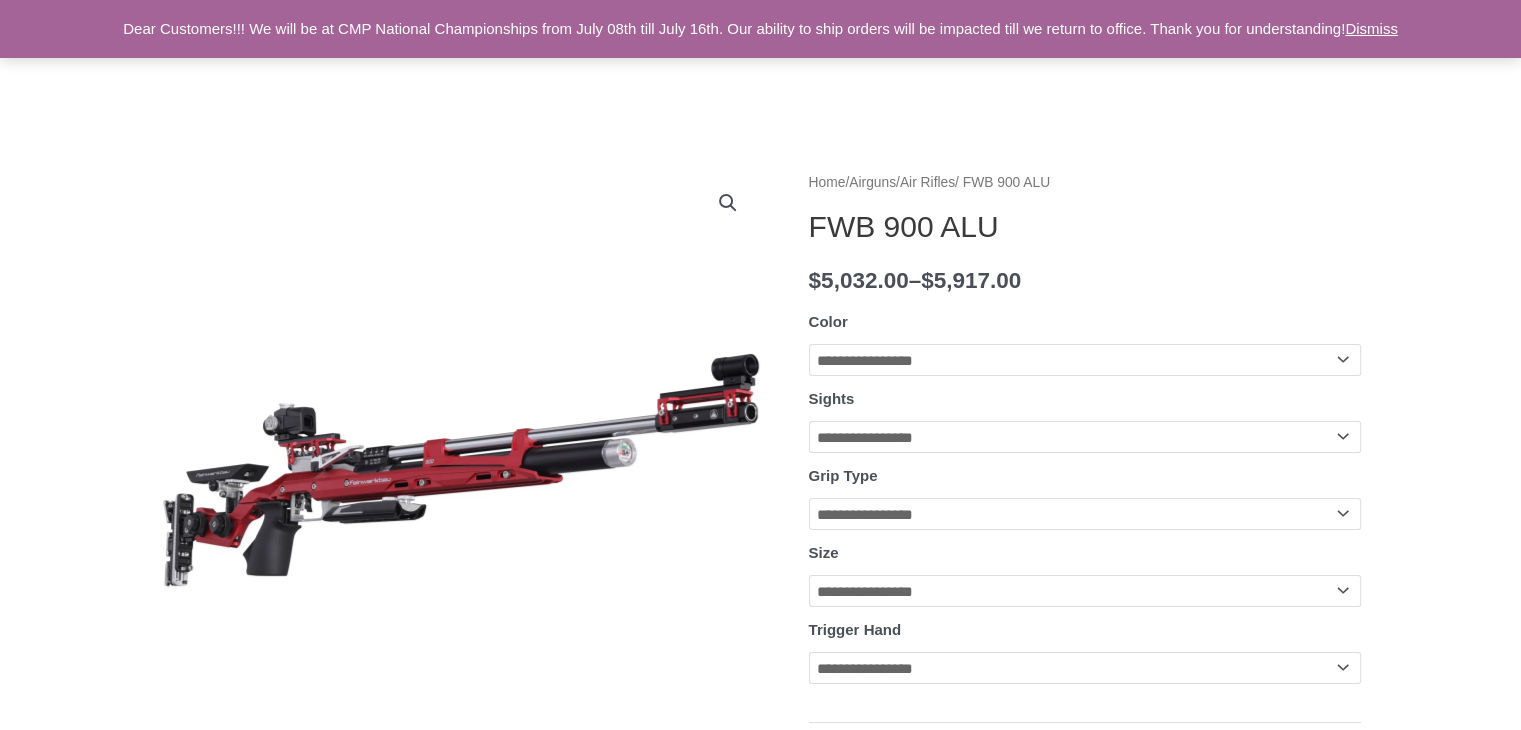 scroll, scrollTop: 200, scrollLeft: 0, axis: vertical 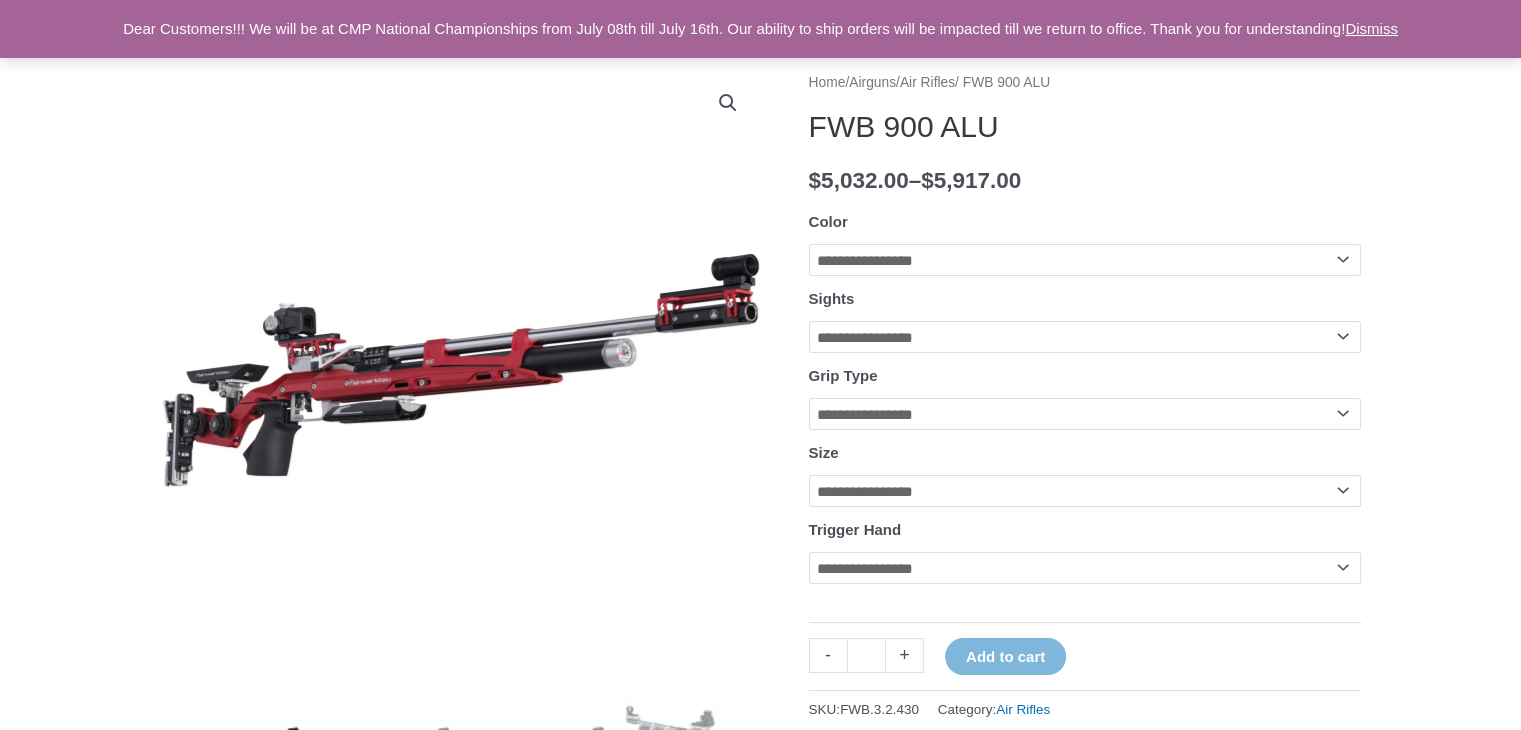 click on "**********" 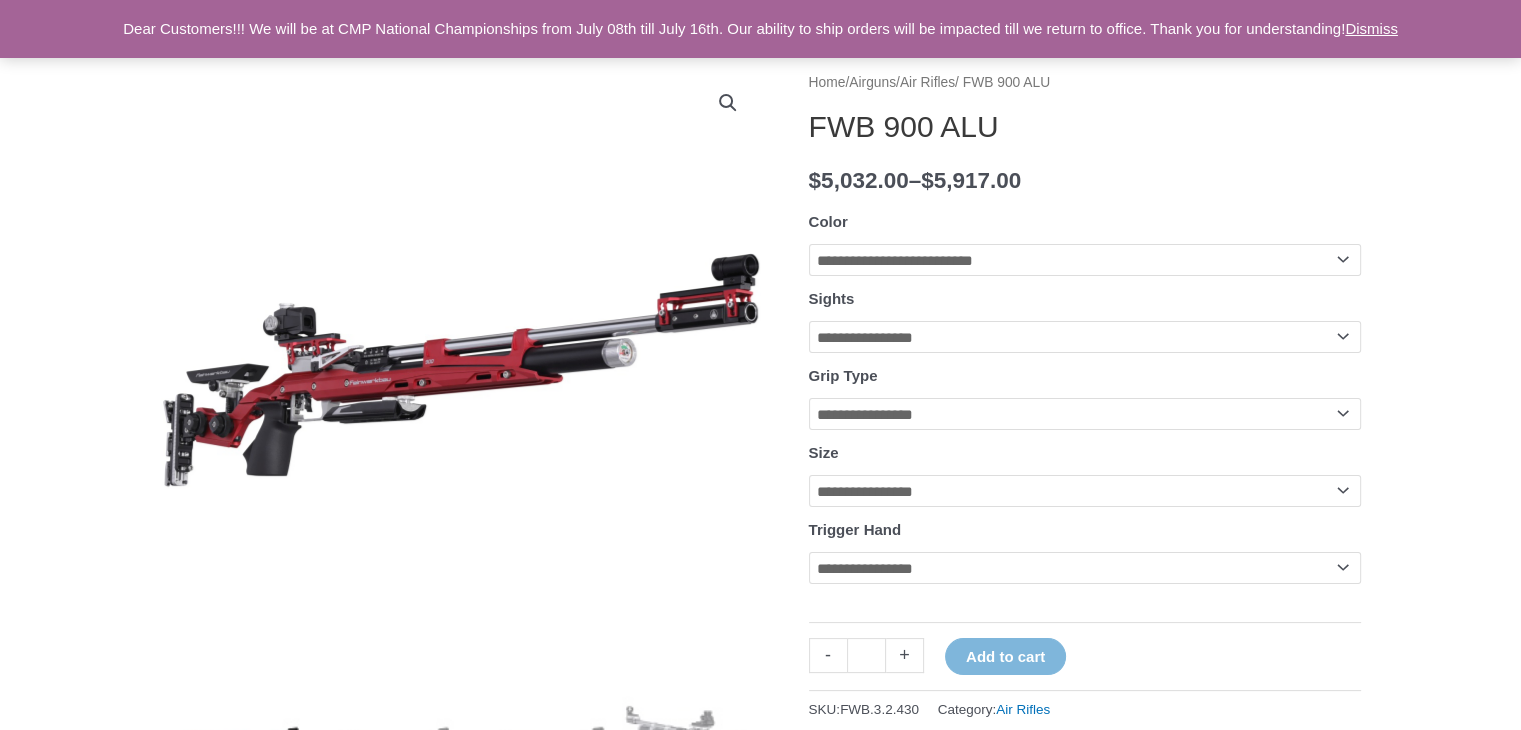 click on "**********" 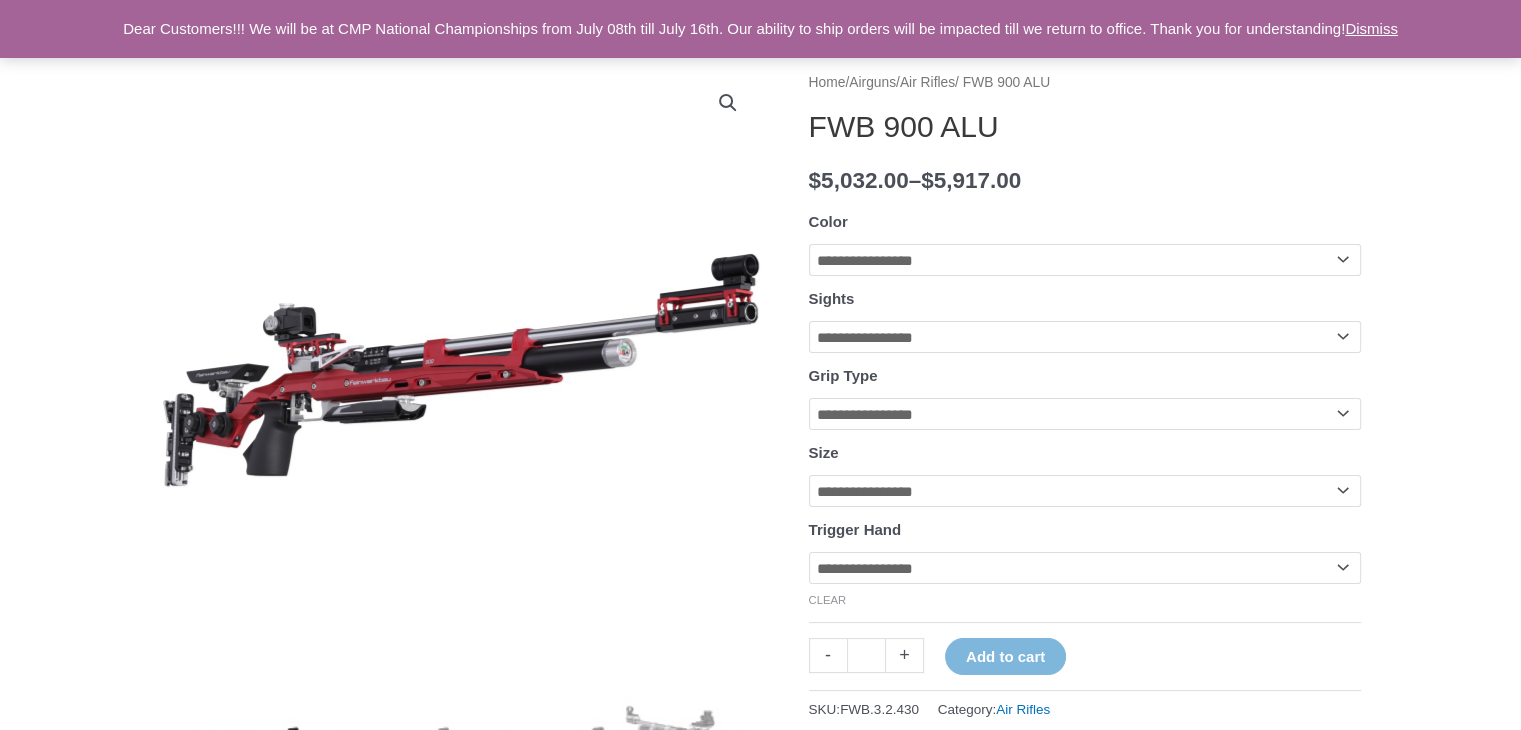click on "**********" 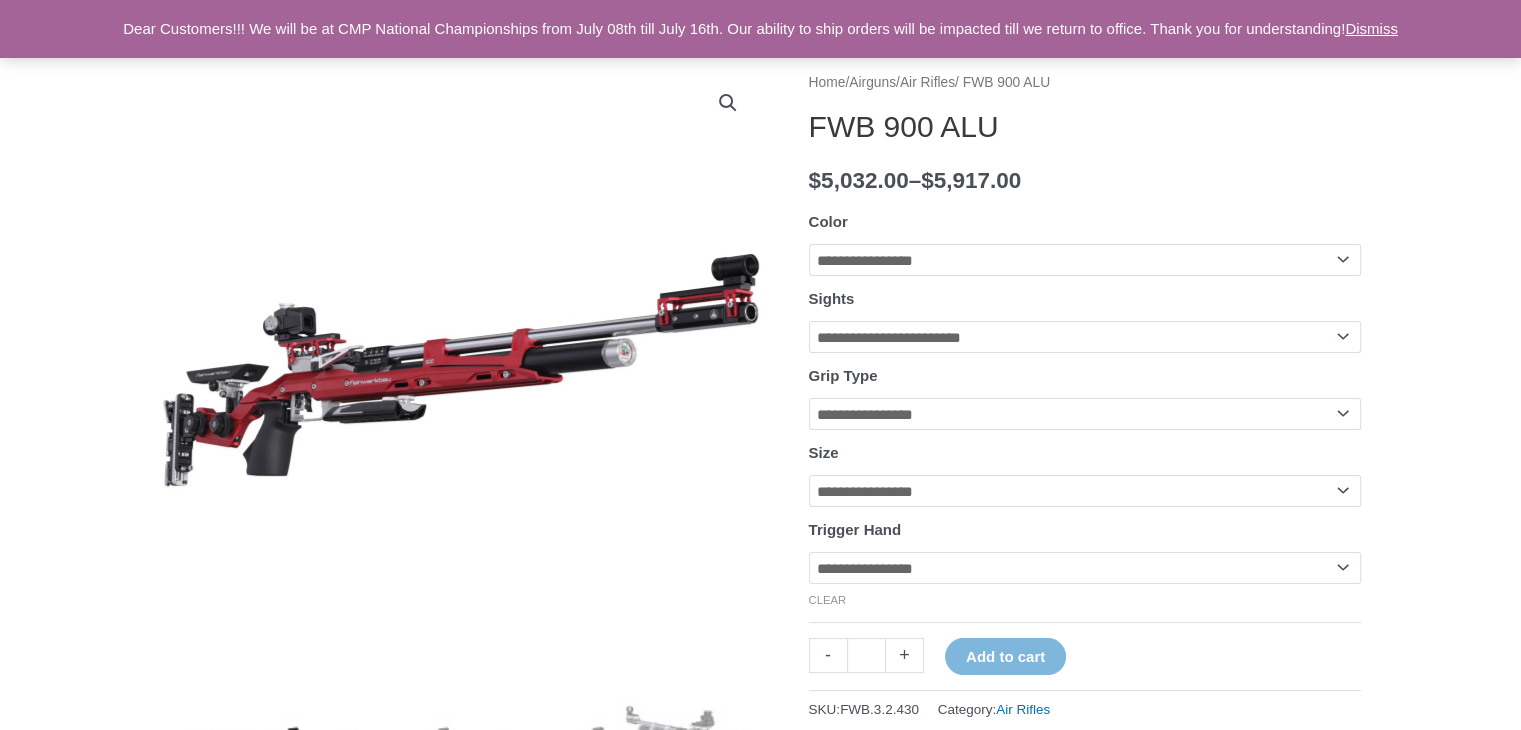 click on "**********" 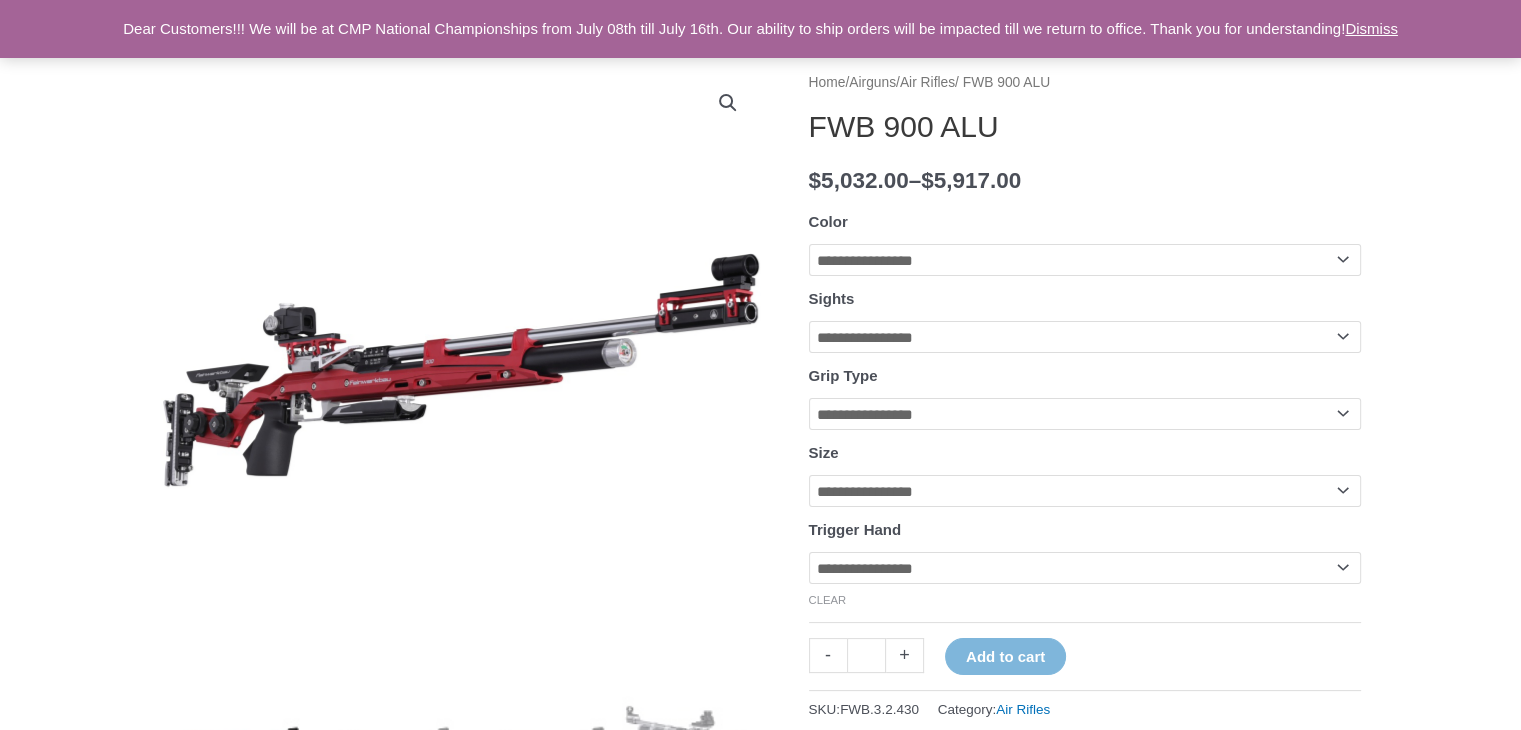 click on "**********" 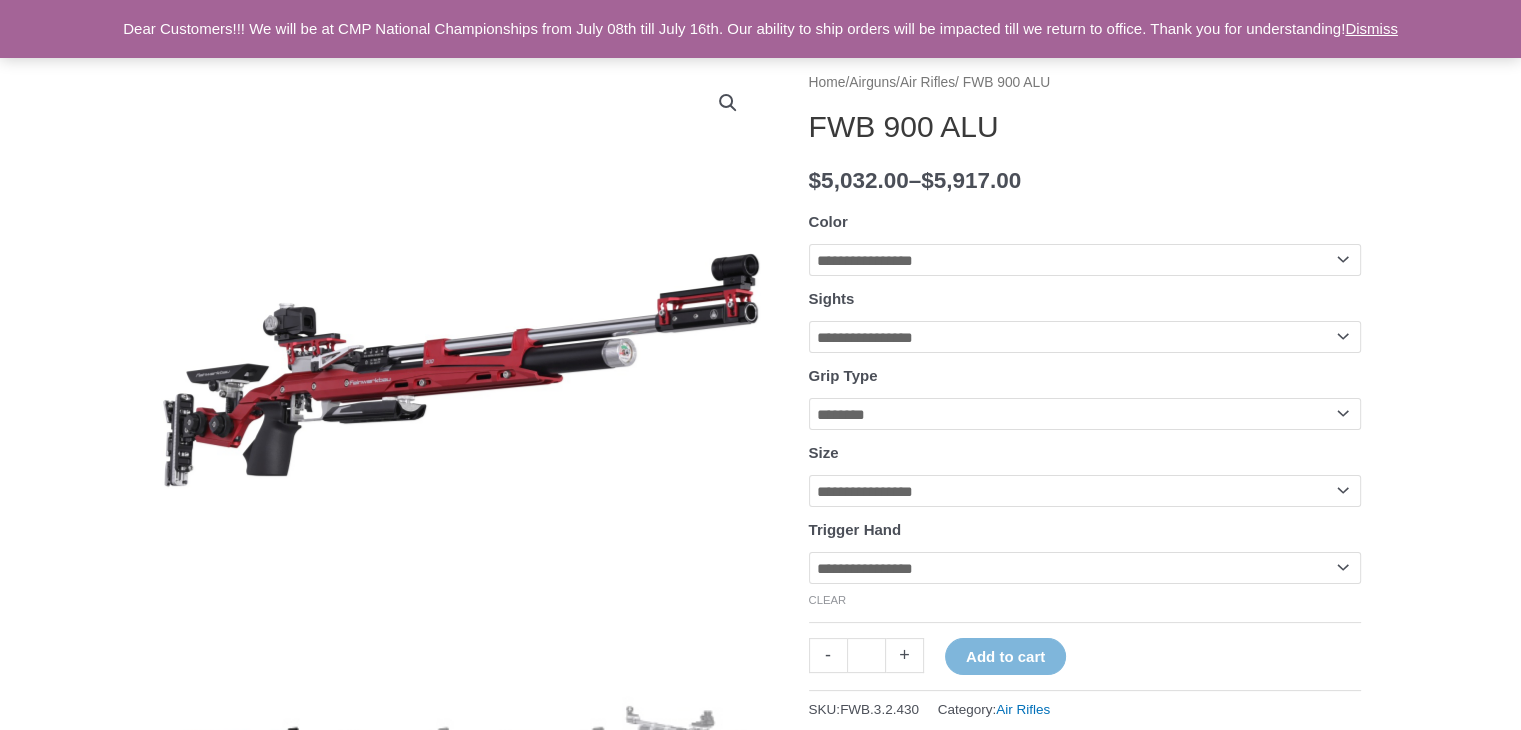 click on "**********" 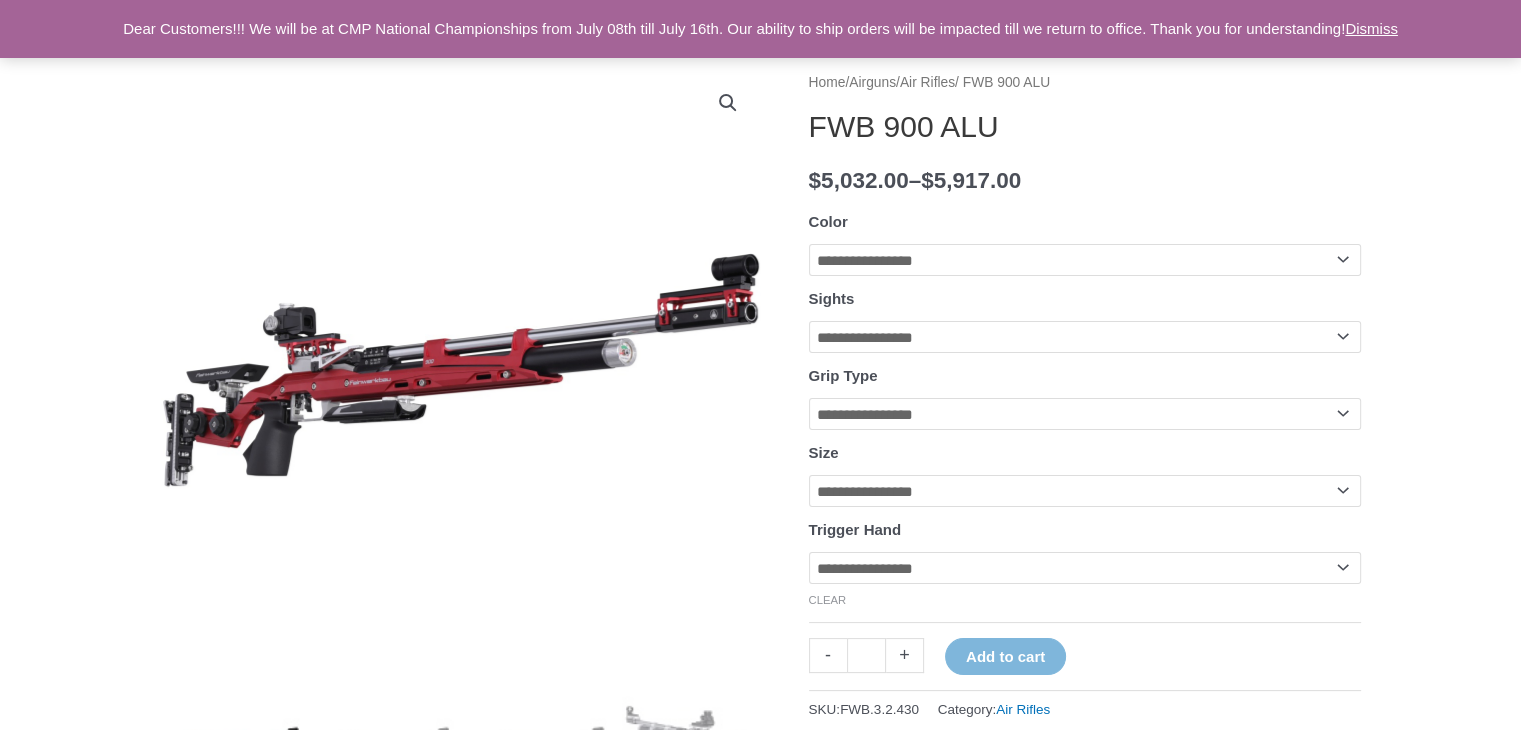 click on "**********" 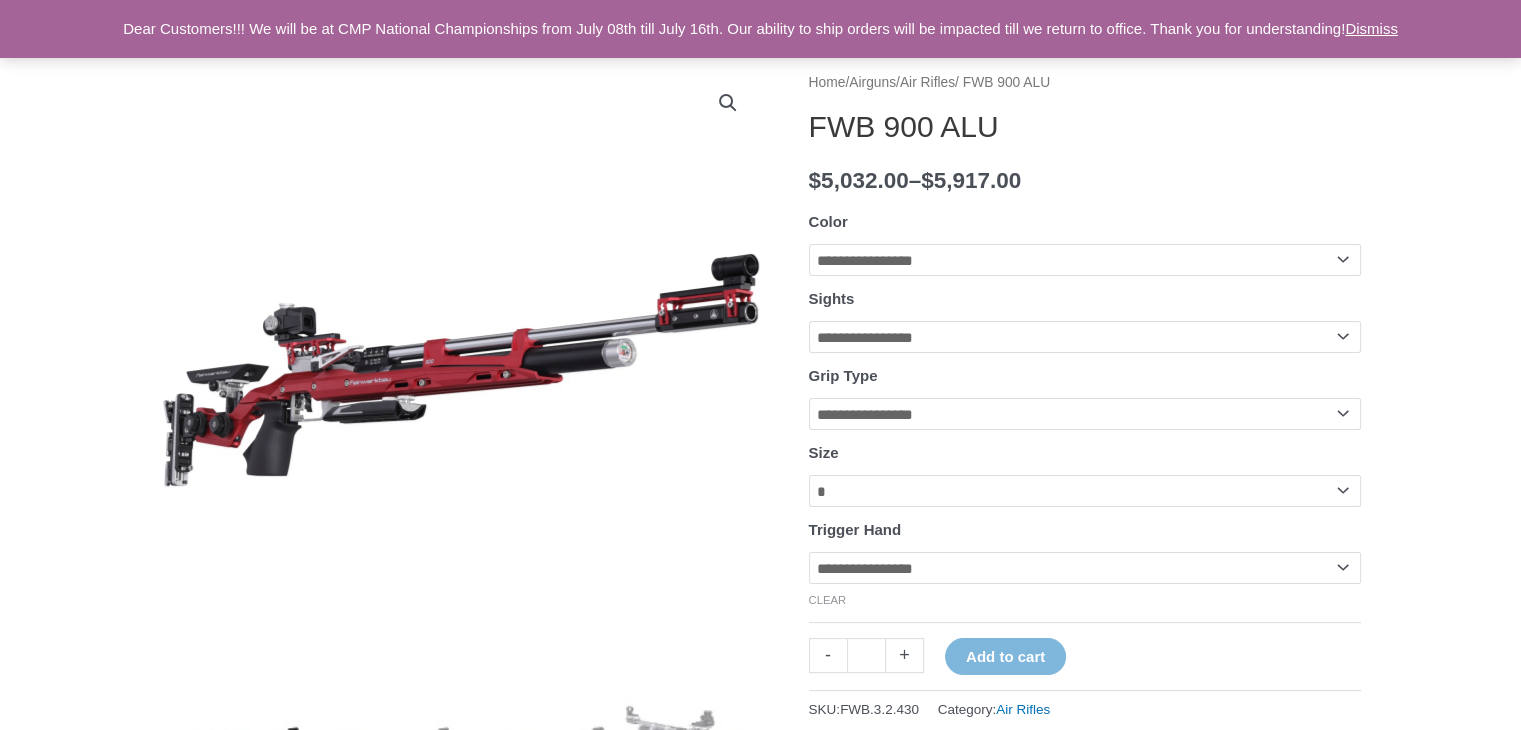 click on "**********" 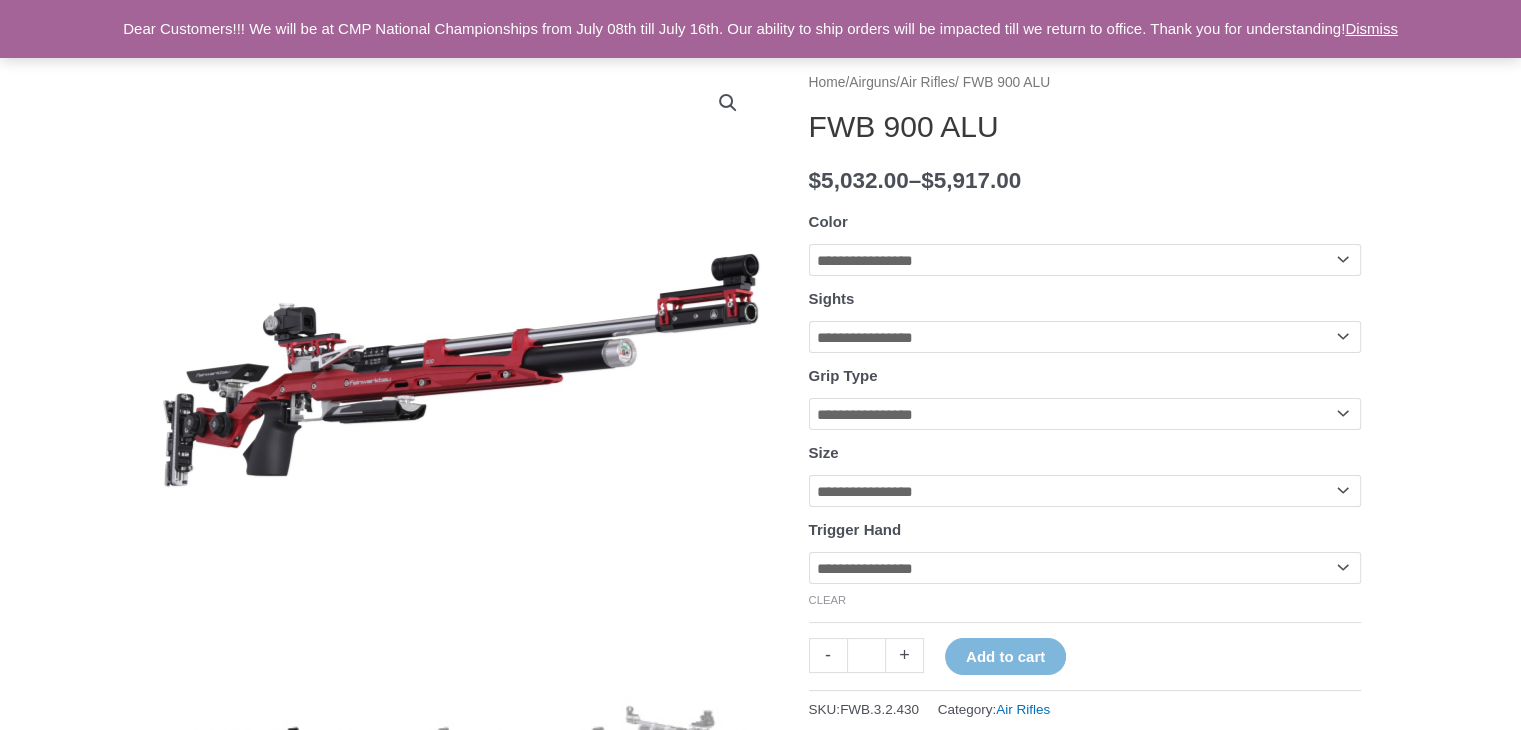 scroll, scrollTop: 300, scrollLeft: 0, axis: vertical 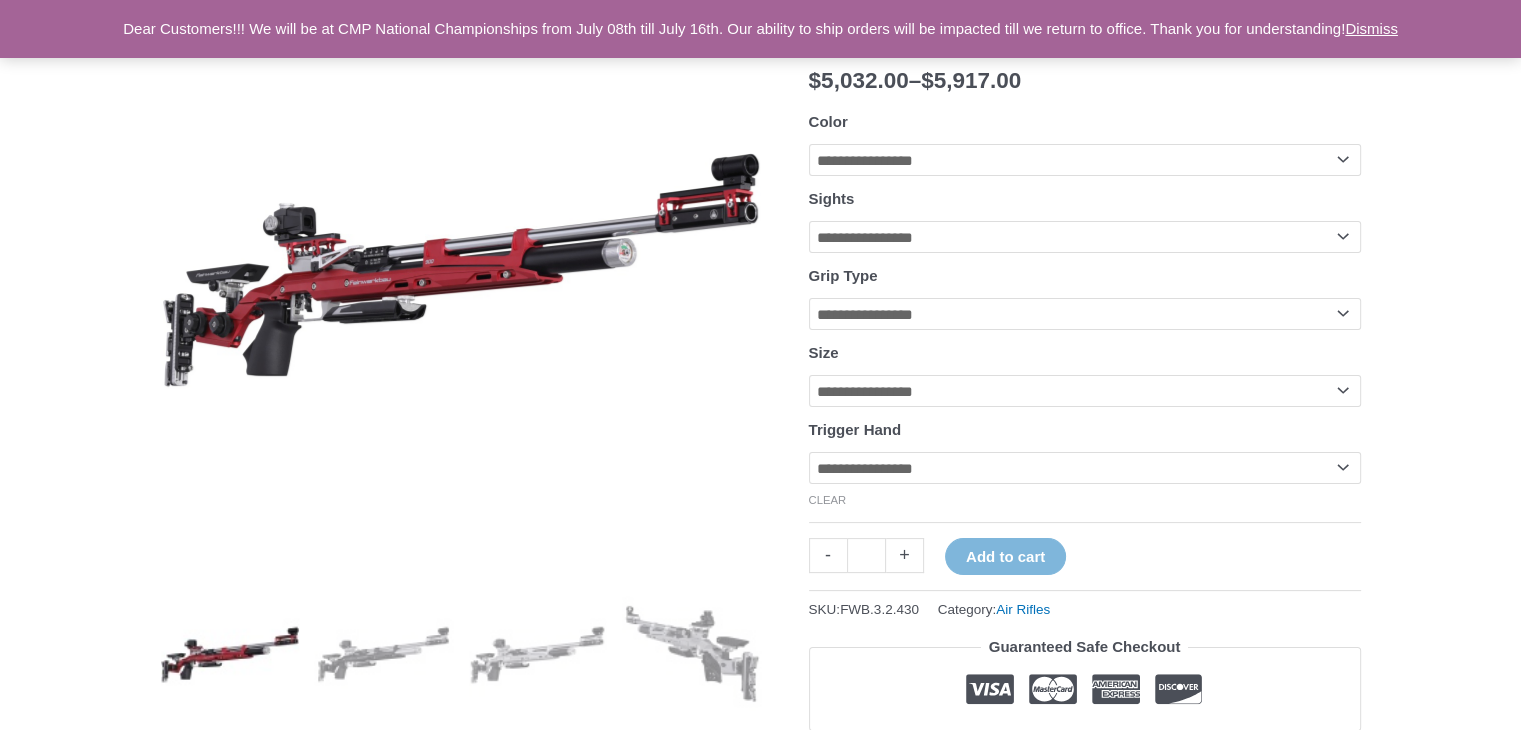 click on "**********" 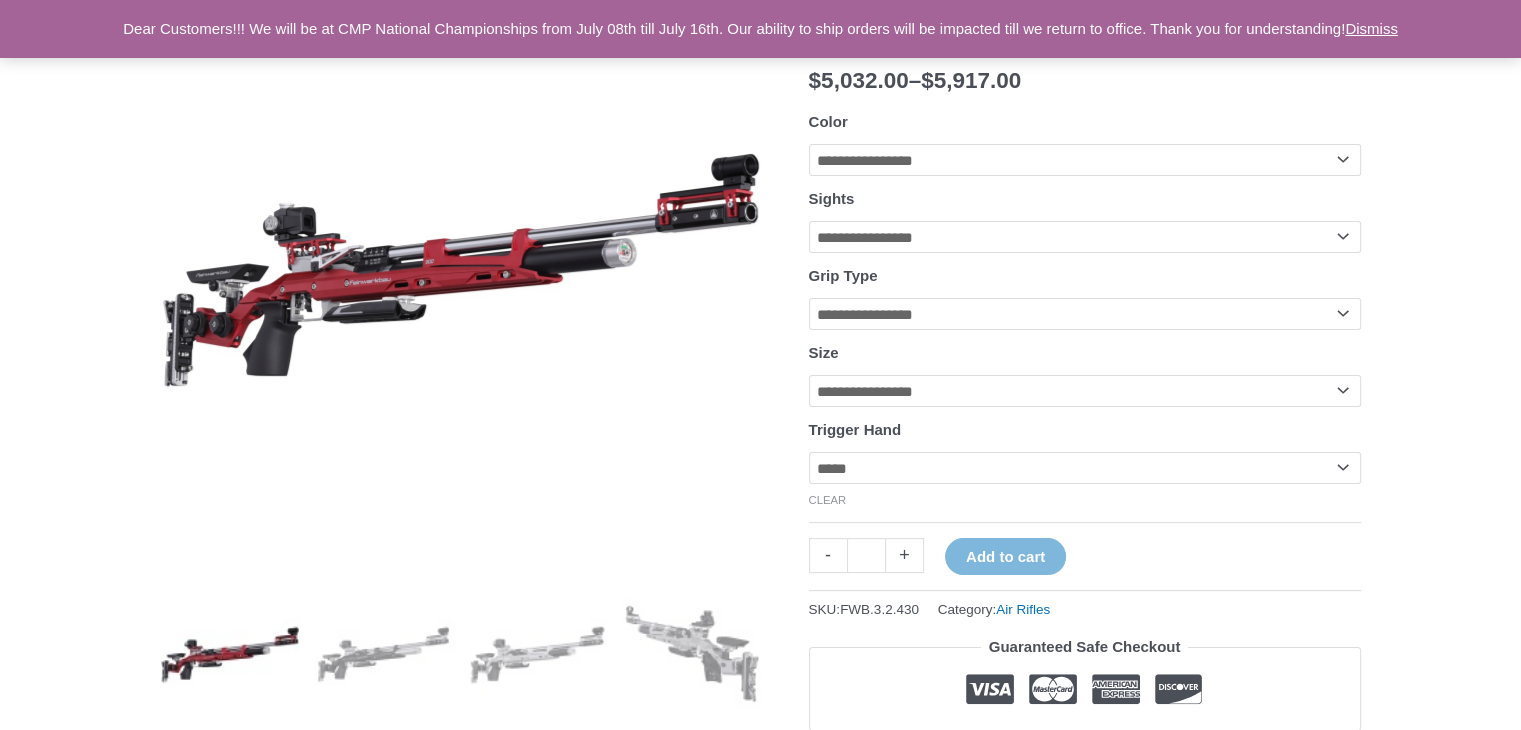 click on "**********" 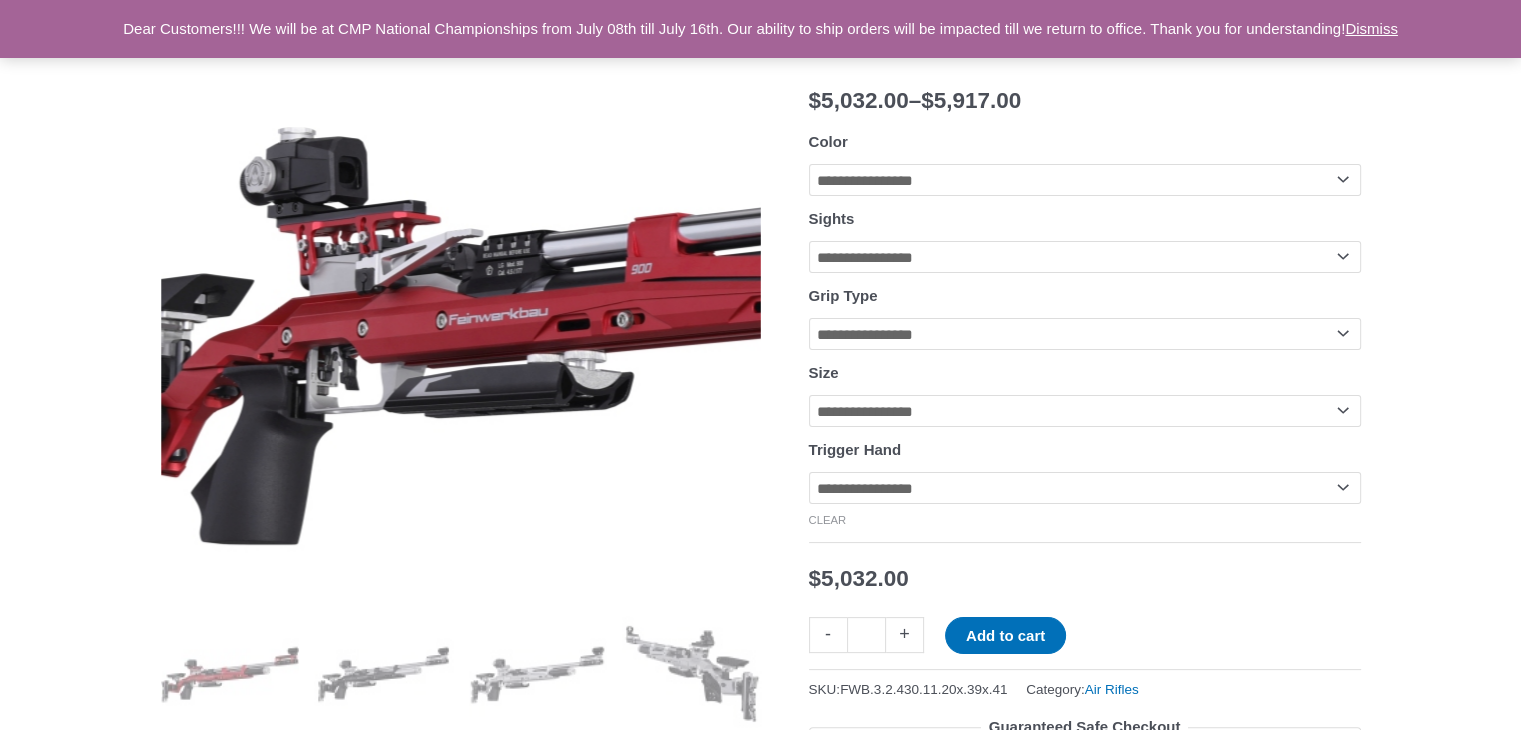 scroll, scrollTop: 0, scrollLeft: 0, axis: both 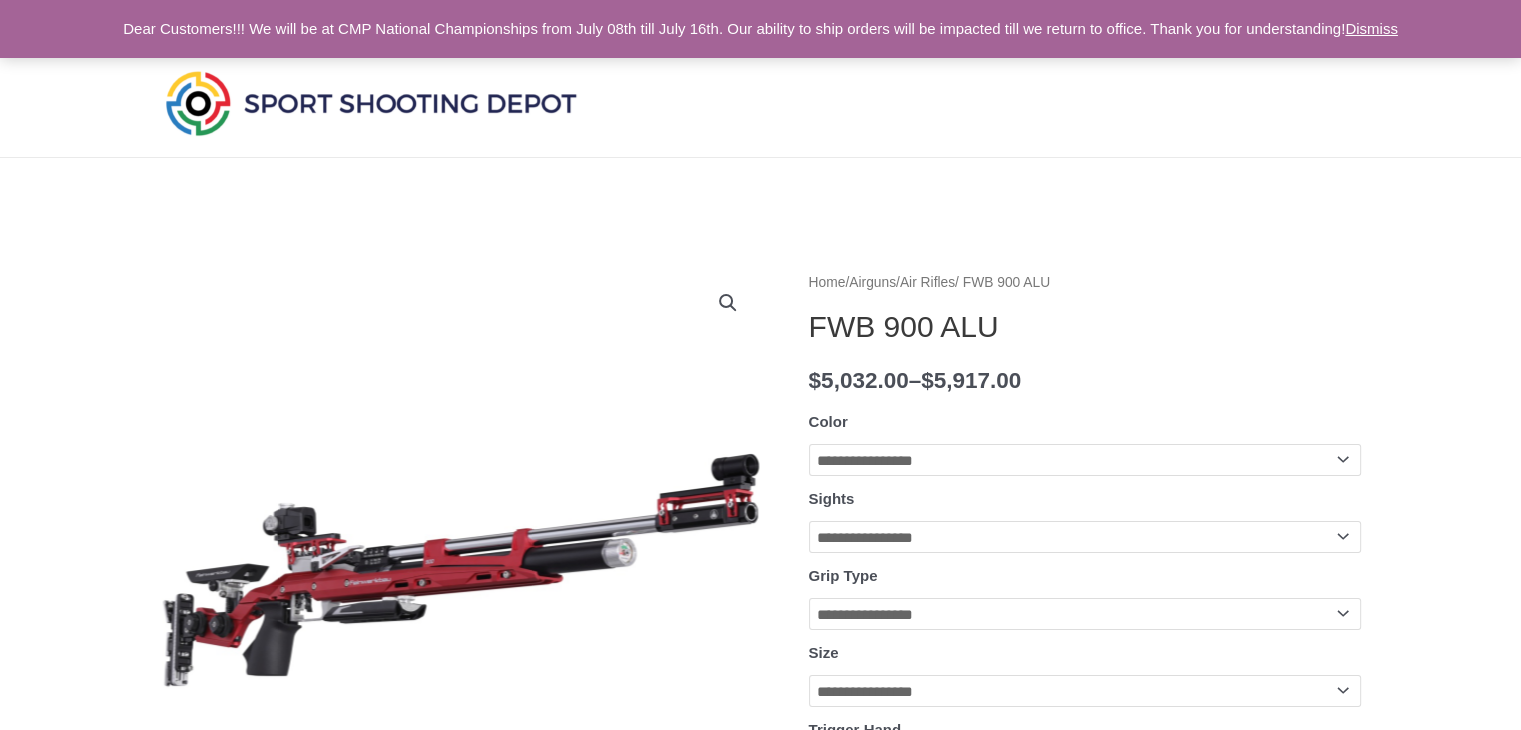 click at bounding box center (371, 103) 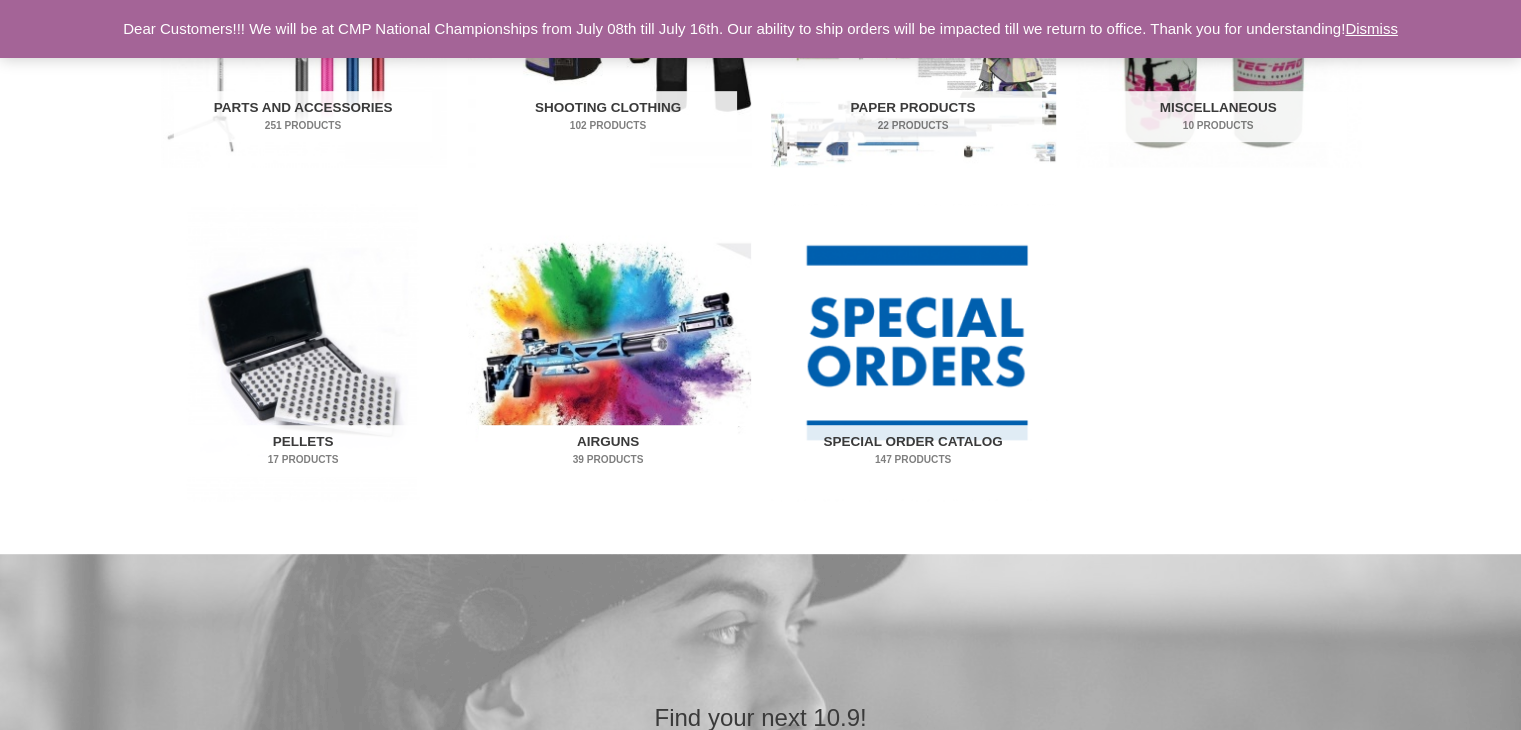 scroll, scrollTop: 1200, scrollLeft: 0, axis: vertical 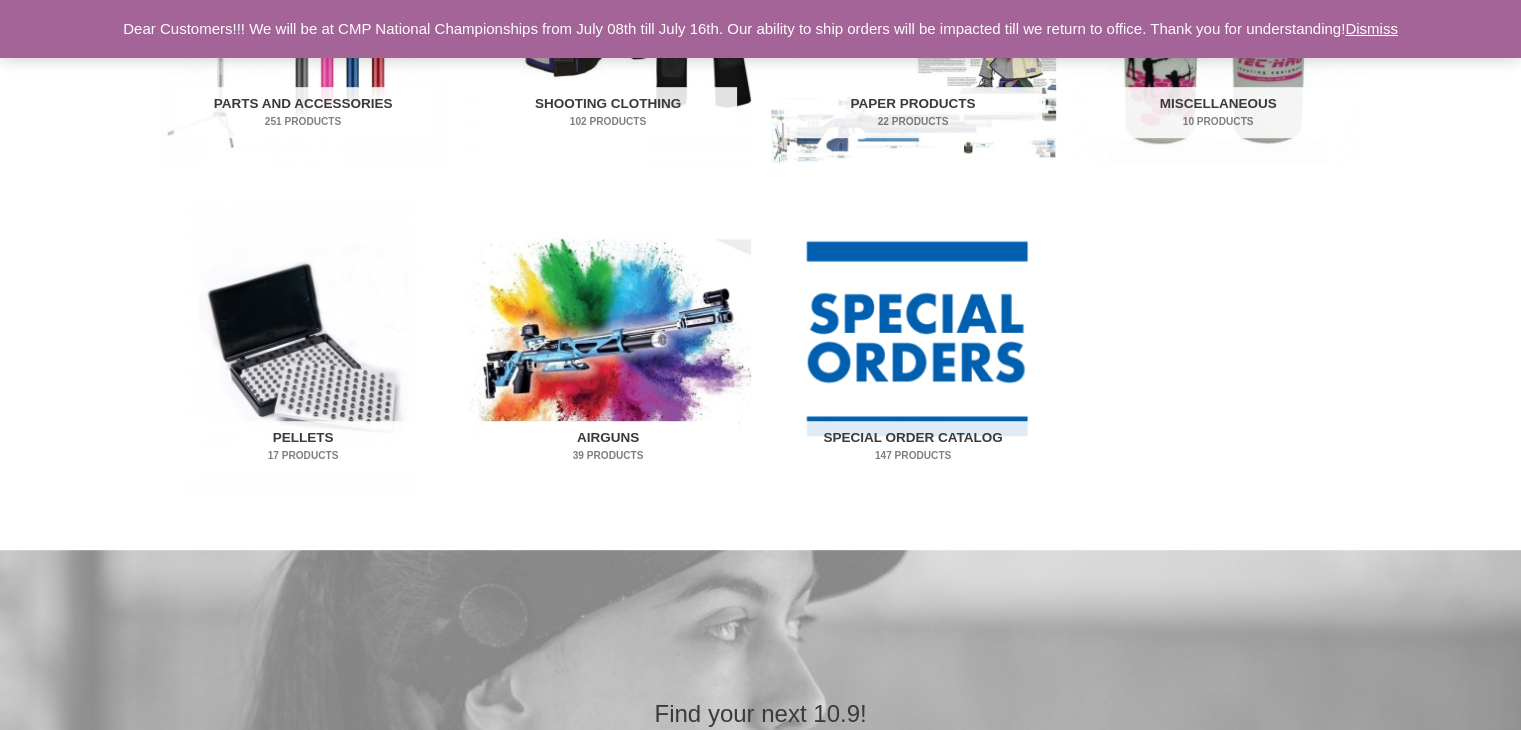 click at bounding box center [608, 348] 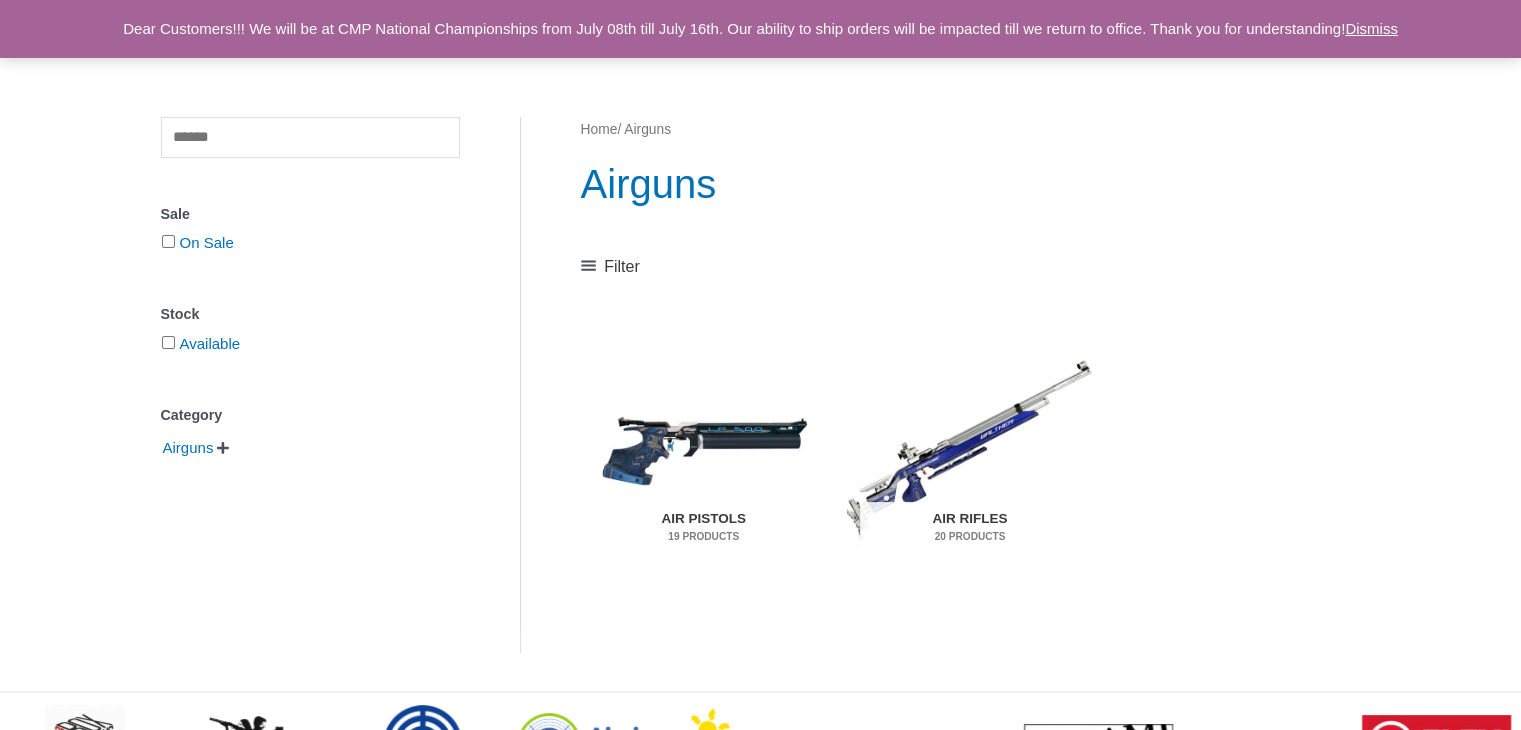 scroll, scrollTop: 252, scrollLeft: 0, axis: vertical 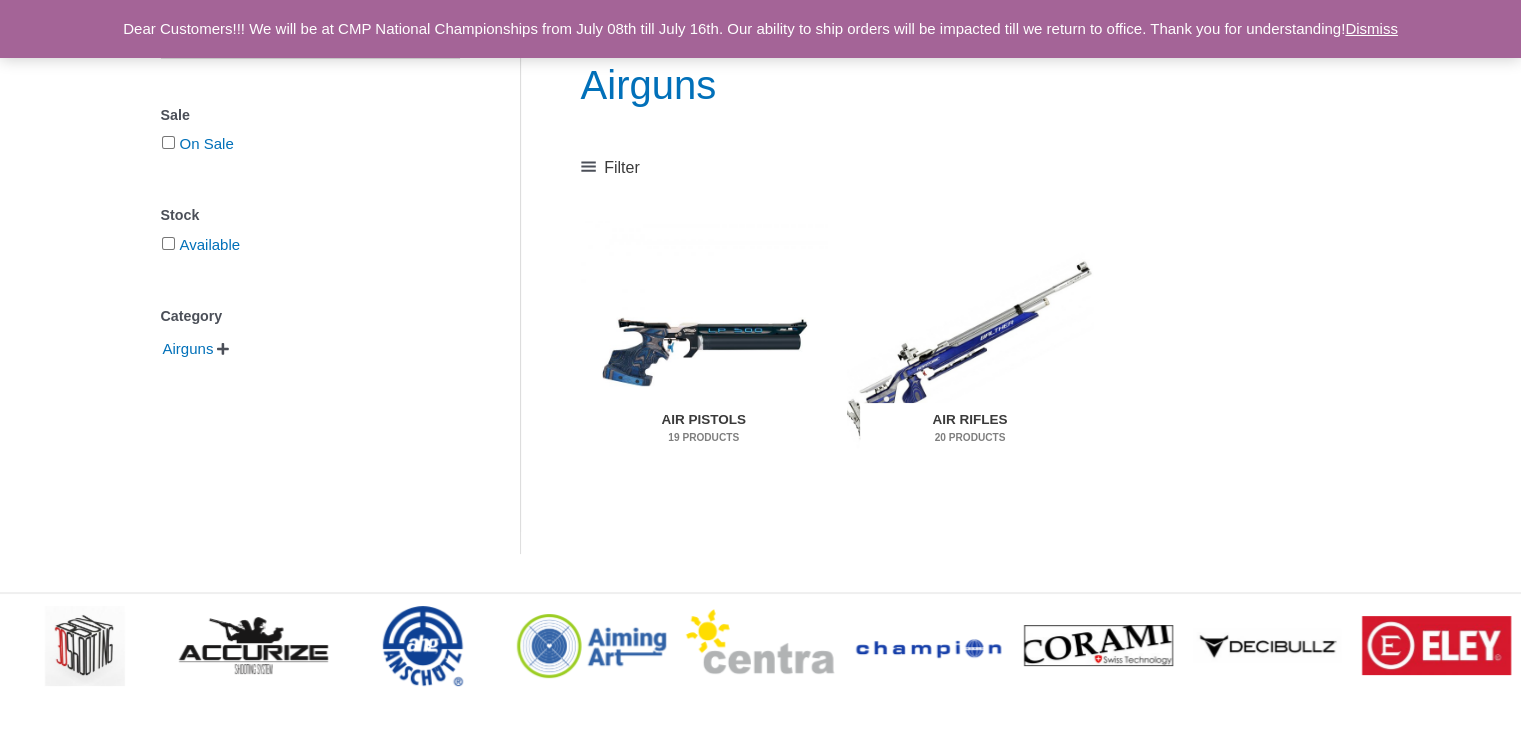 click at bounding box center [970, 350] 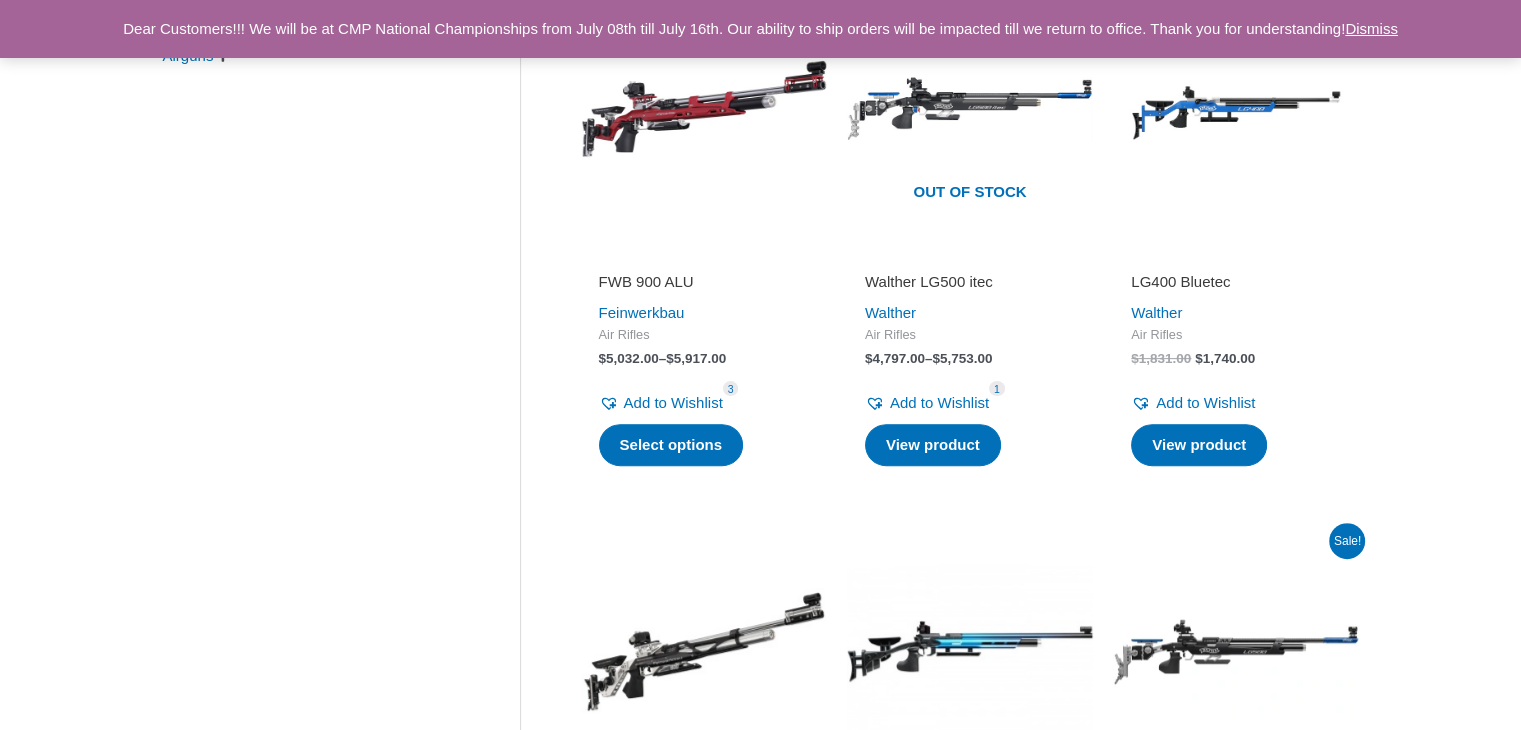 scroll, scrollTop: 500, scrollLeft: 0, axis: vertical 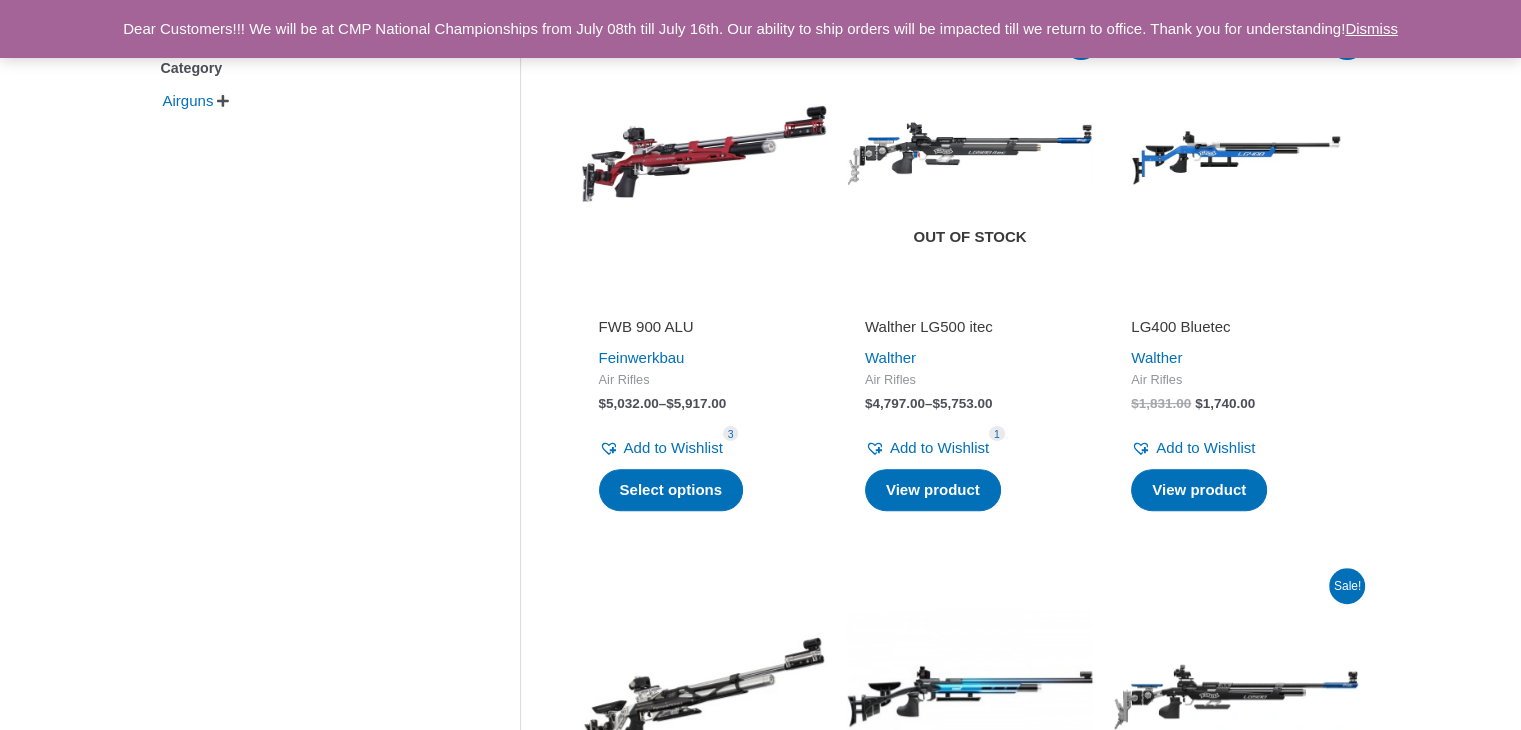 click at bounding box center (970, 153) 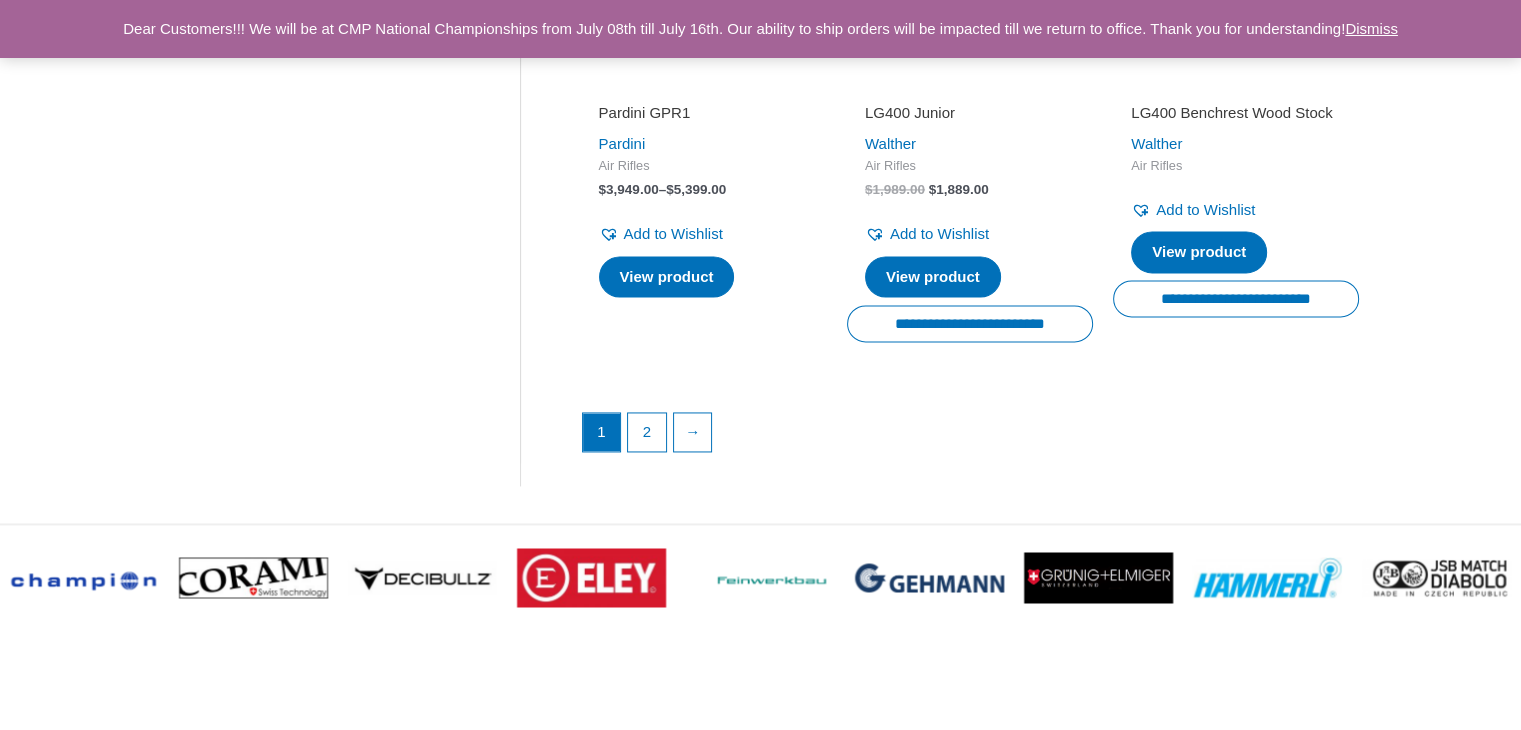 scroll, scrollTop: 3100, scrollLeft: 0, axis: vertical 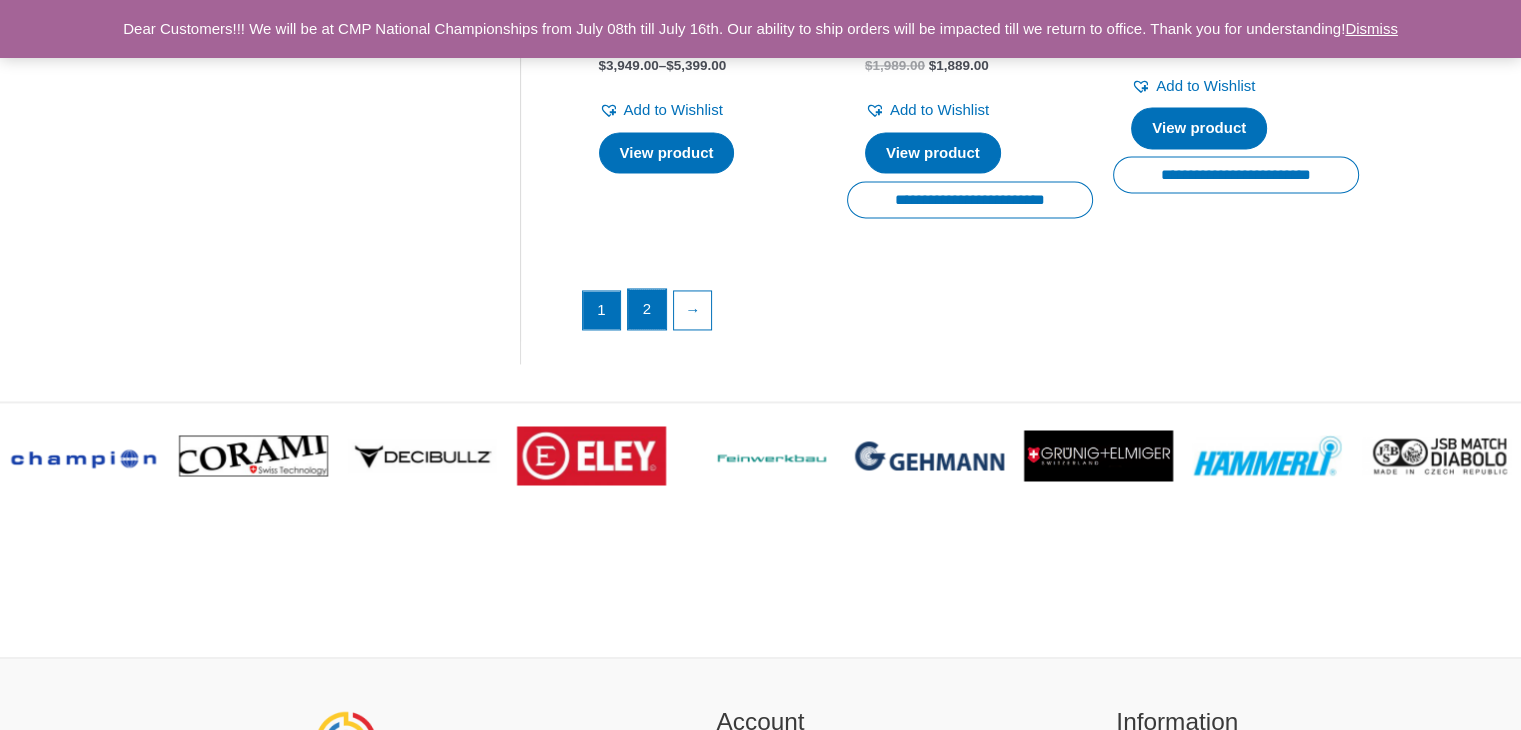 click on "2" at bounding box center [647, 309] 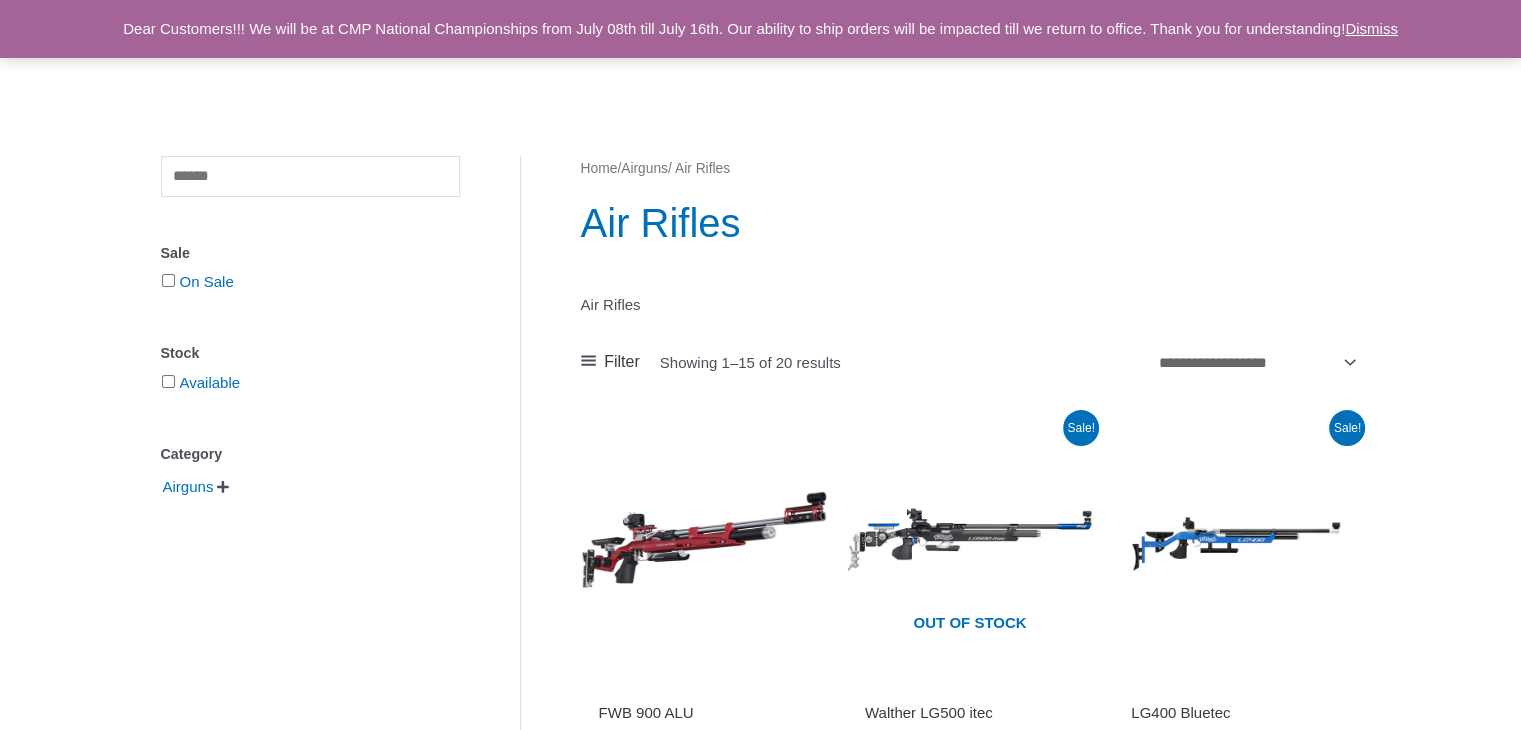 scroll, scrollTop: 200, scrollLeft: 0, axis: vertical 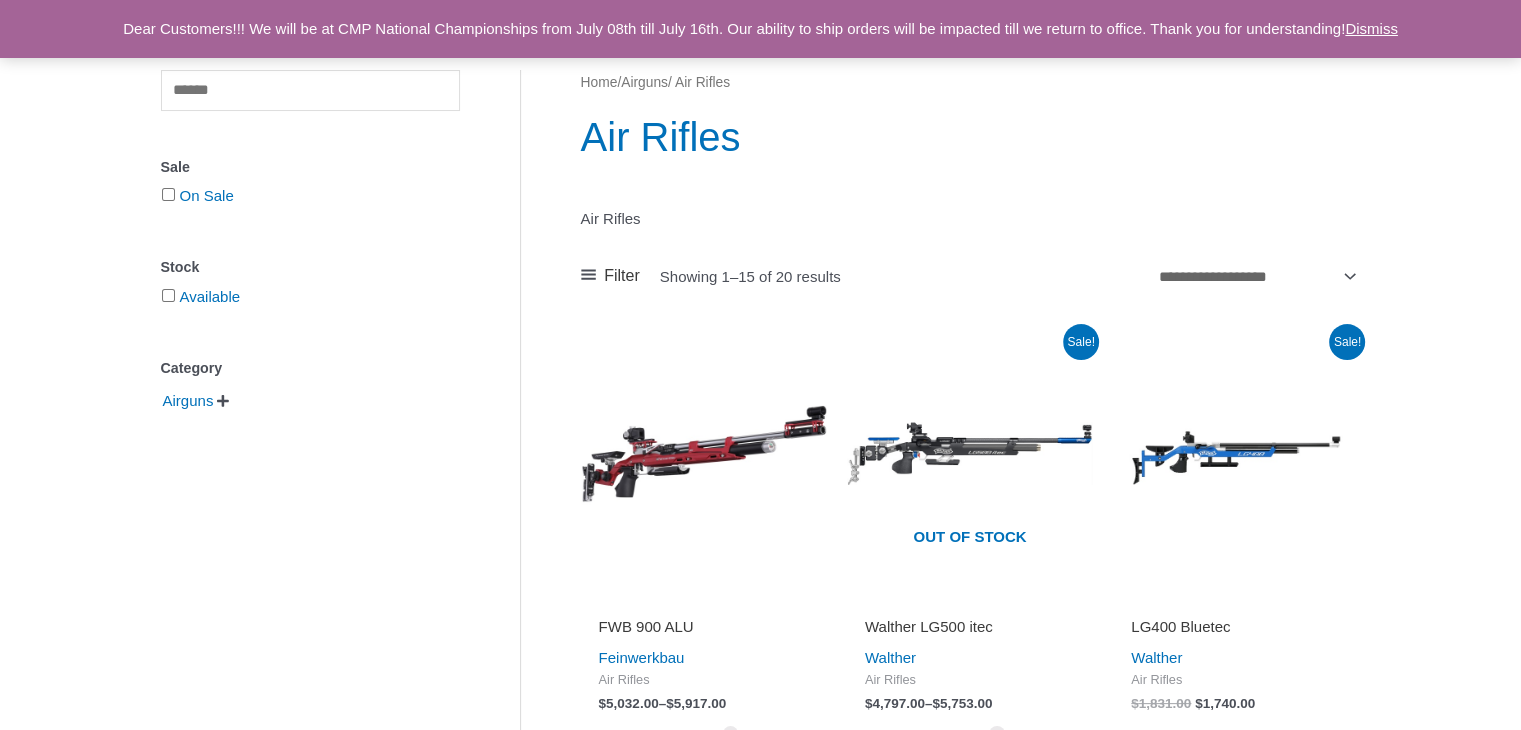 click on "" at bounding box center [223, 401] 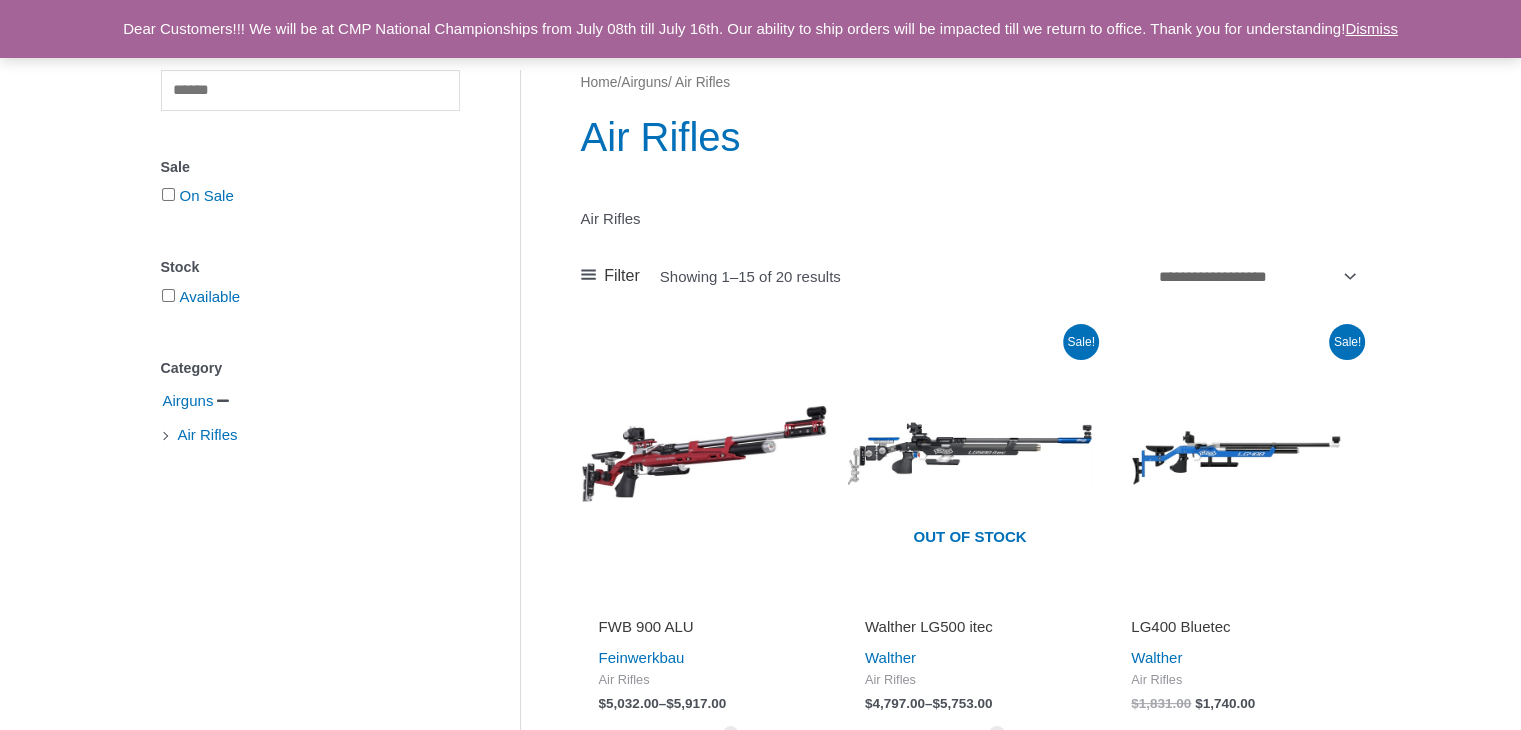 click on "" at bounding box center [223, 401] 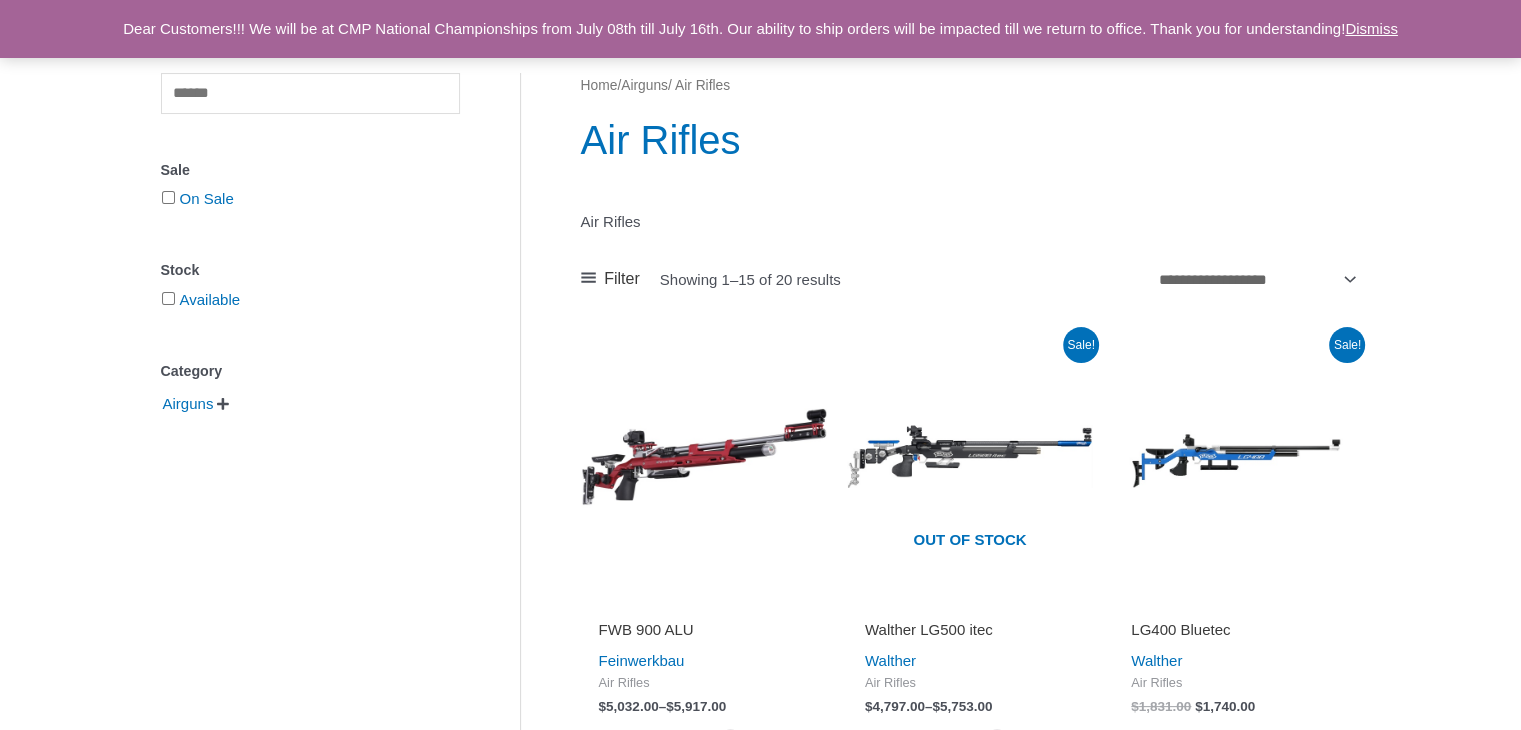 scroll, scrollTop: 400, scrollLeft: 0, axis: vertical 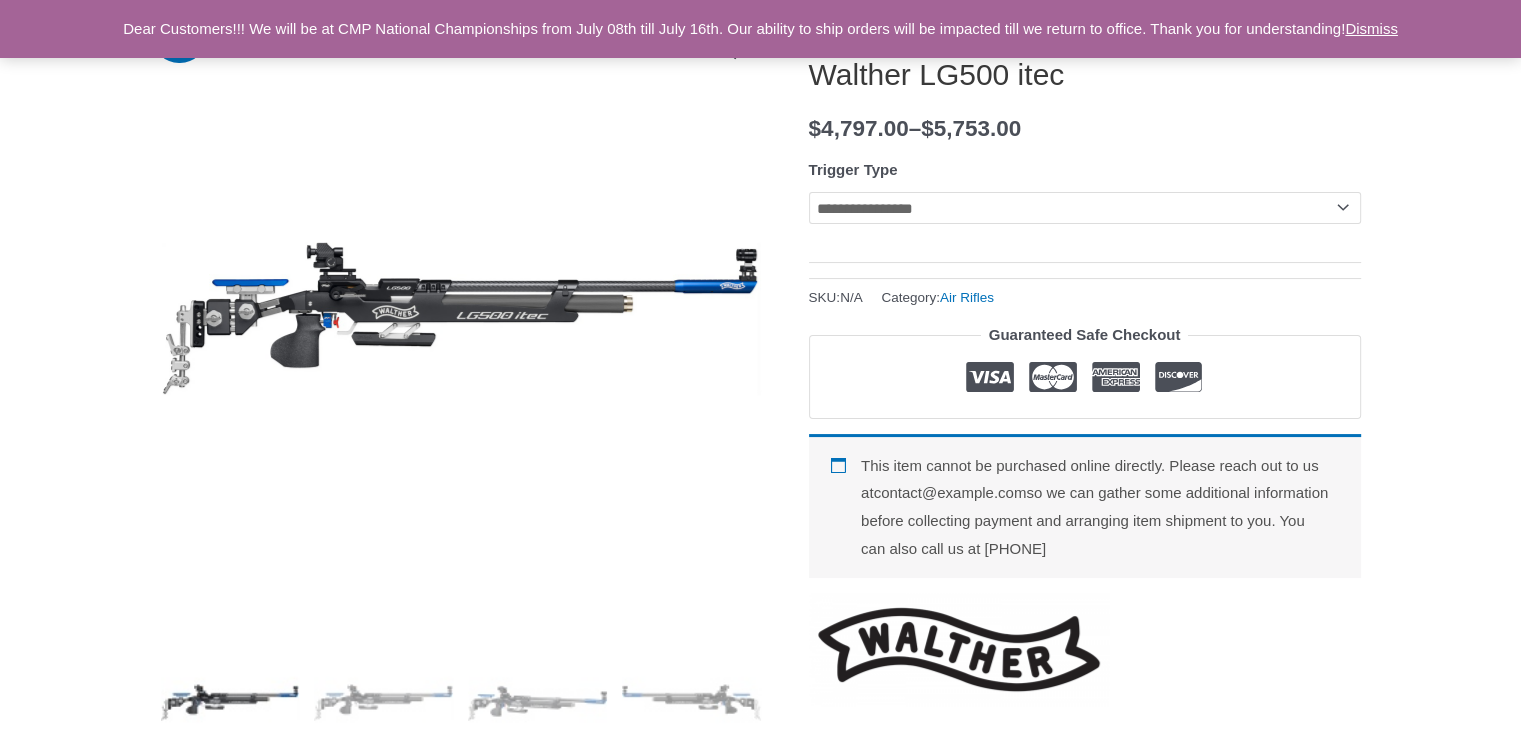 click on "**********" 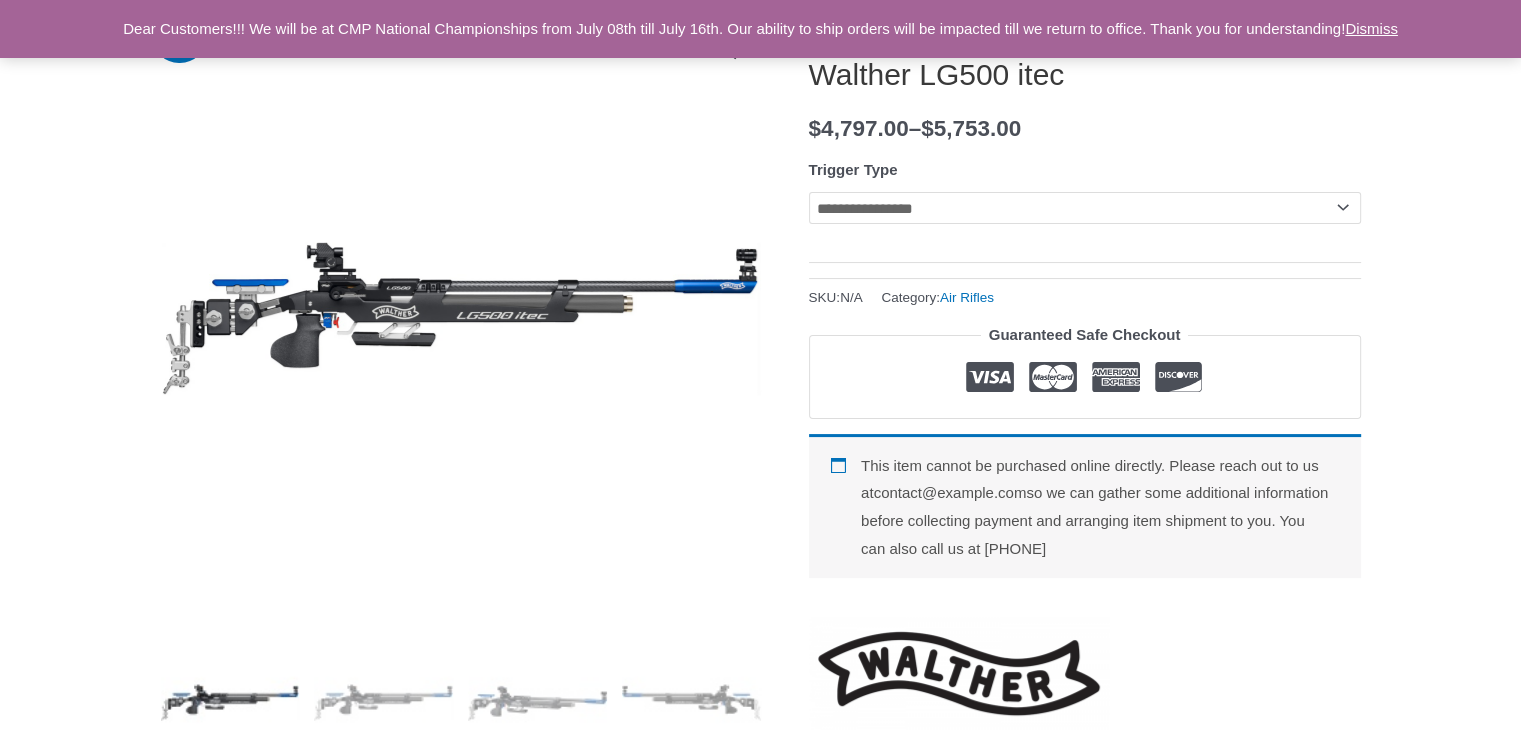 select on "**********" 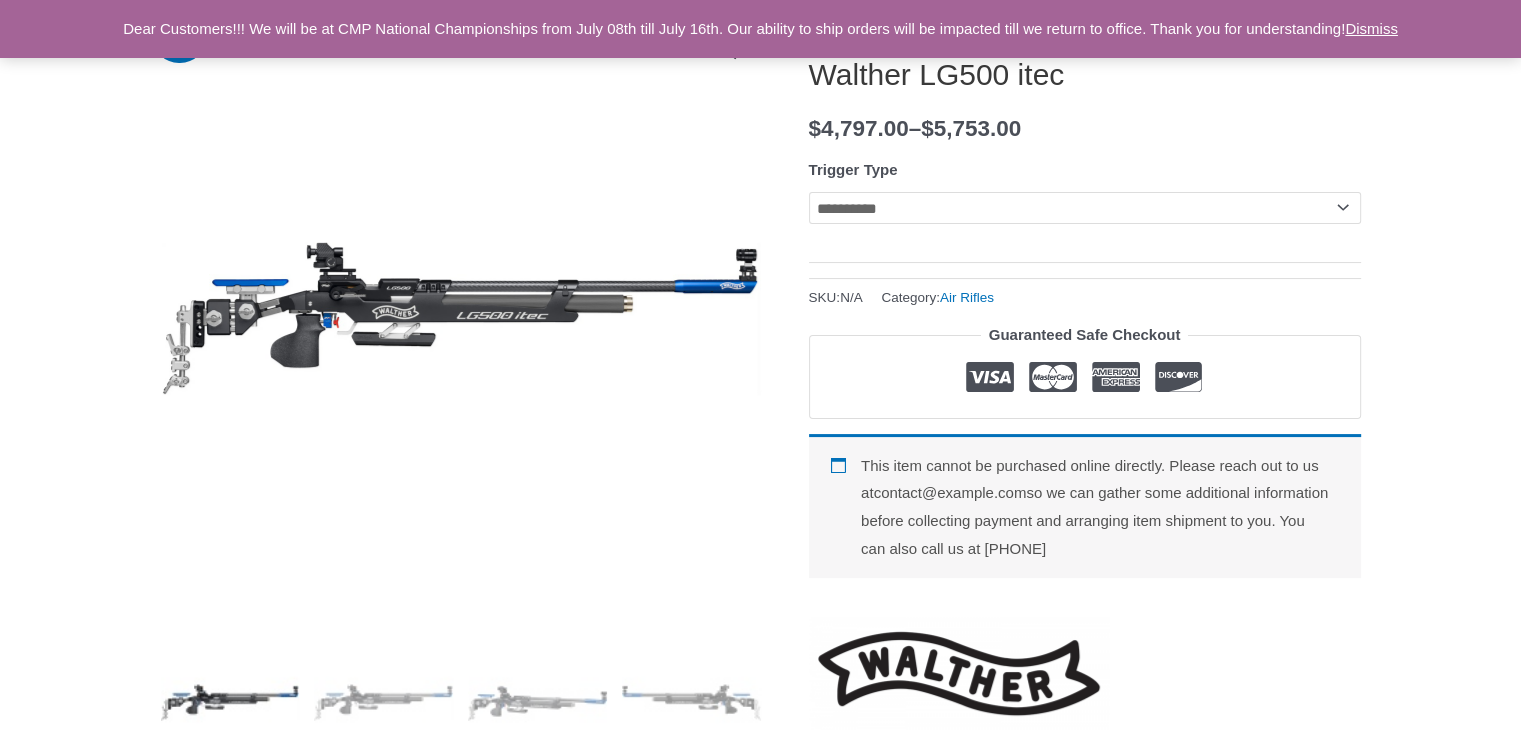 click on "**********" 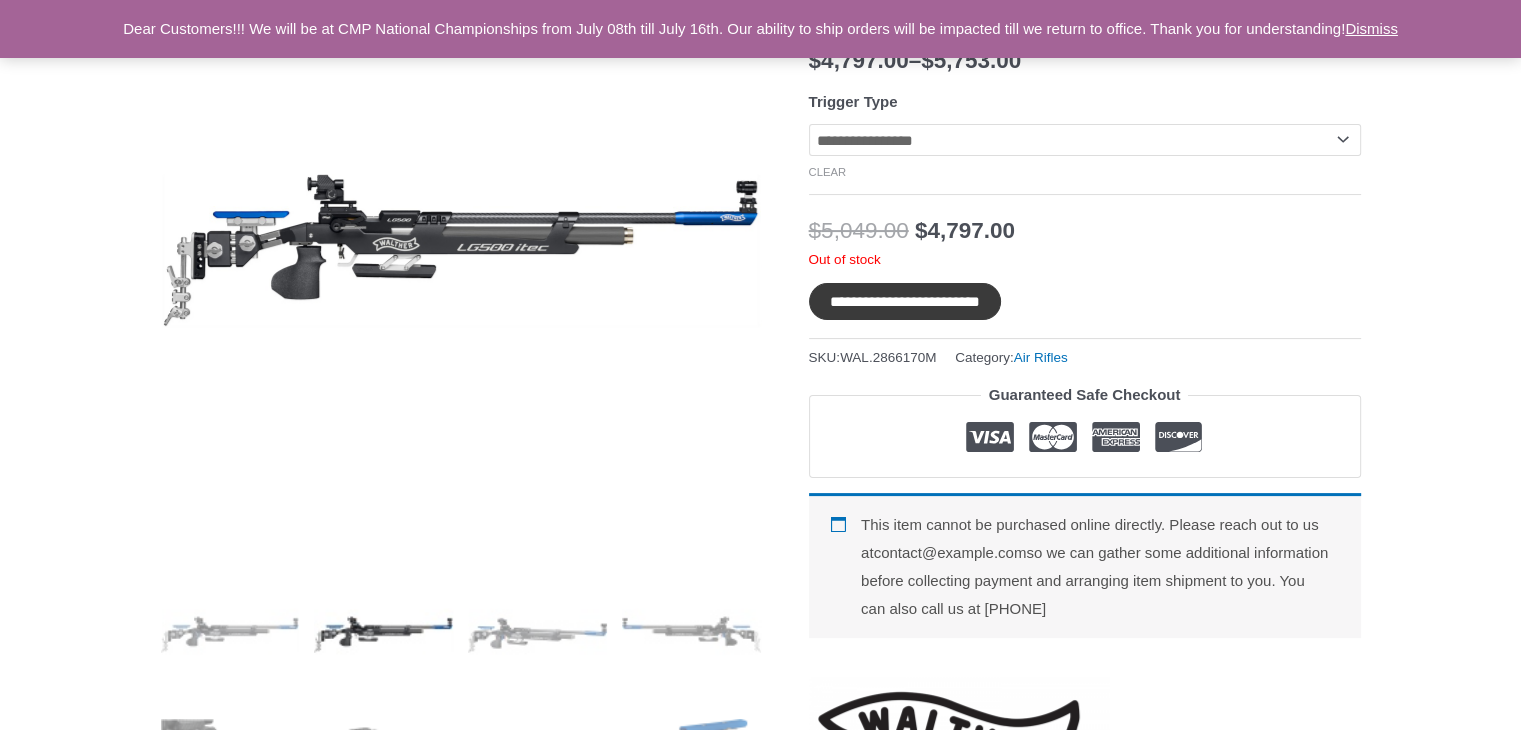 scroll, scrollTop: 352, scrollLeft: 0, axis: vertical 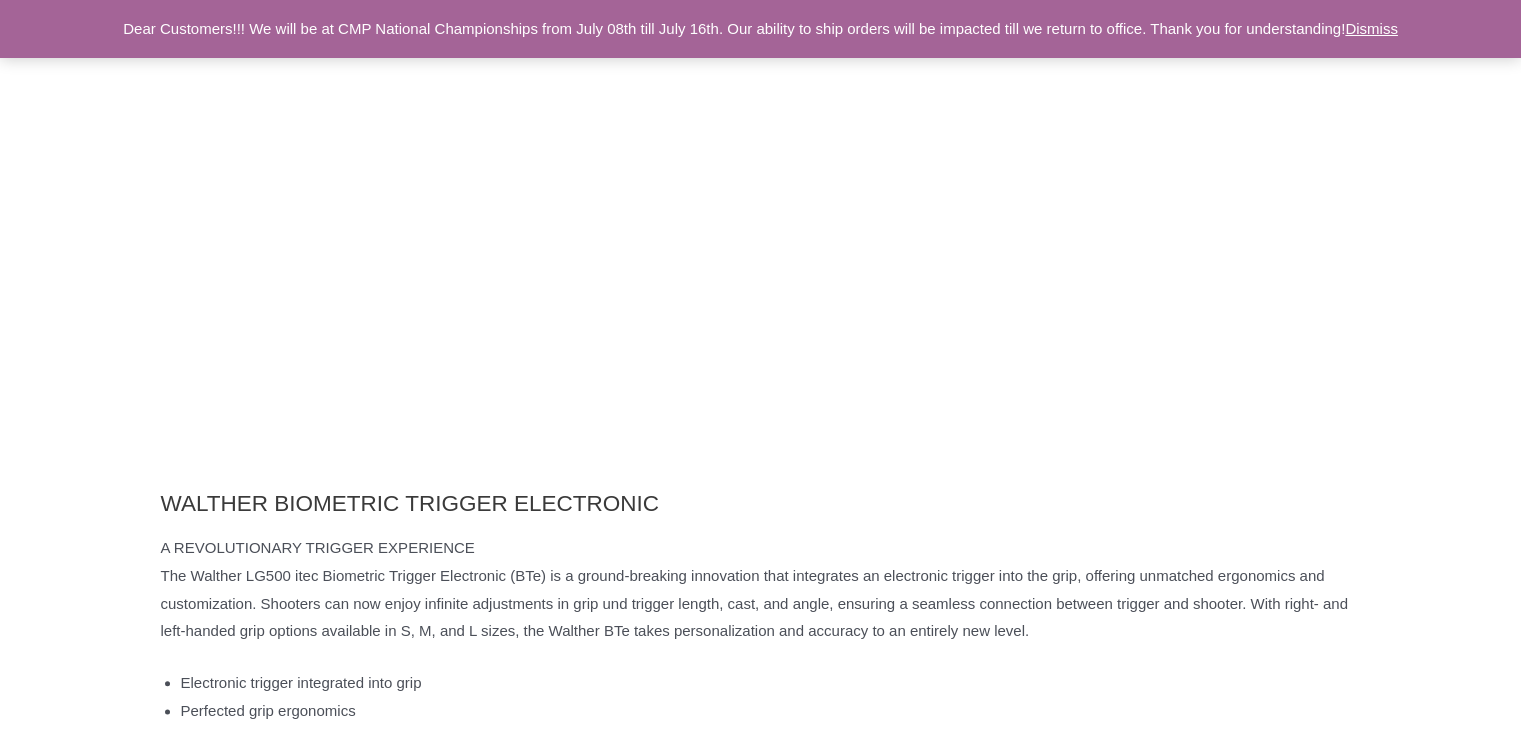 click on "Dismiss" at bounding box center (1371, 28) 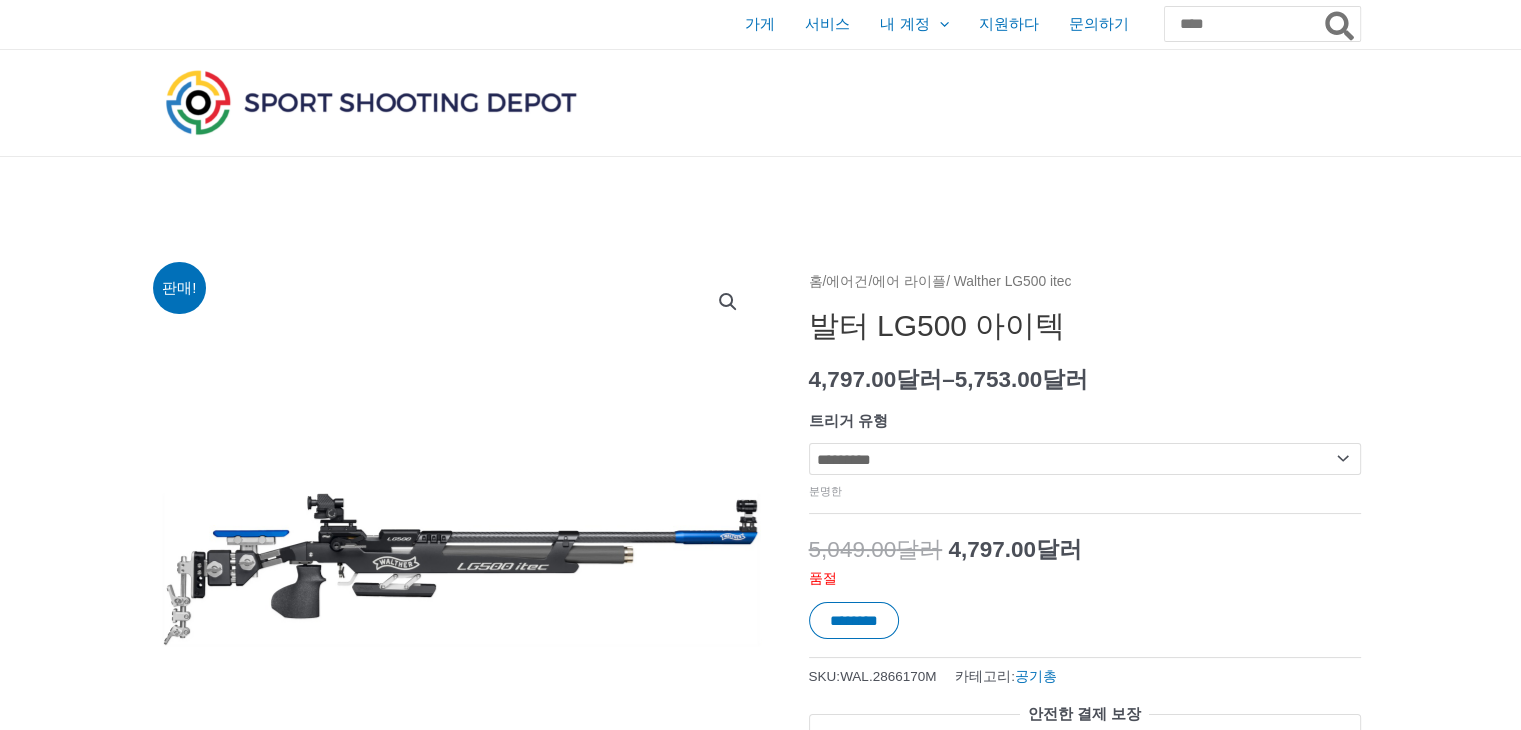 scroll, scrollTop: 0, scrollLeft: 0, axis: both 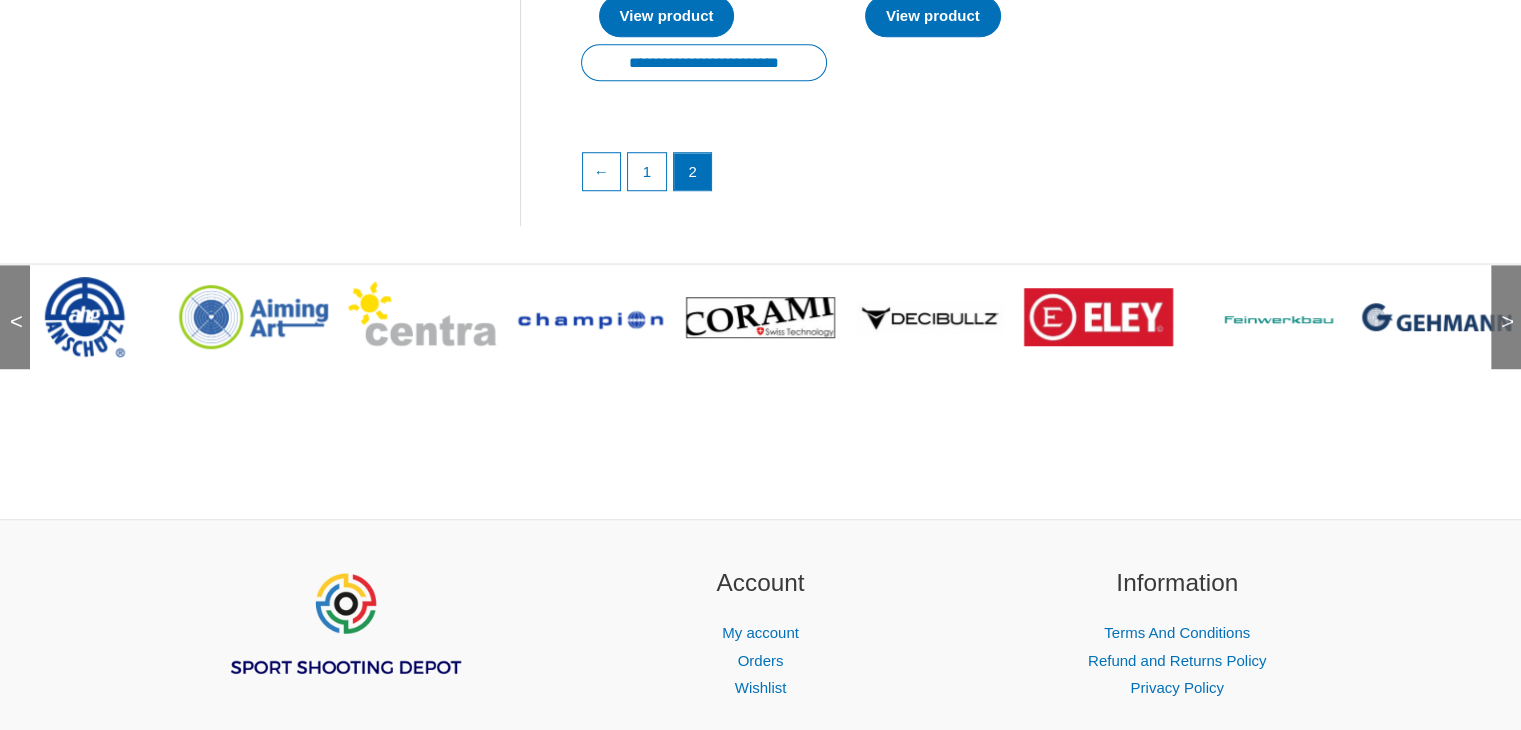 click on ">" at bounding box center (1501, 302) 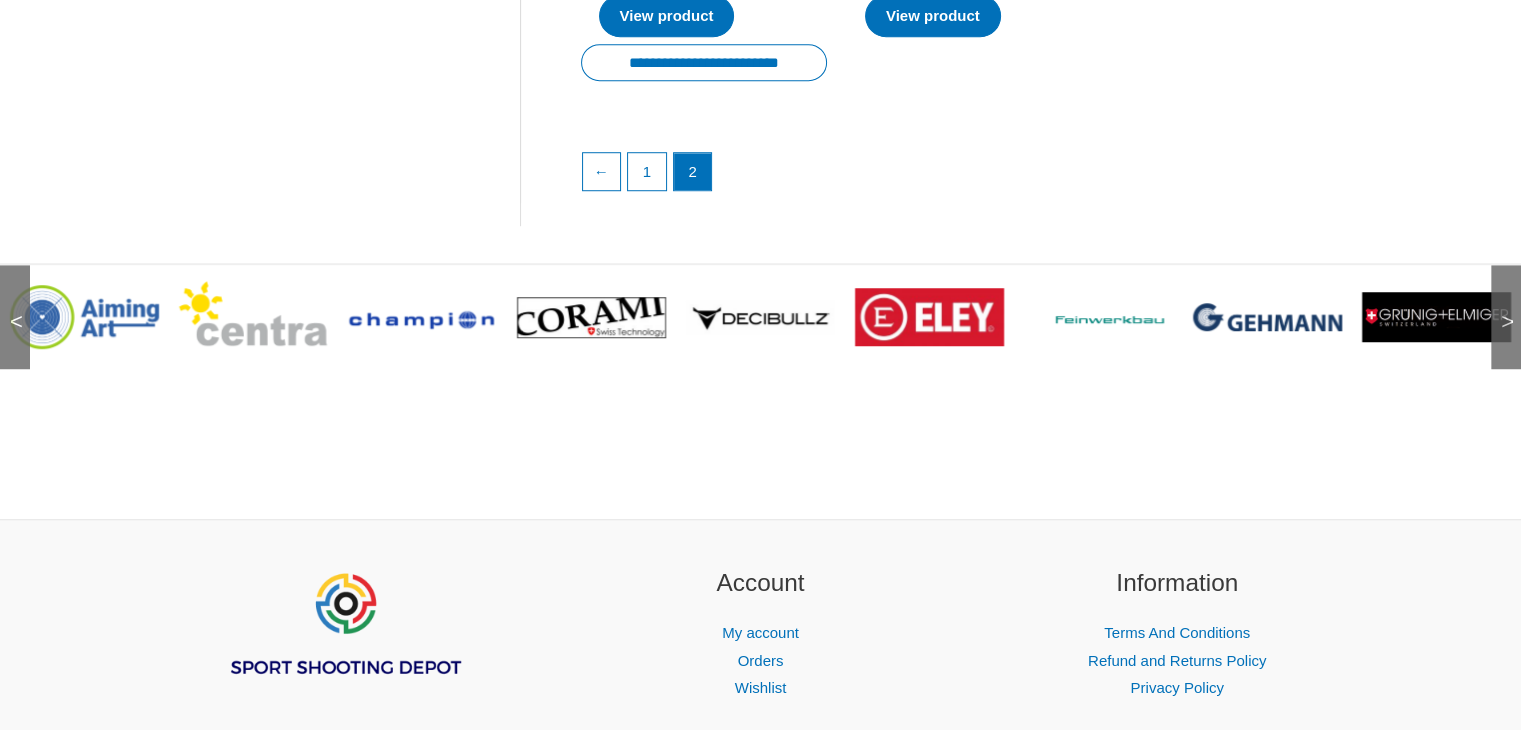 click on ">" at bounding box center (1501, 302) 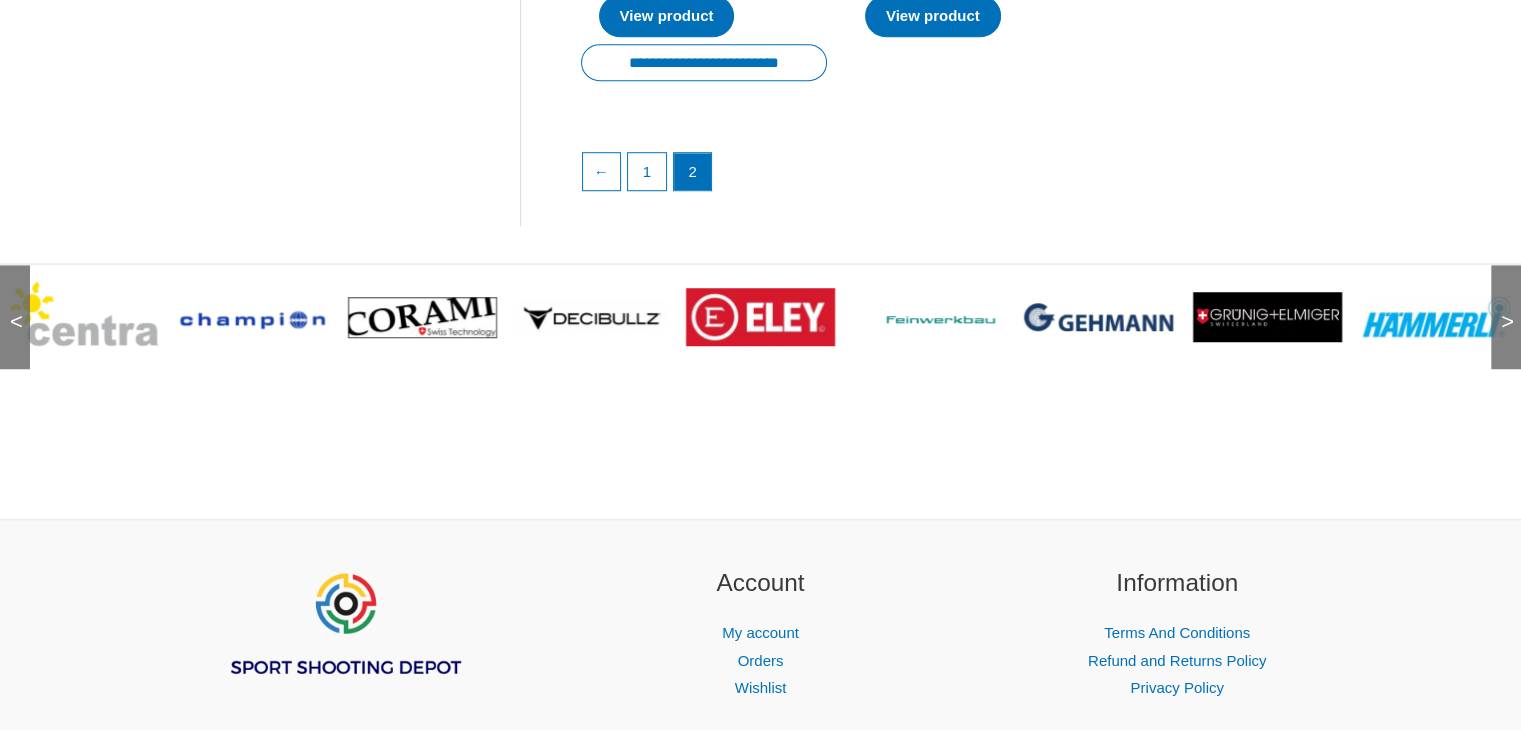 click on ">" at bounding box center (1501, 302) 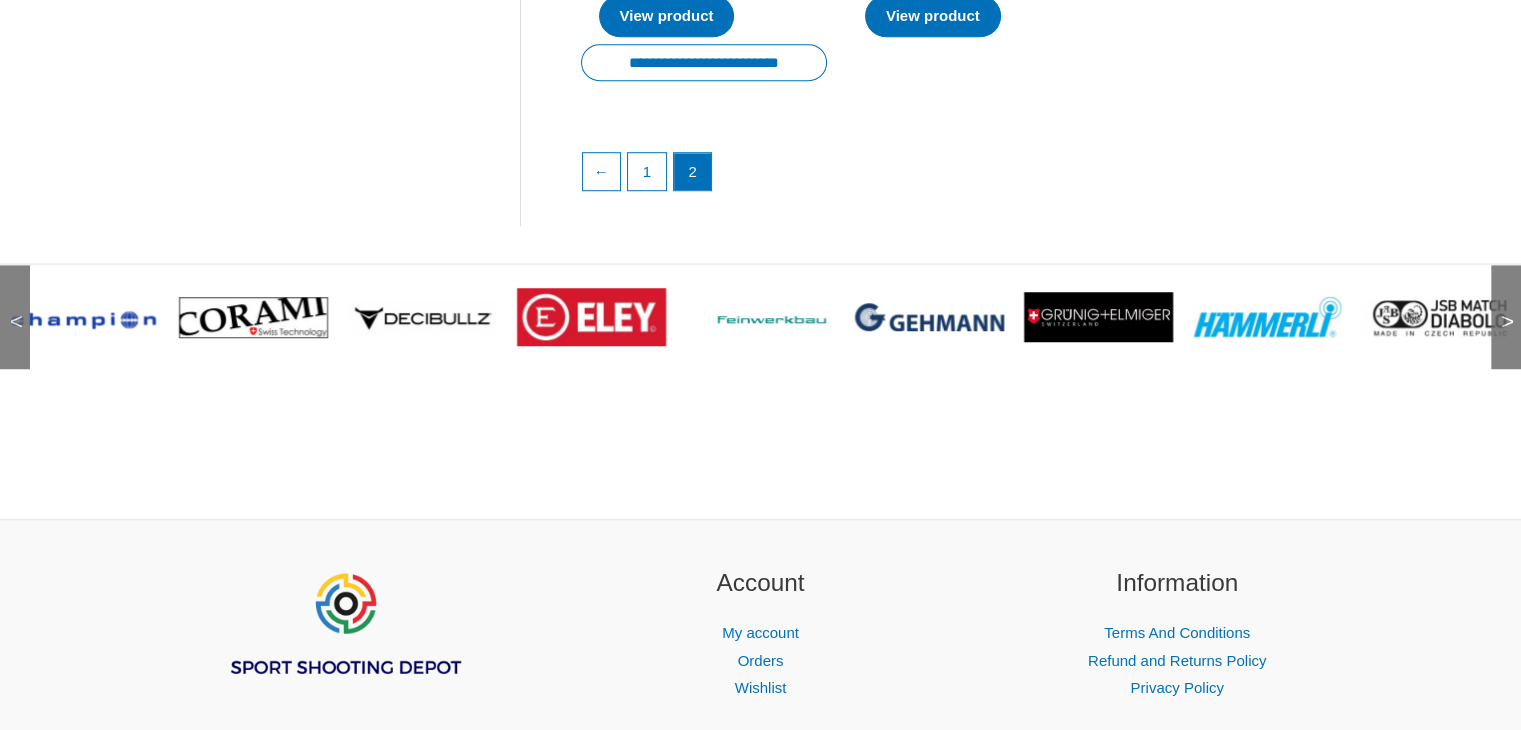 click on ">" at bounding box center (1501, 302) 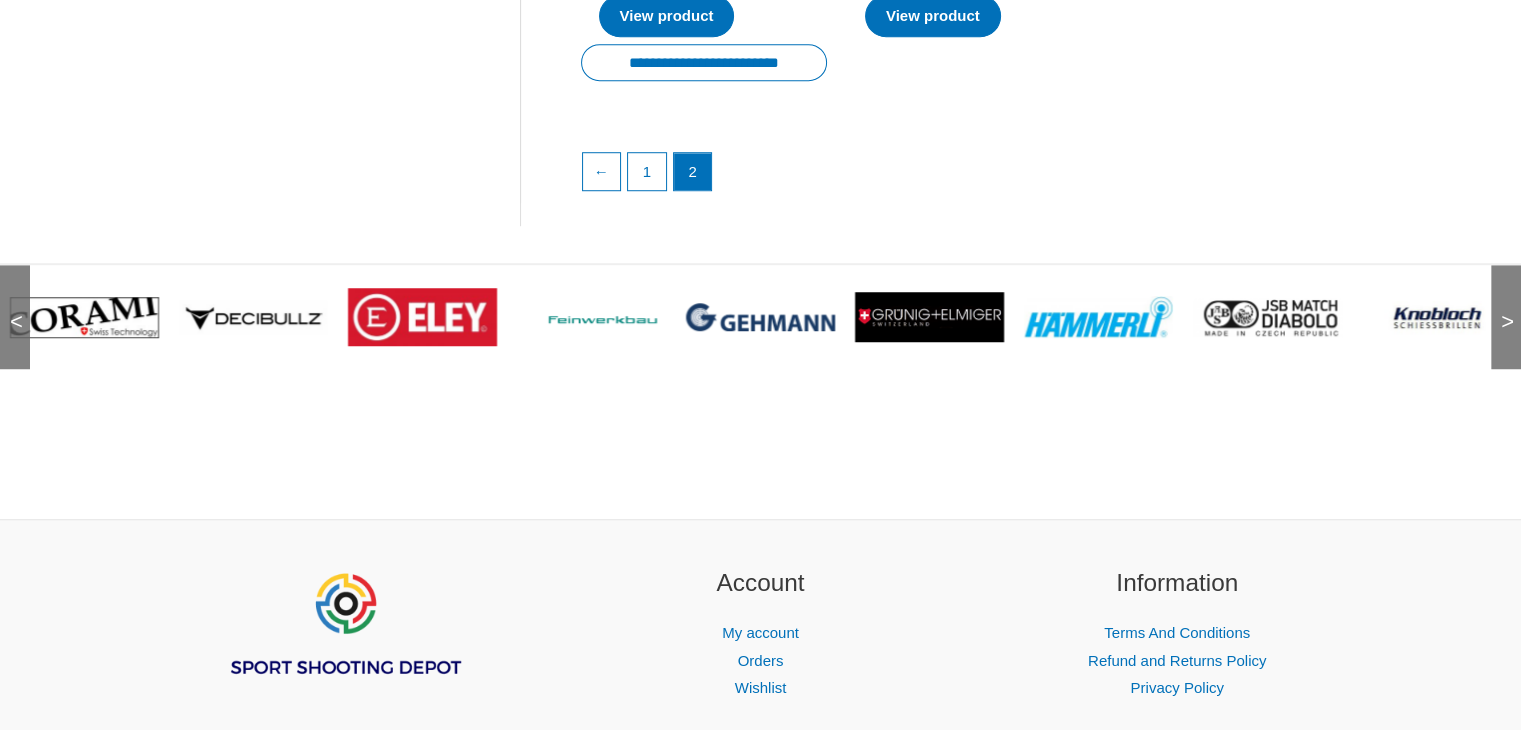 click on ">" at bounding box center [1501, 302] 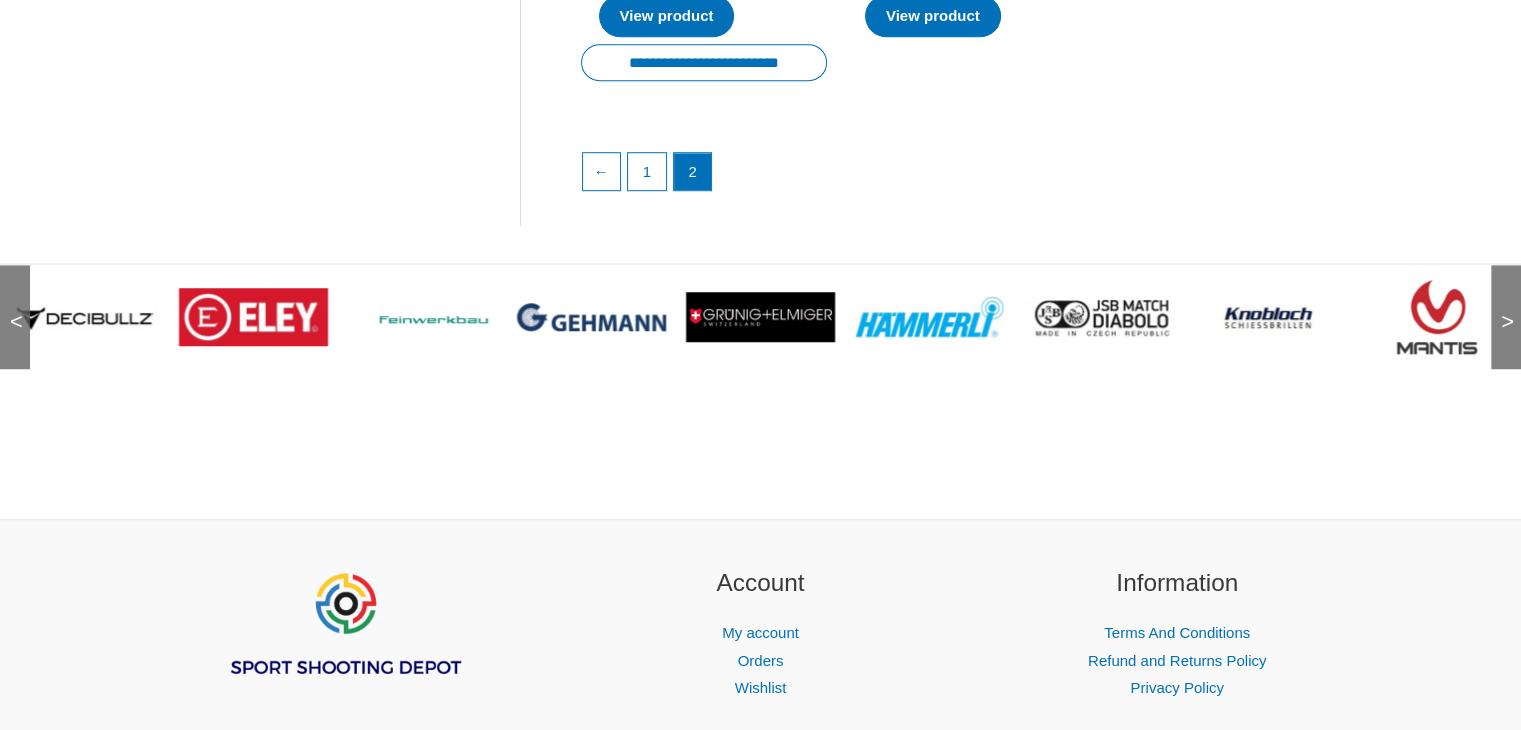 click on ">" at bounding box center [1501, 302] 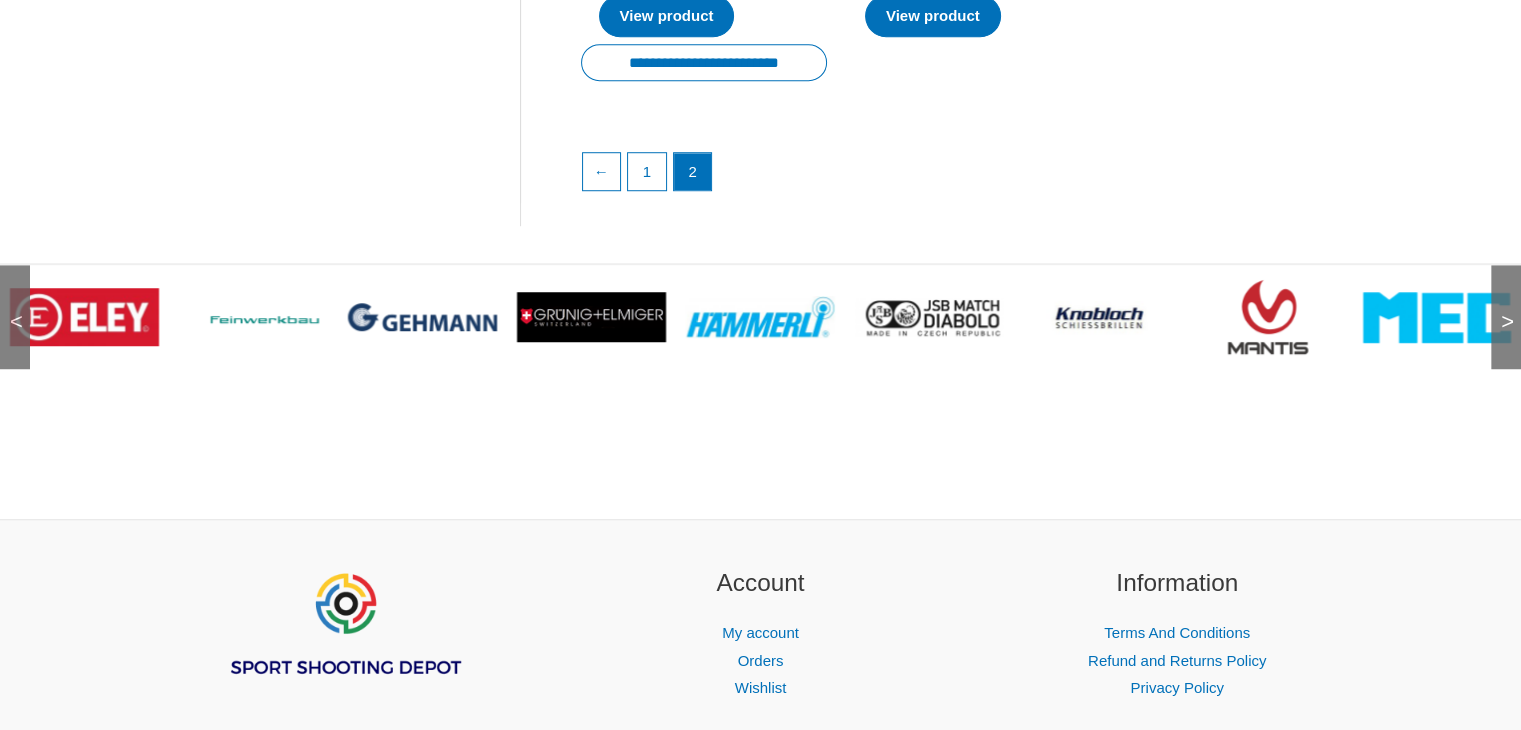 click on ">" at bounding box center (1501, 302) 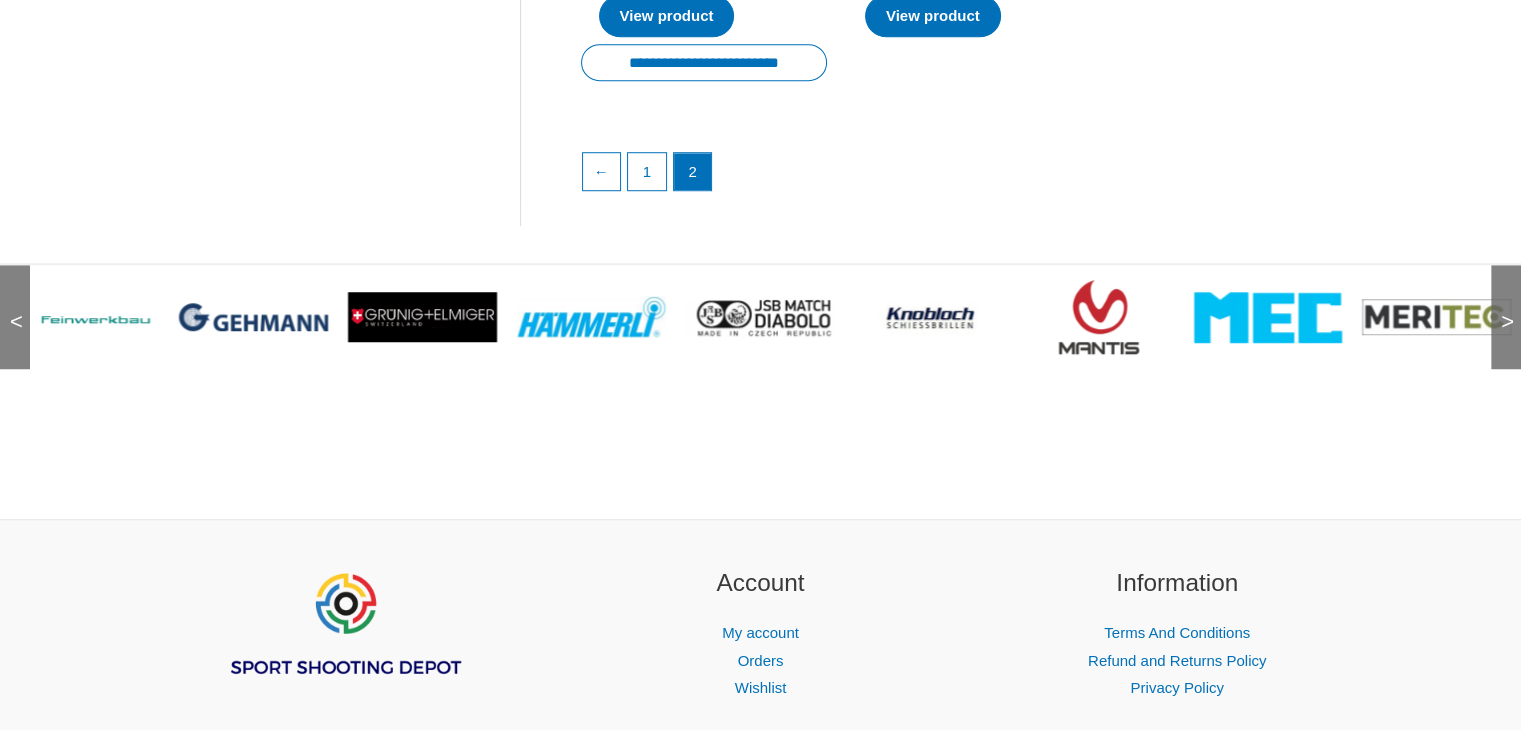 click on ">" at bounding box center [1501, 302] 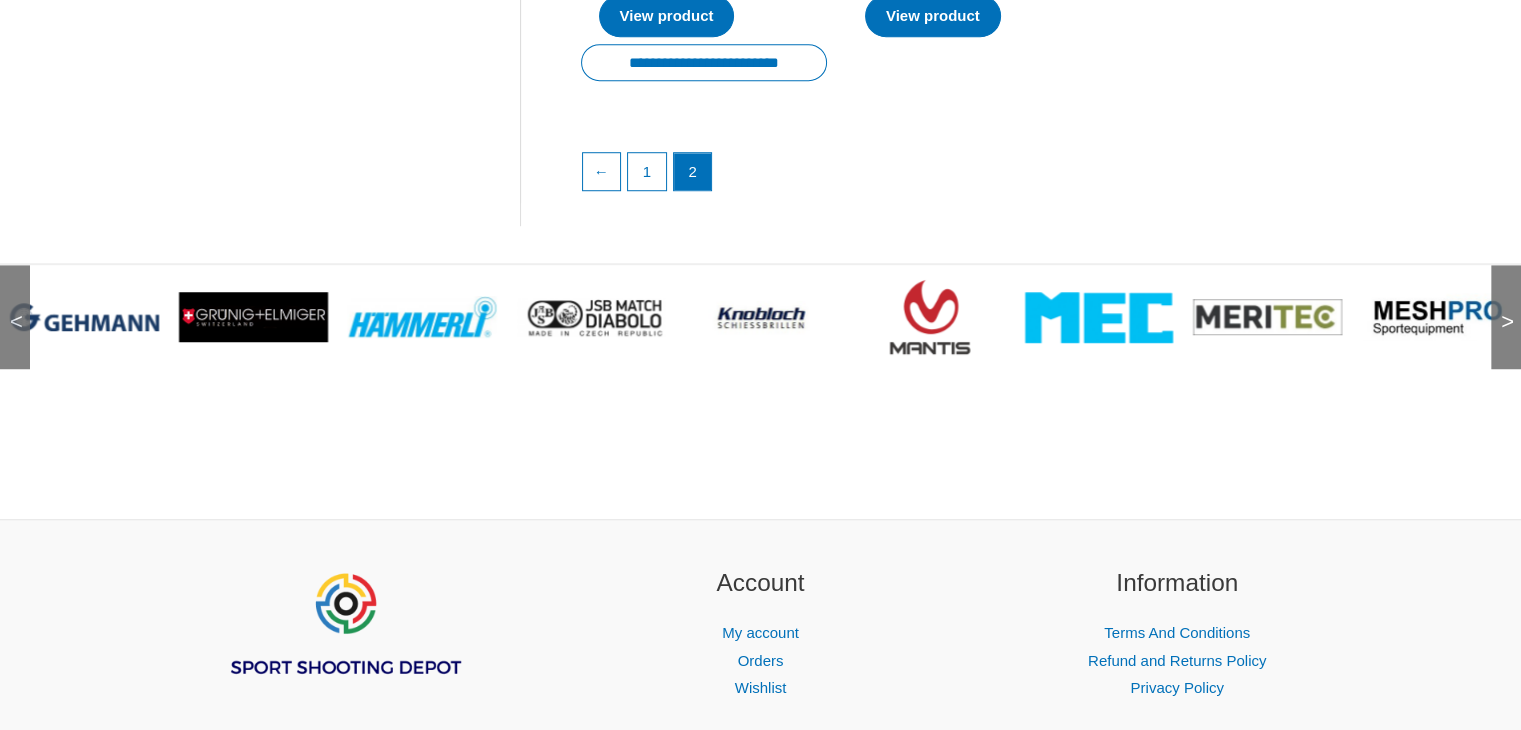 click on ">" at bounding box center [1501, 302] 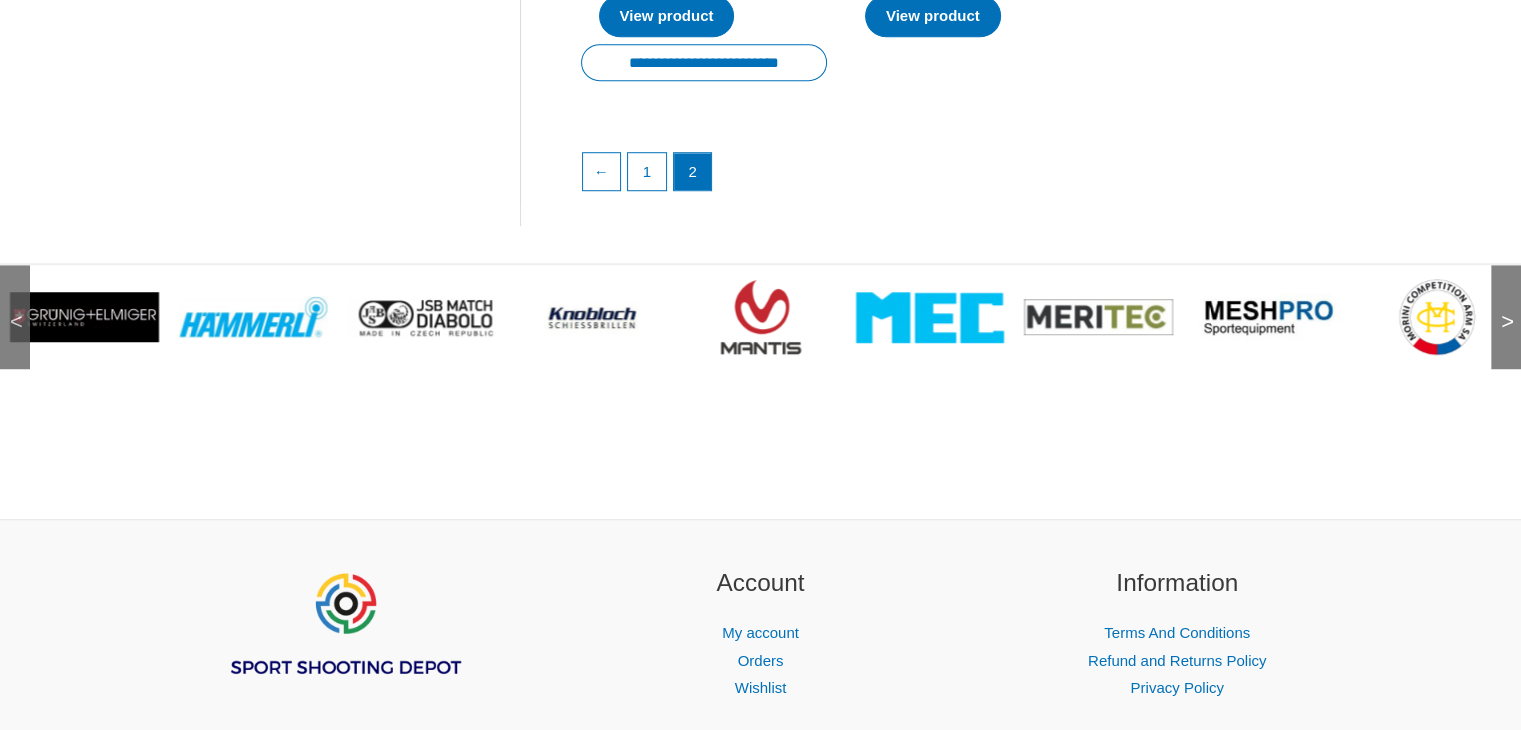 click on ">" at bounding box center [1501, 302] 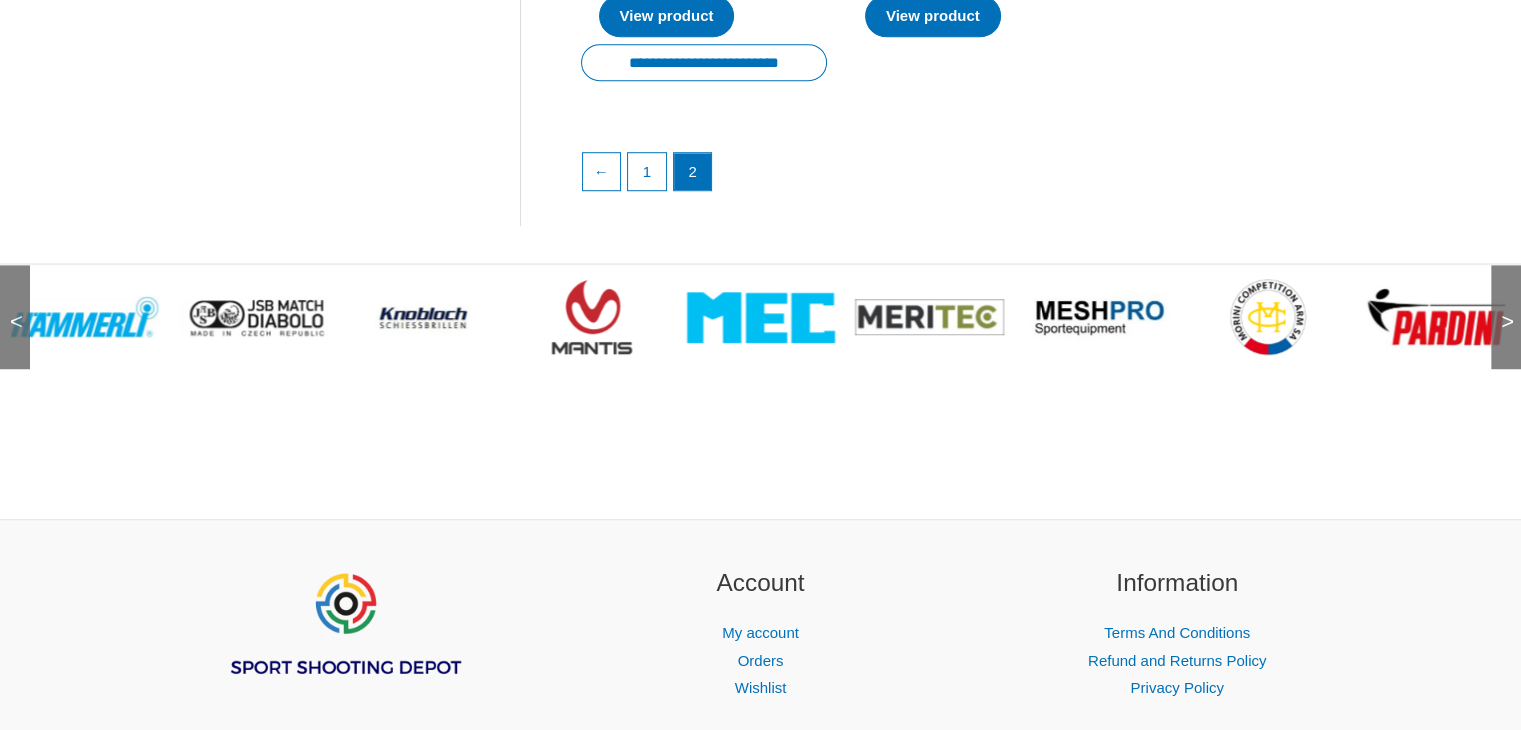 click on ">" at bounding box center [1501, 302] 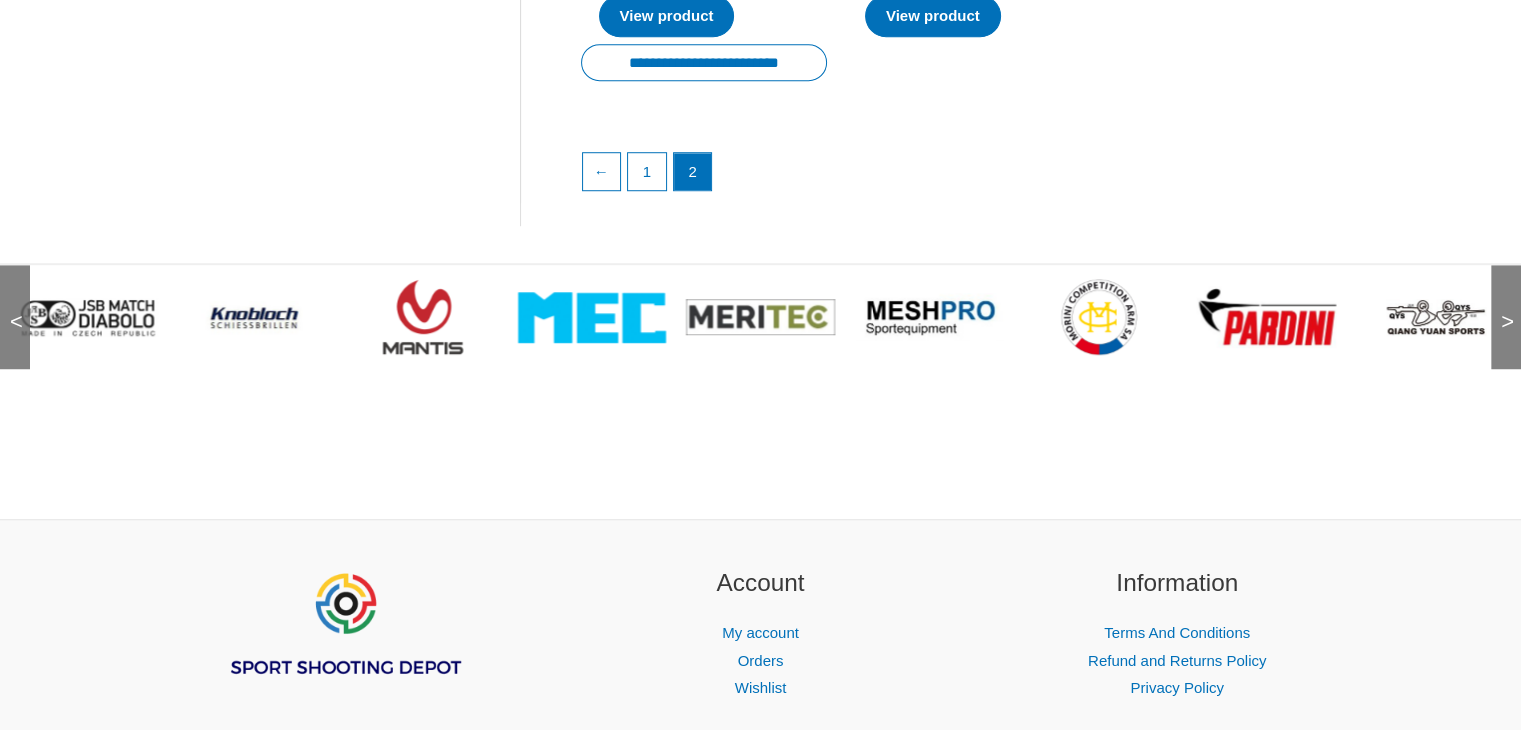click on ">" at bounding box center (1501, 302) 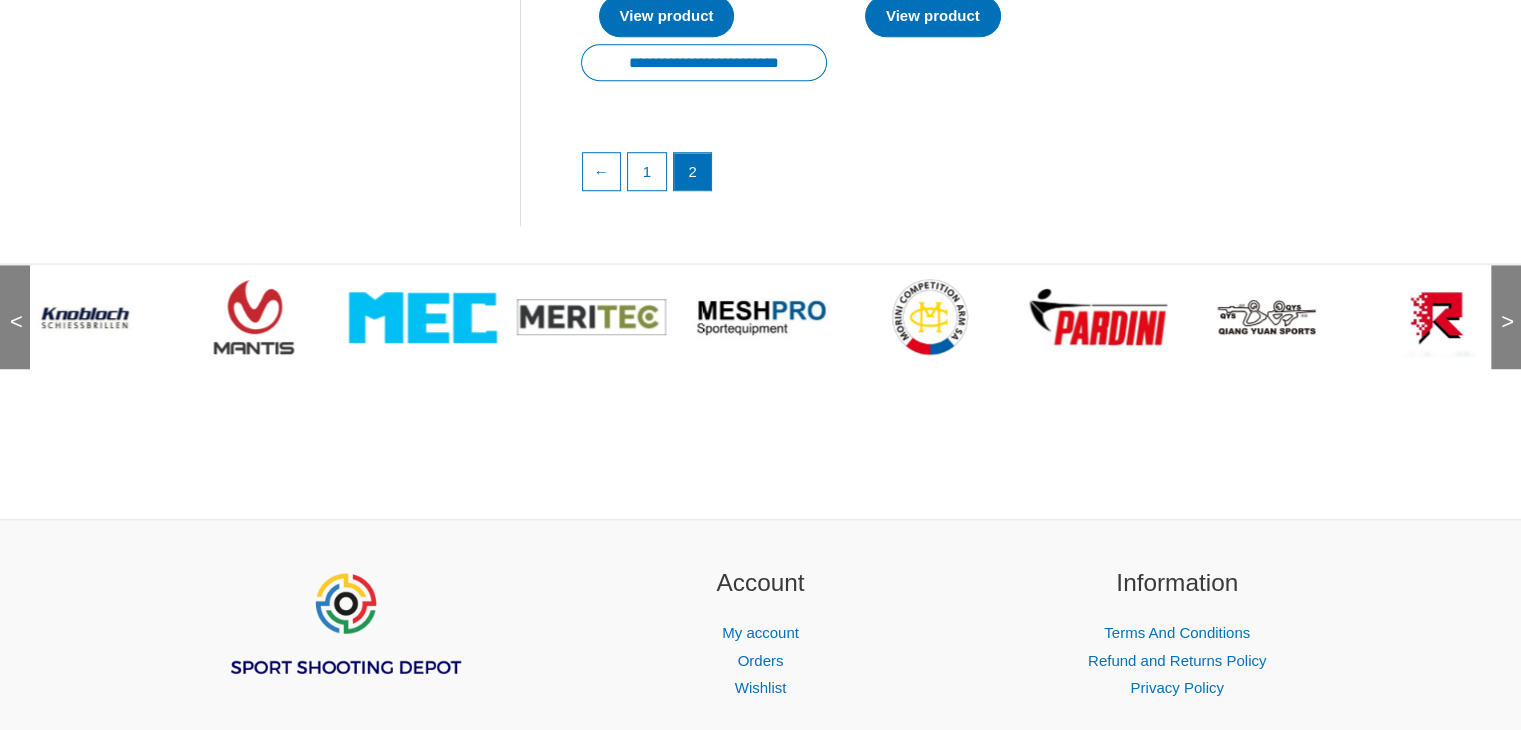 click on ">" at bounding box center (1501, 302) 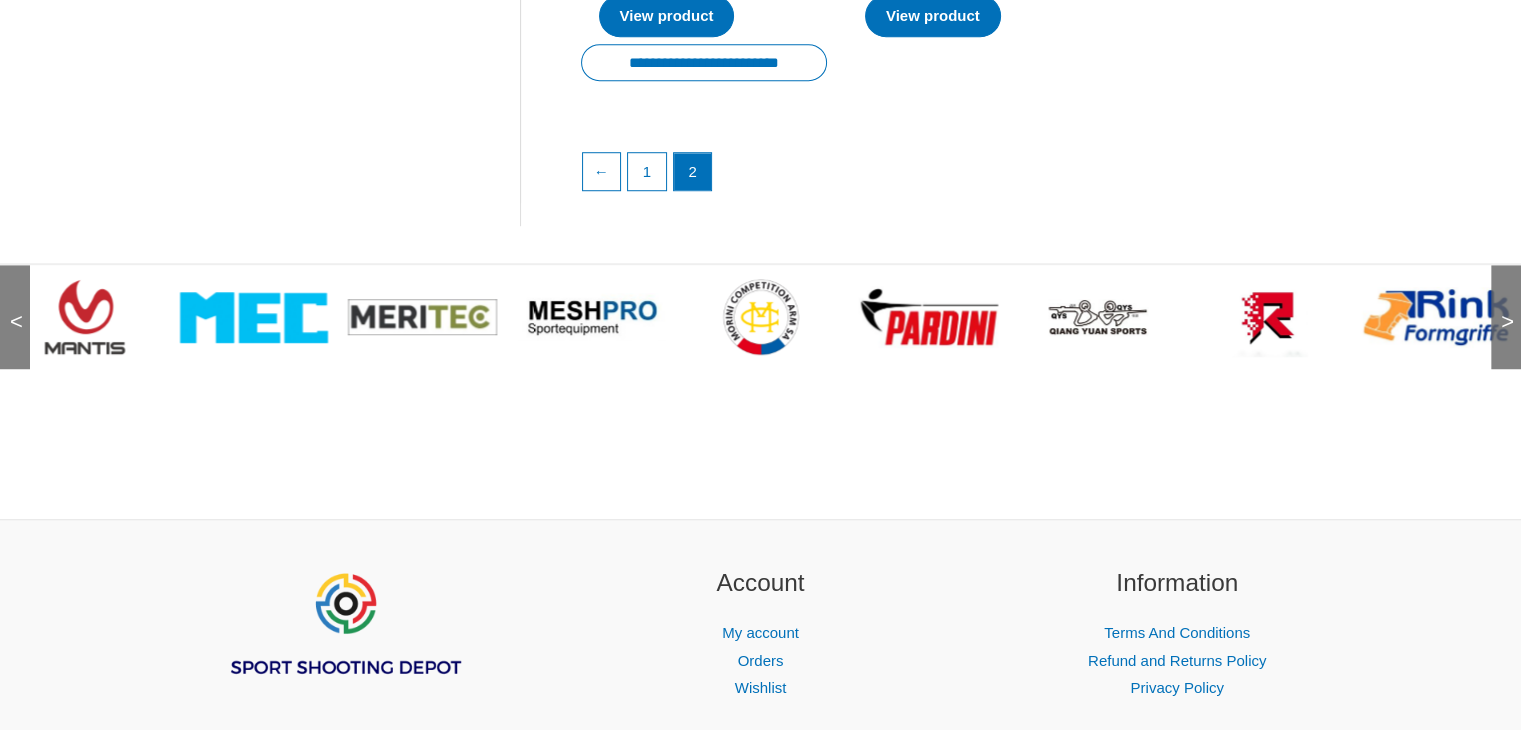 click at bounding box center (929, 317) 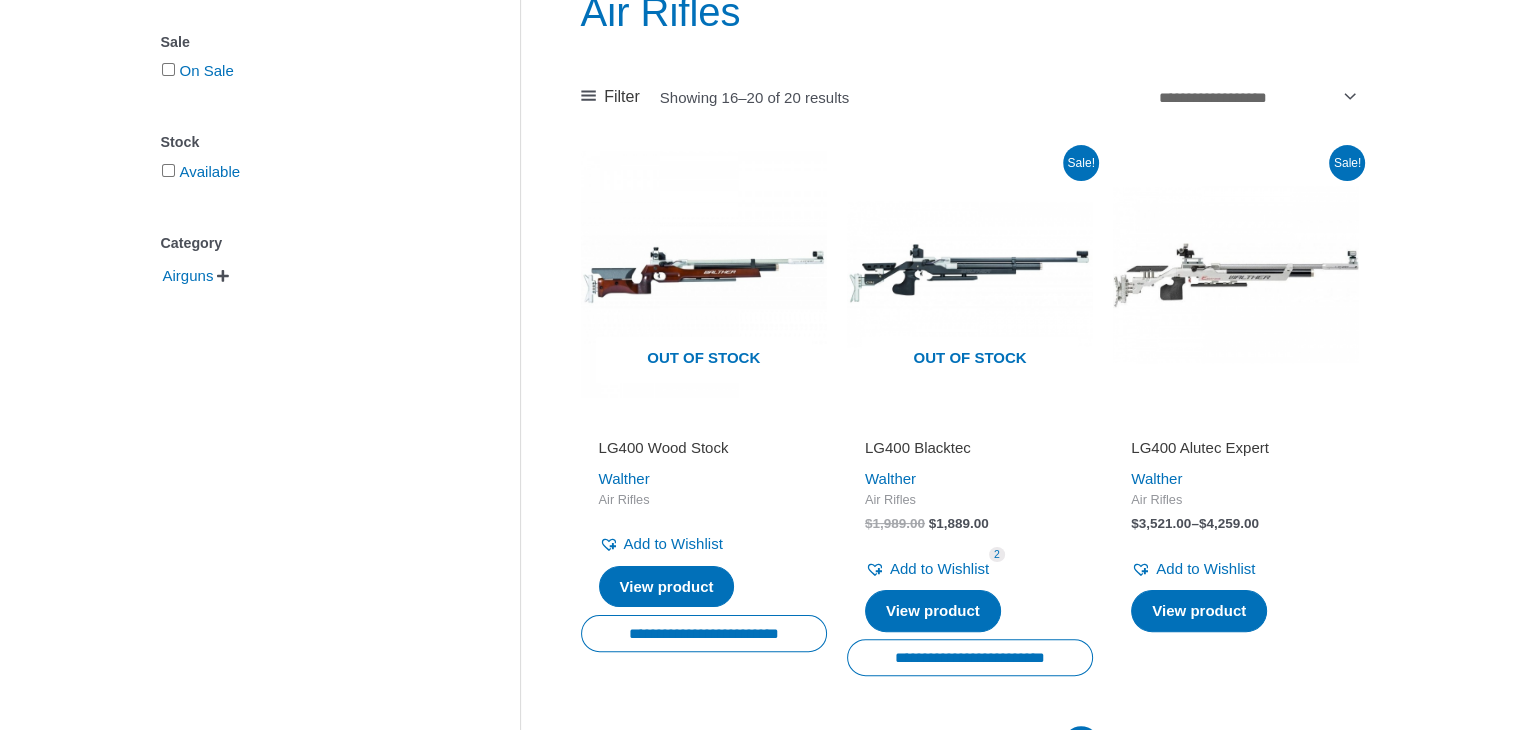 scroll, scrollTop: 100, scrollLeft: 0, axis: vertical 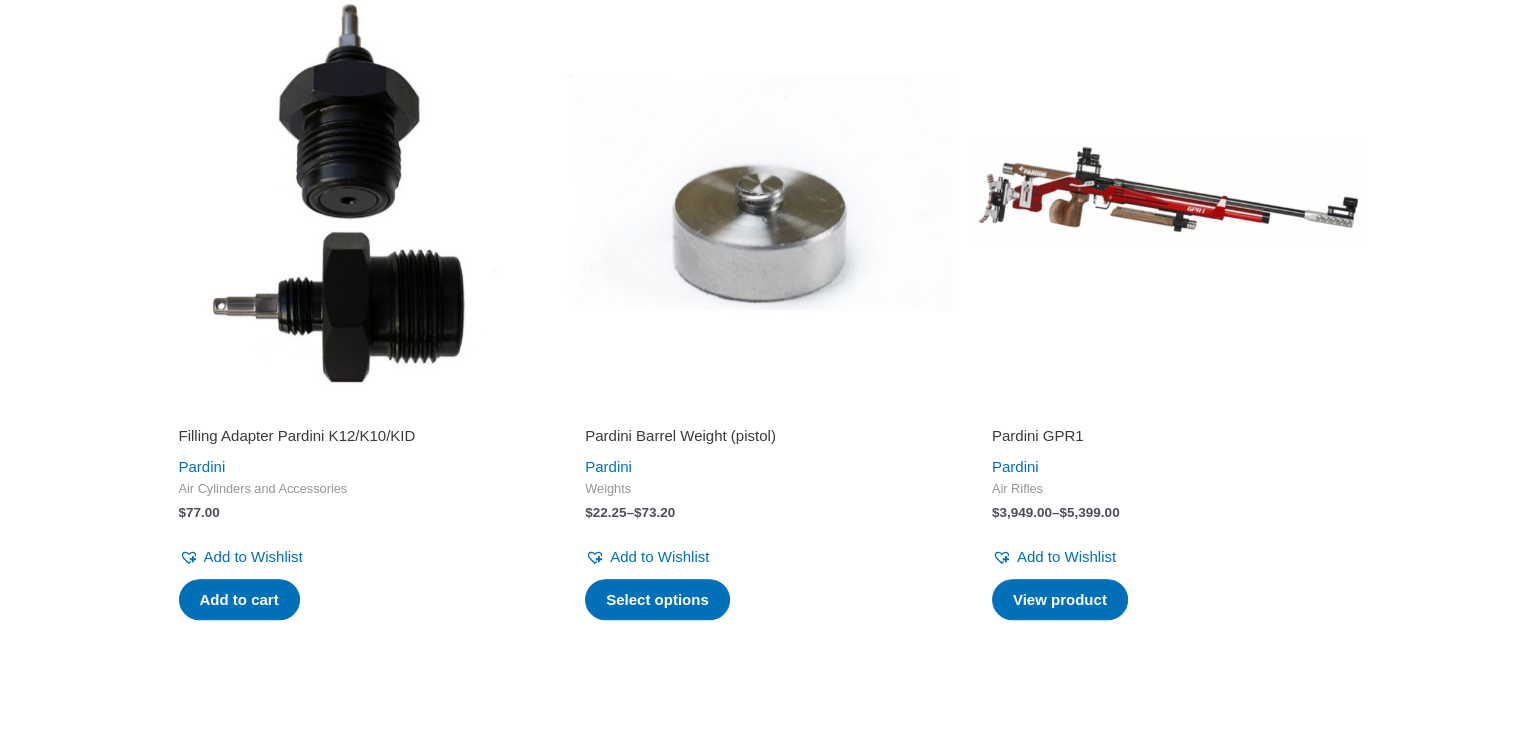 click at bounding box center (1167, 193) 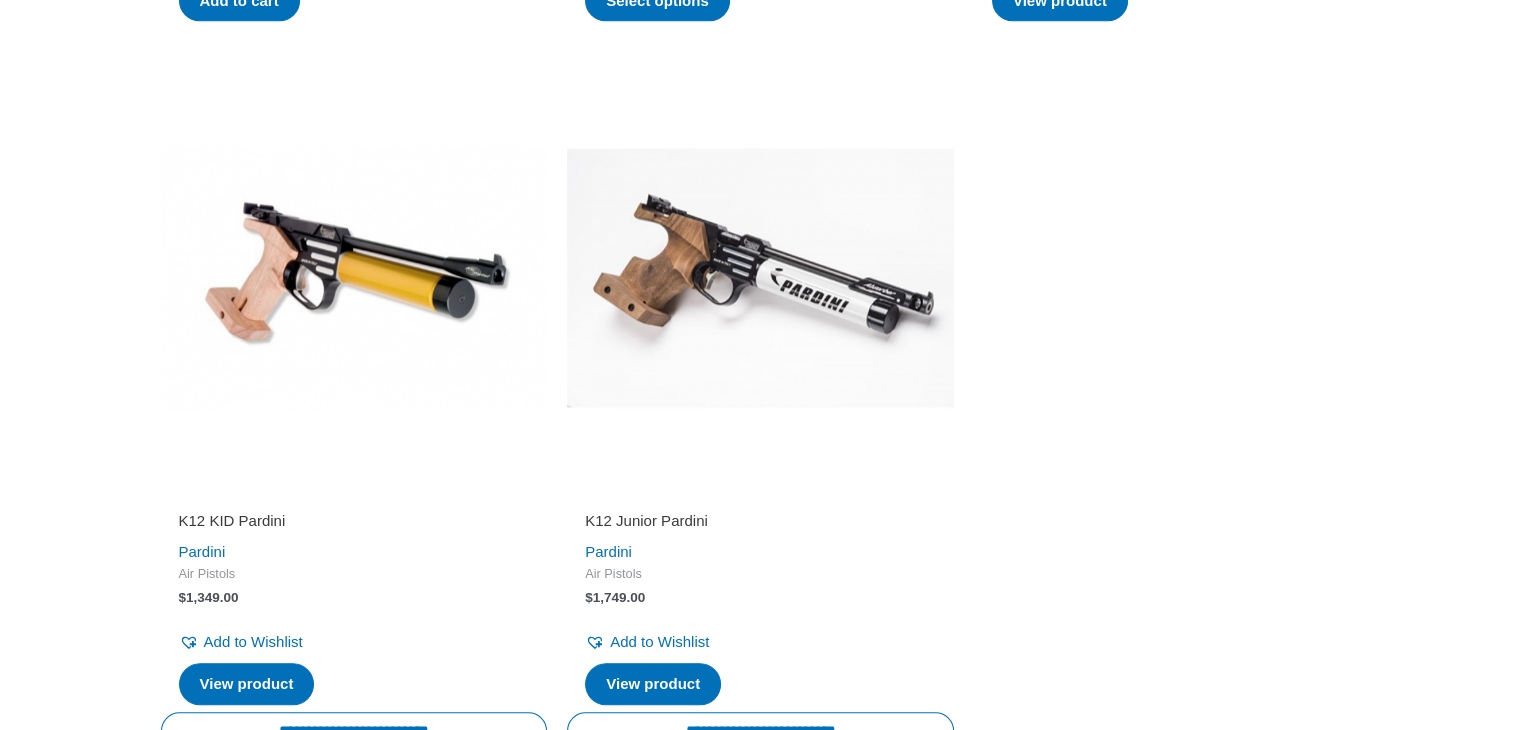 scroll, scrollTop: 1900, scrollLeft: 0, axis: vertical 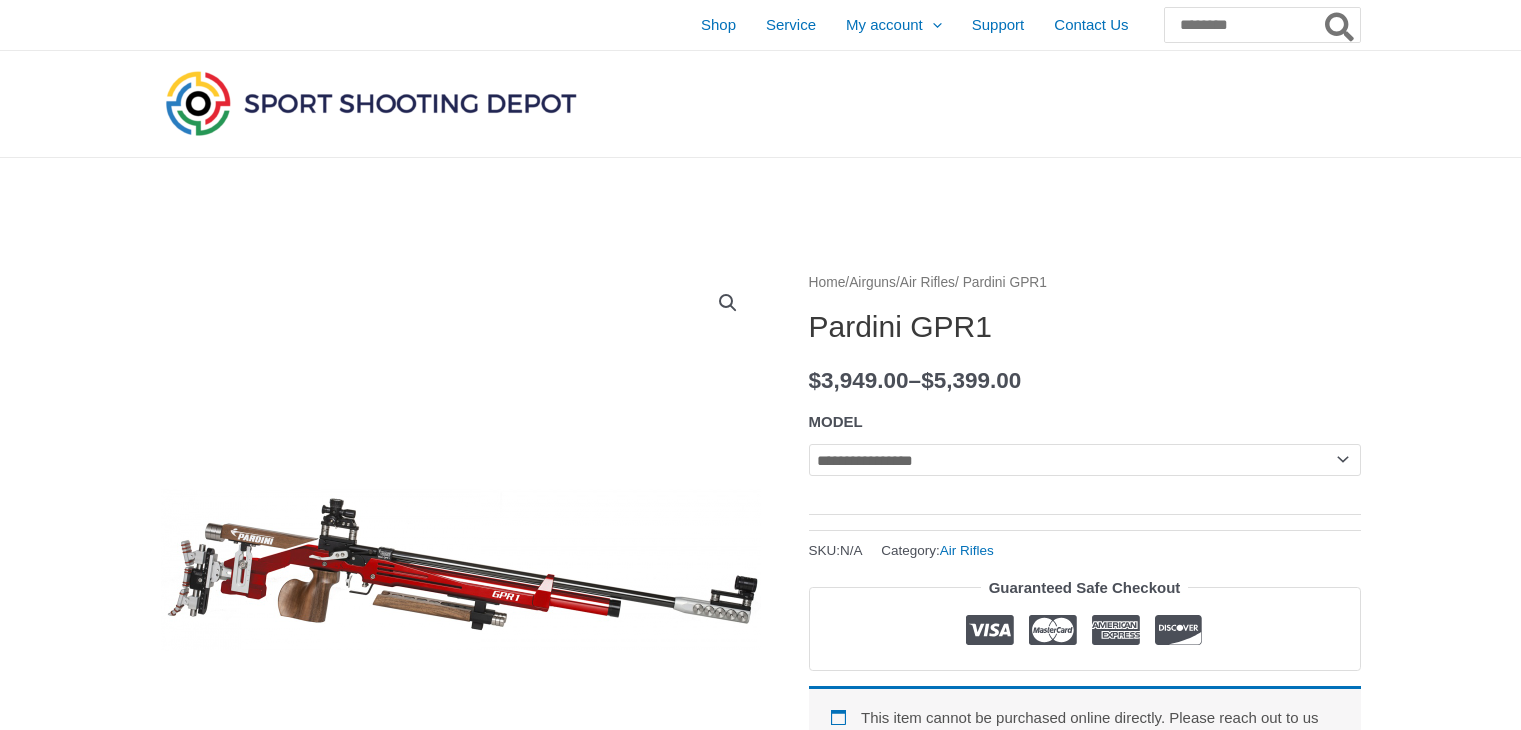 select 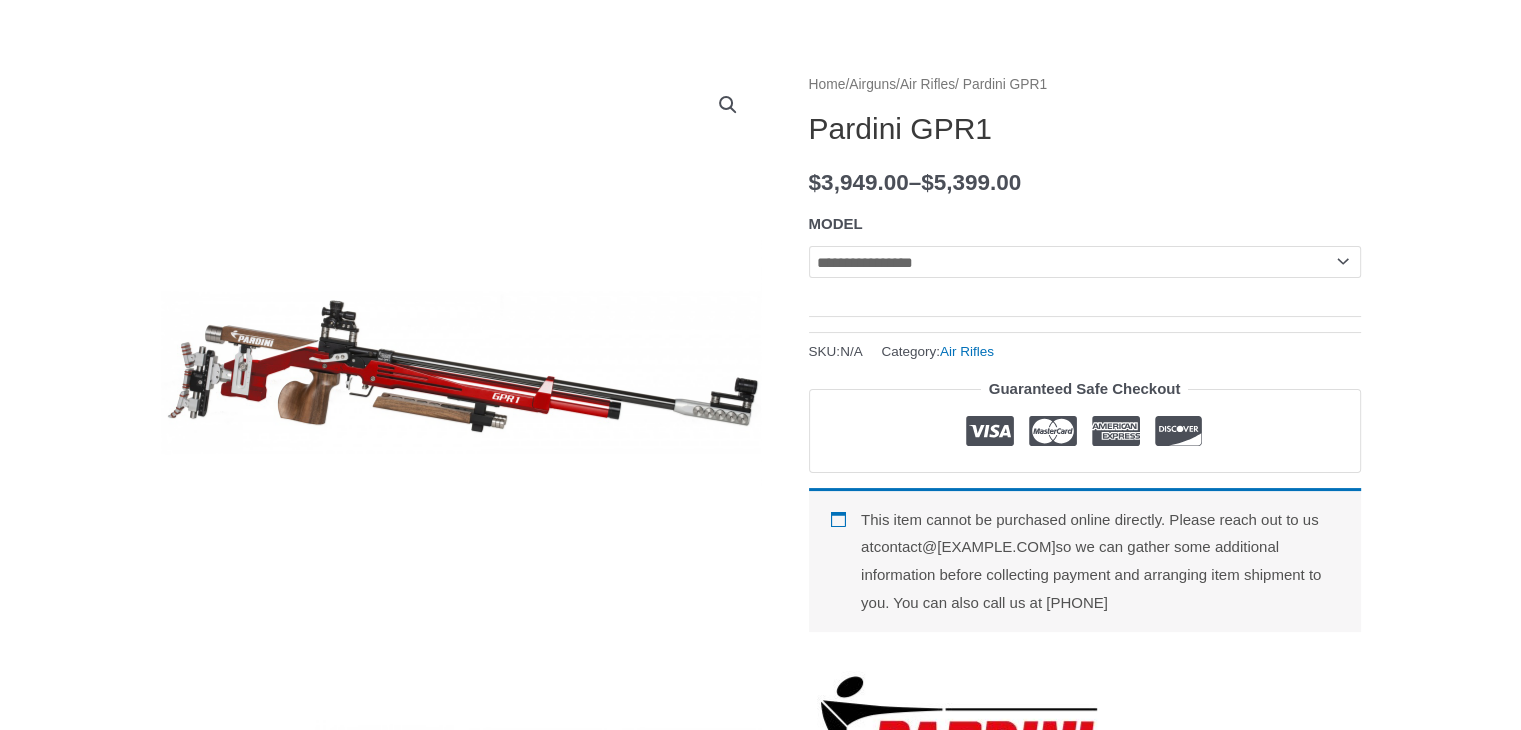 scroll, scrollTop: 200, scrollLeft: 0, axis: vertical 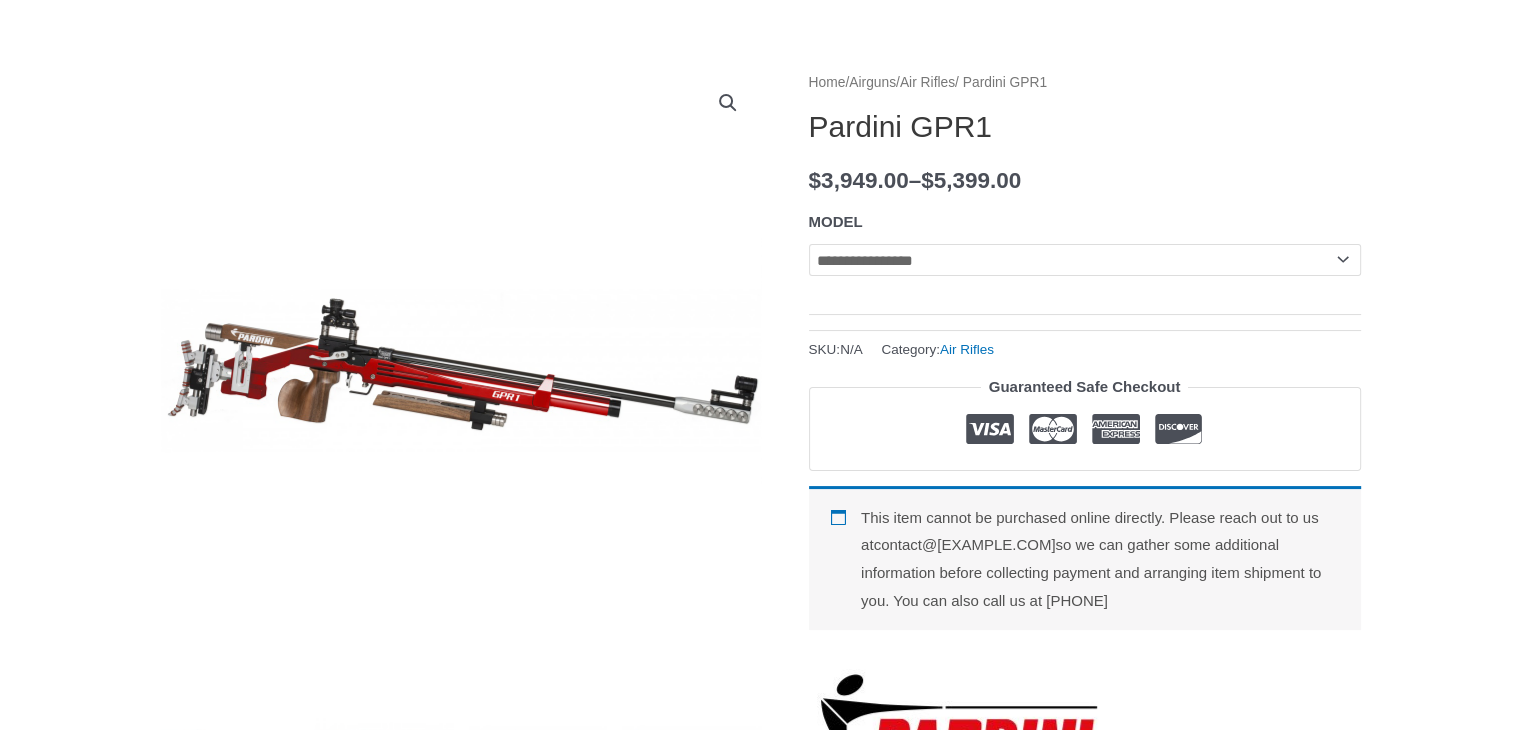 click on "**********" 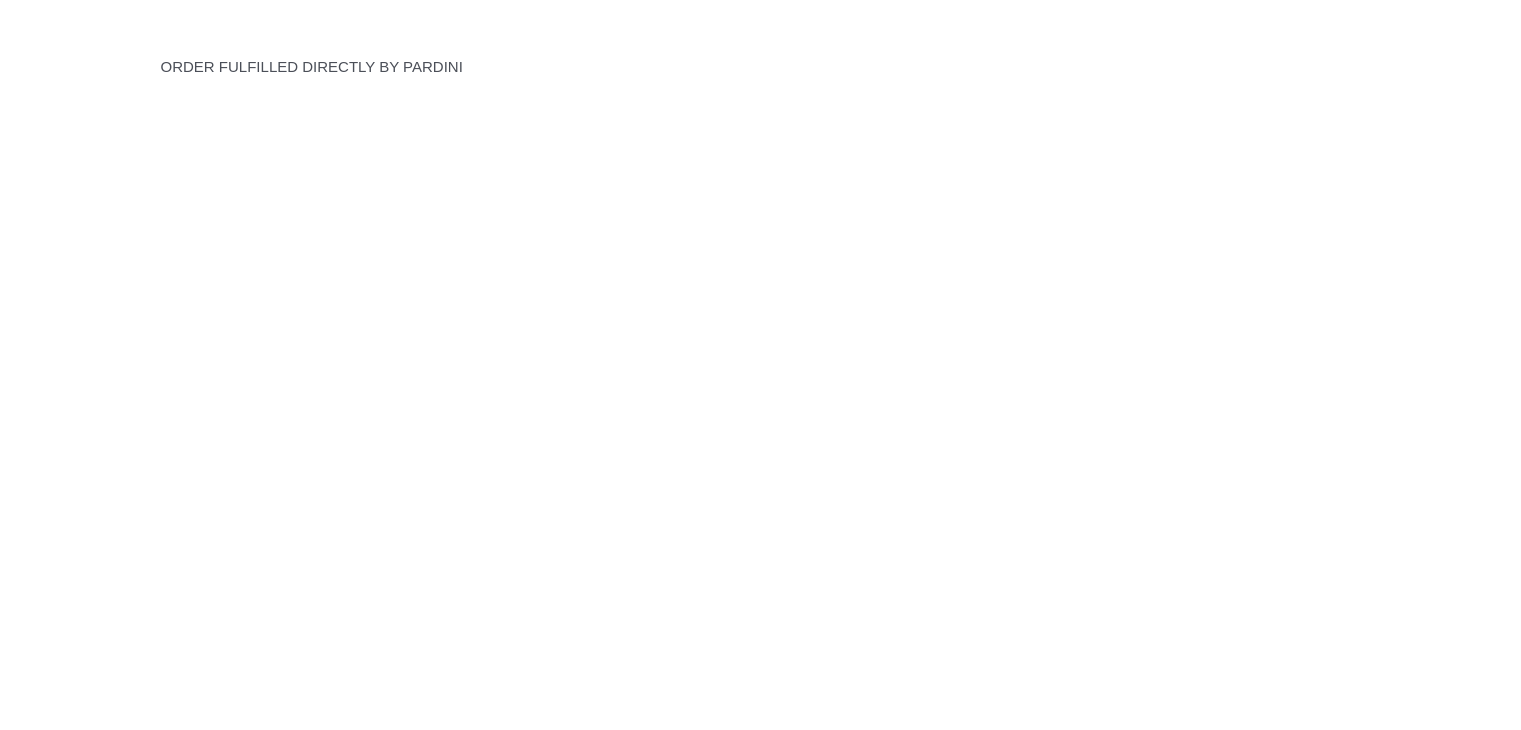 scroll, scrollTop: 2900, scrollLeft: 0, axis: vertical 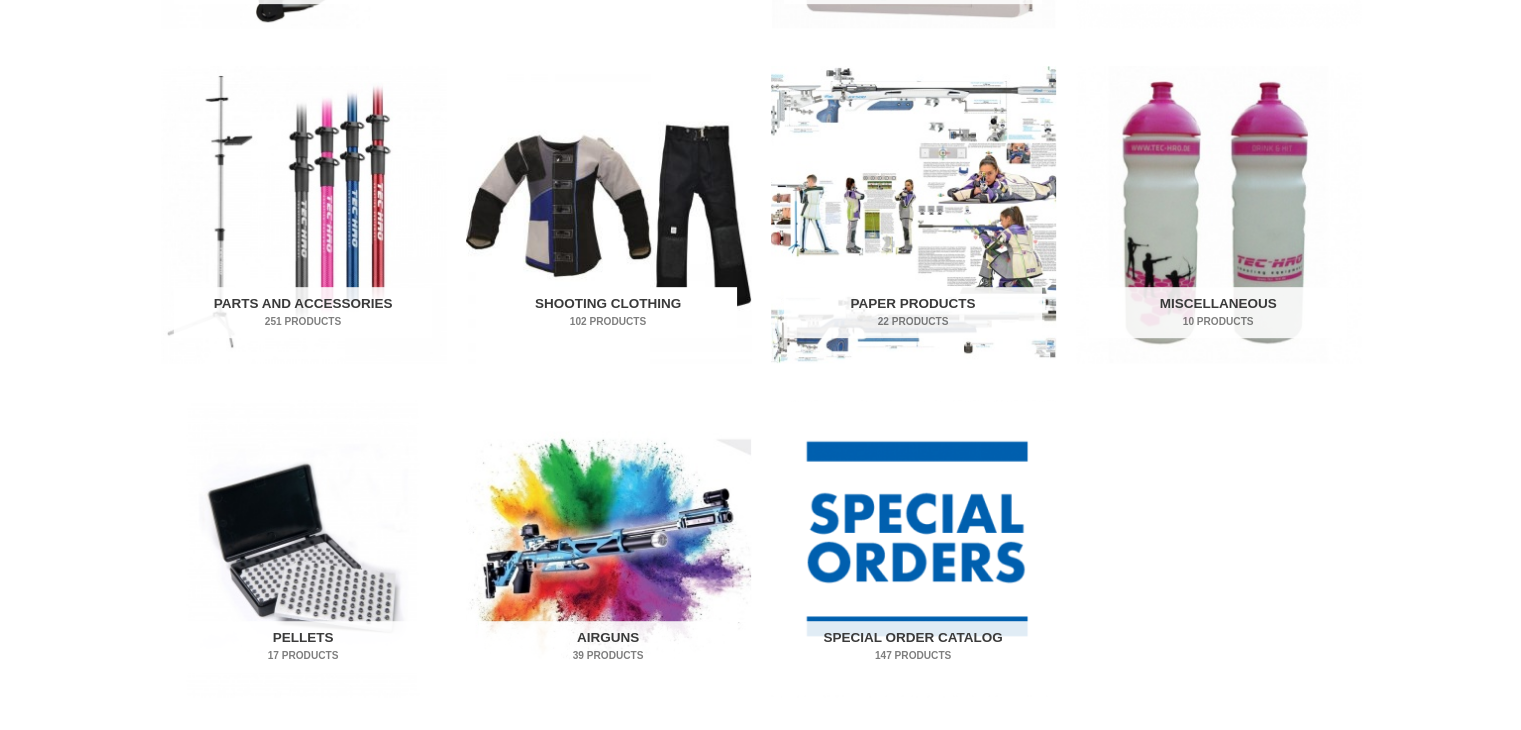 click at bounding box center (608, 214) 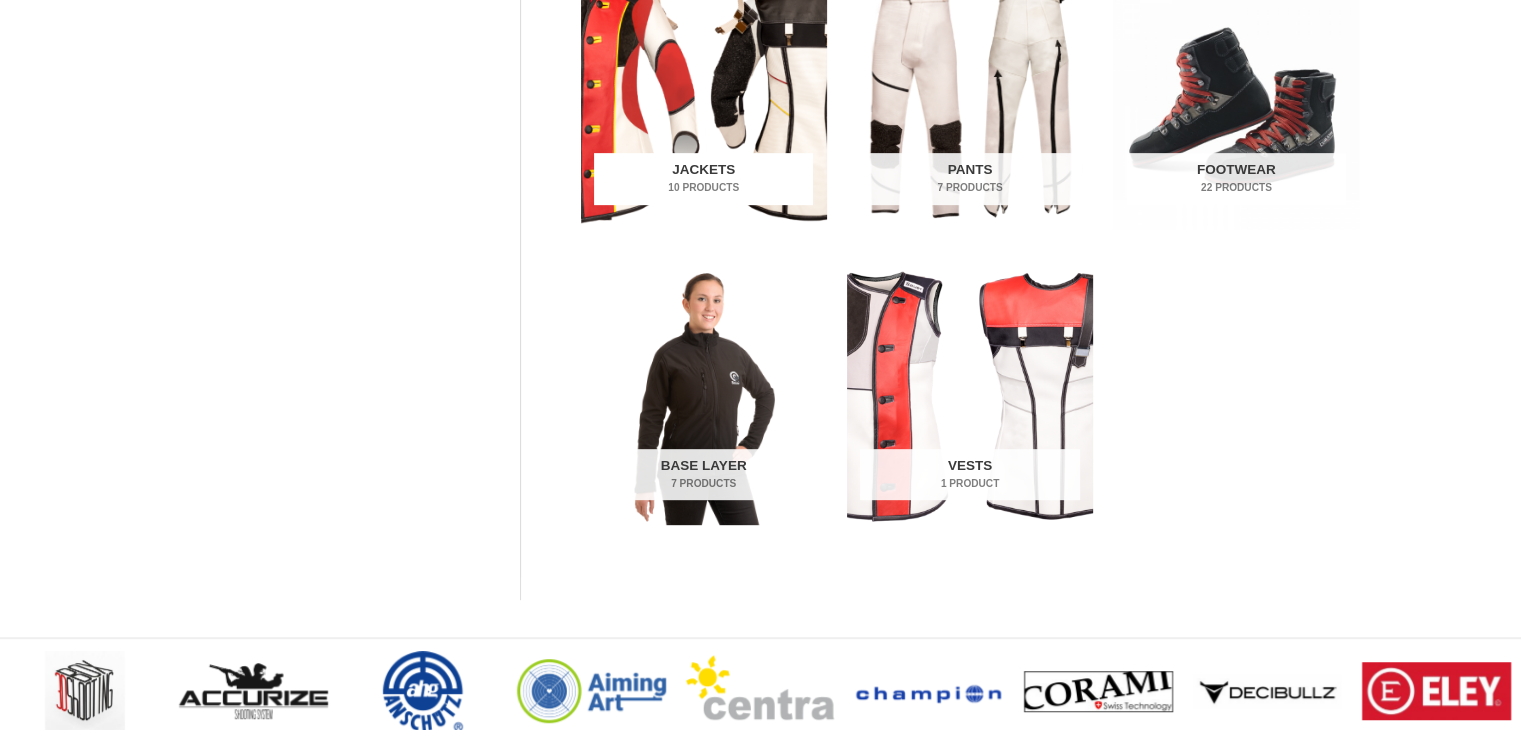 scroll, scrollTop: 652, scrollLeft: 0, axis: vertical 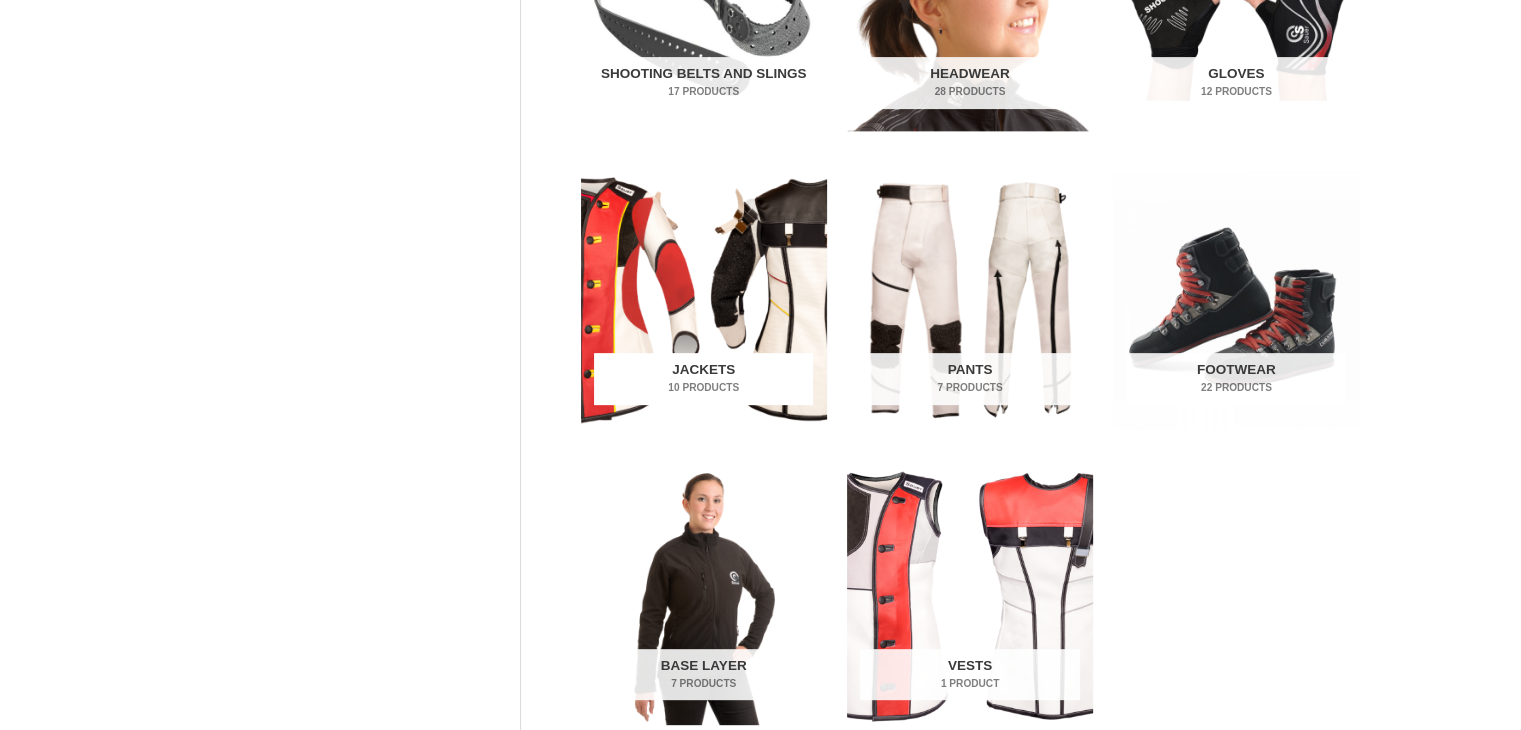 click at bounding box center (704, 300) 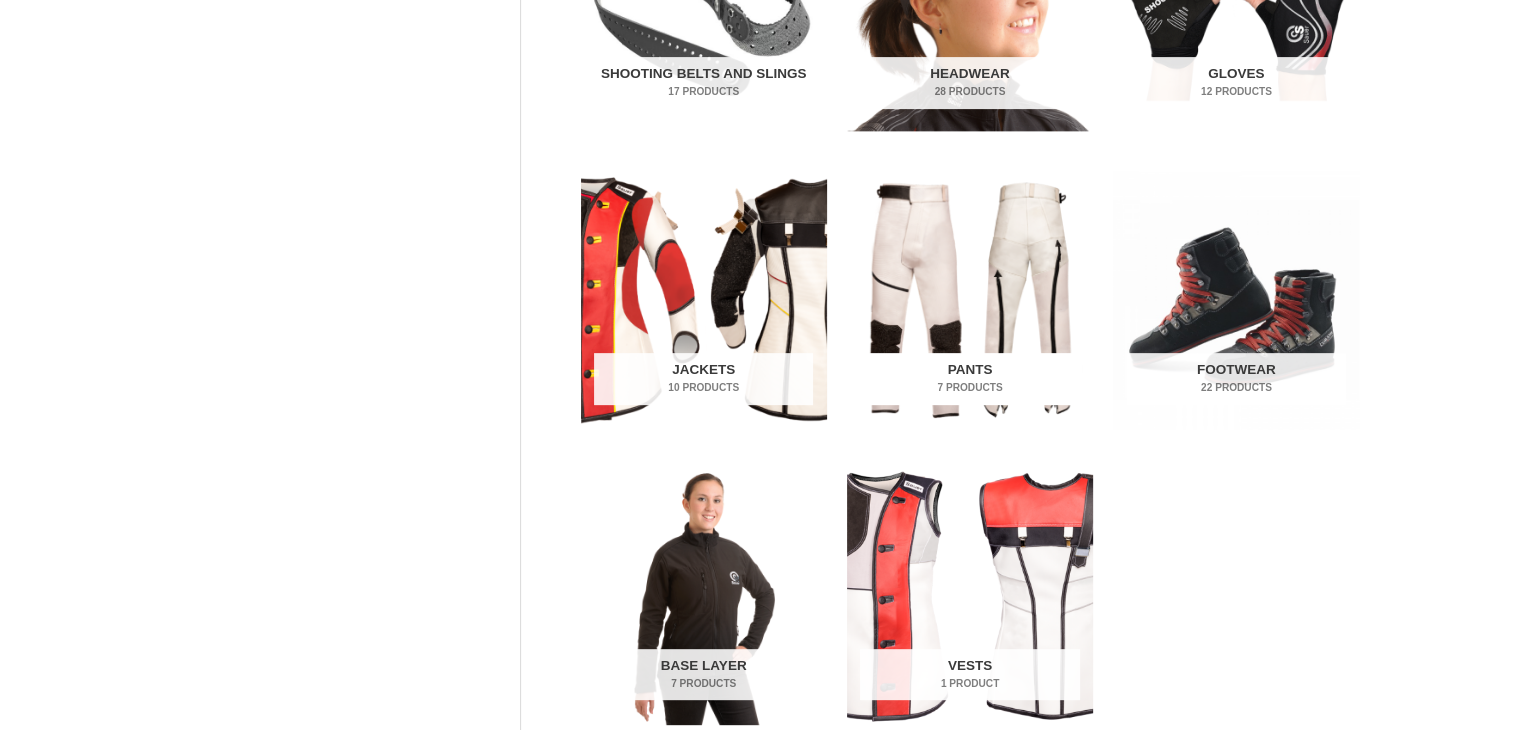 click at bounding box center [970, 300] 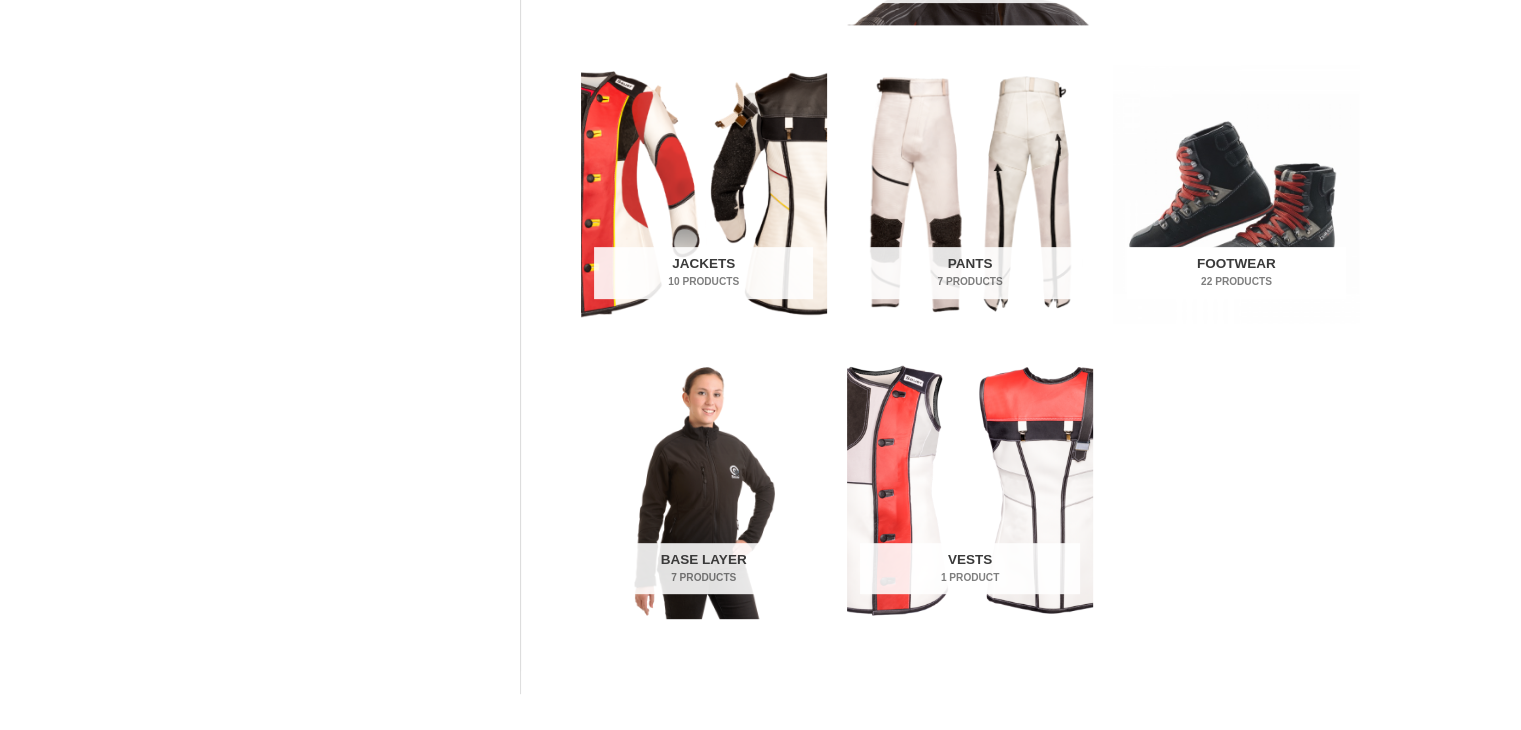 scroll, scrollTop: 652, scrollLeft: 0, axis: vertical 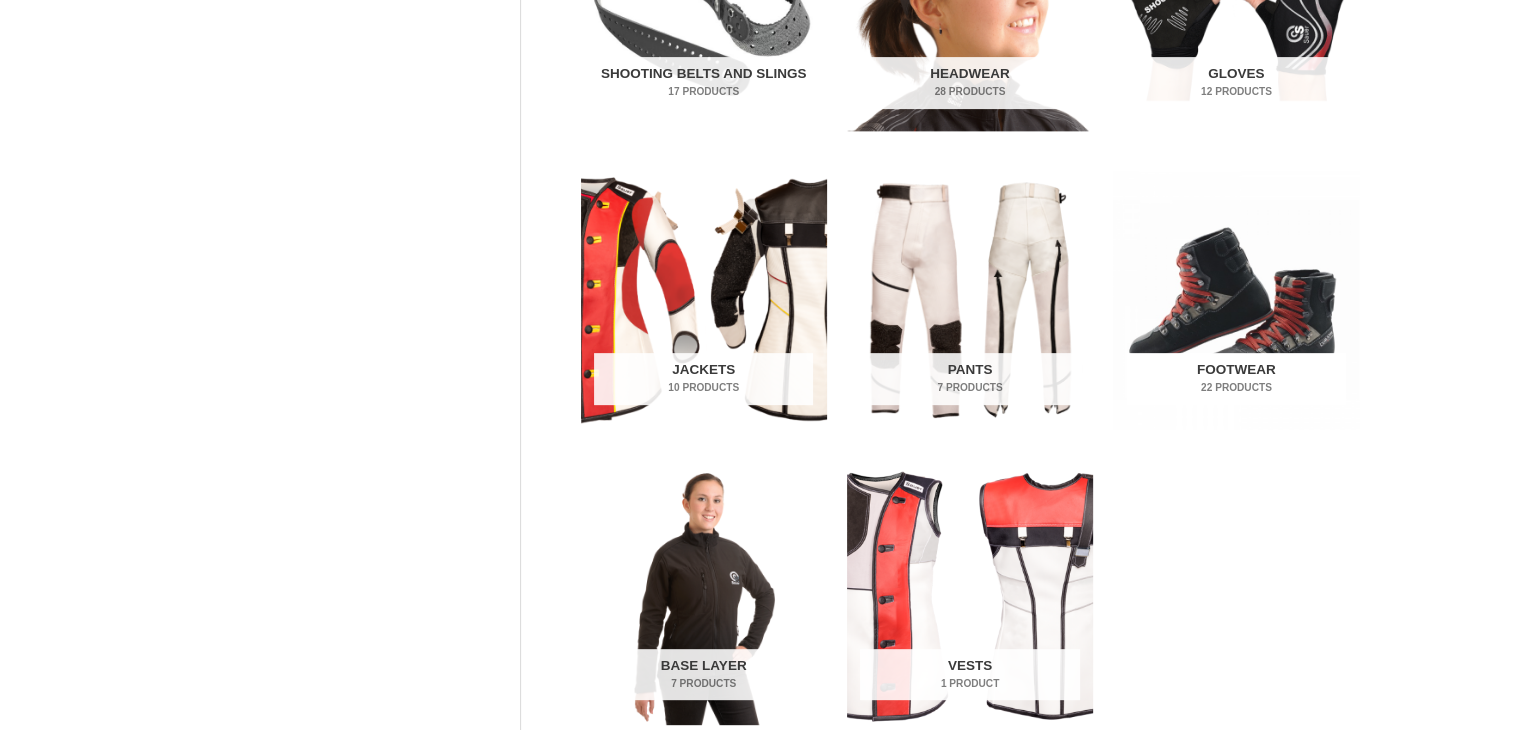 click at bounding box center (1236, 300) 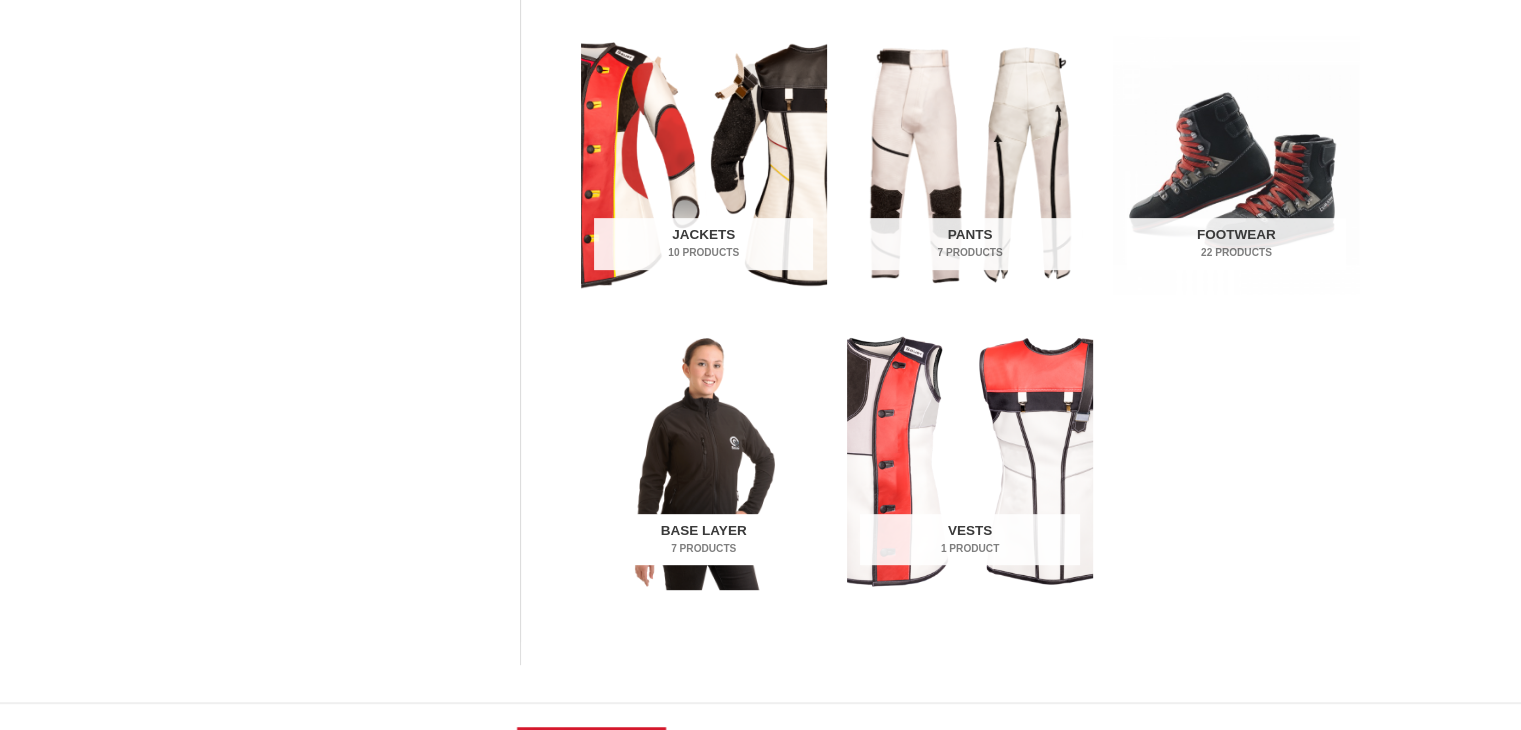 scroll, scrollTop: 952, scrollLeft: 0, axis: vertical 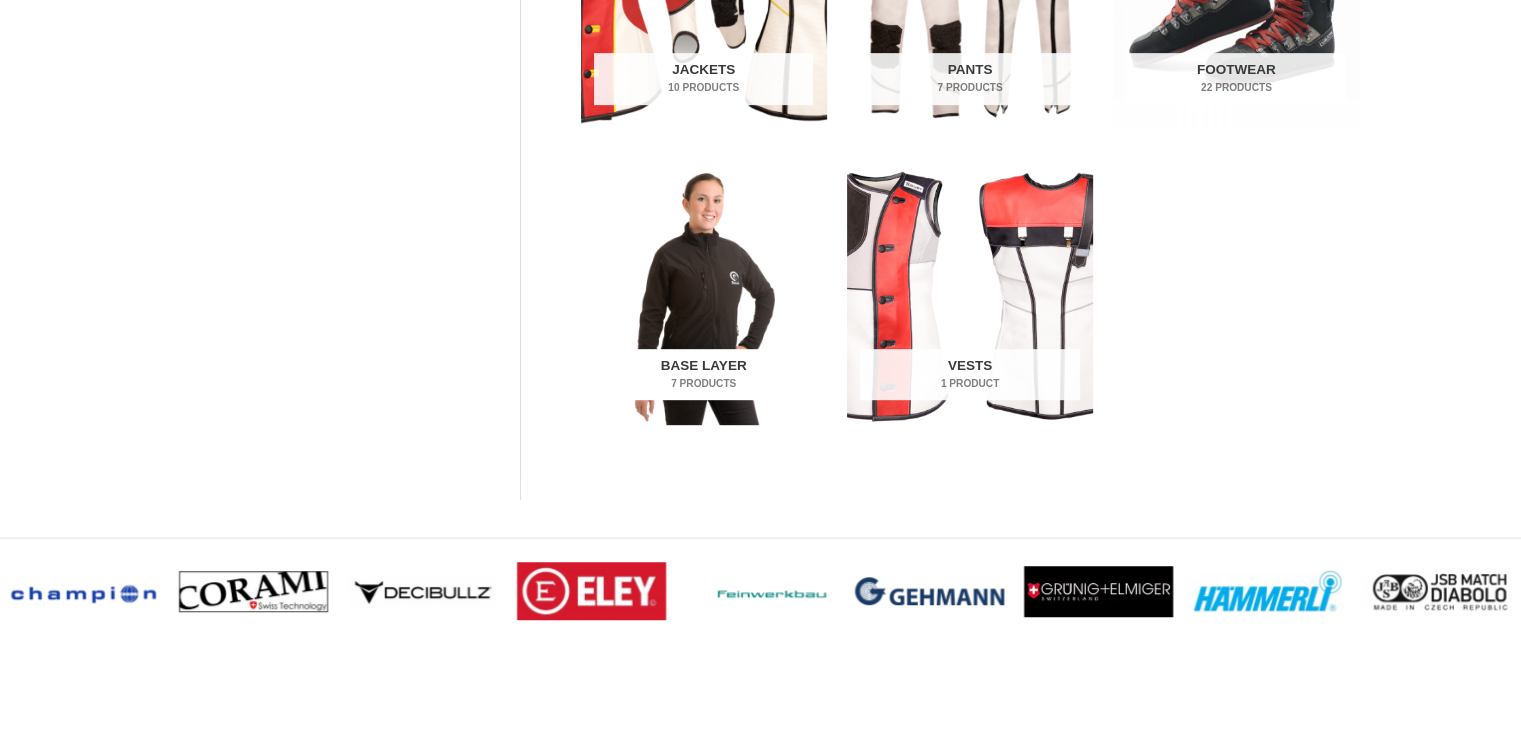 click at bounding box center (704, 295) 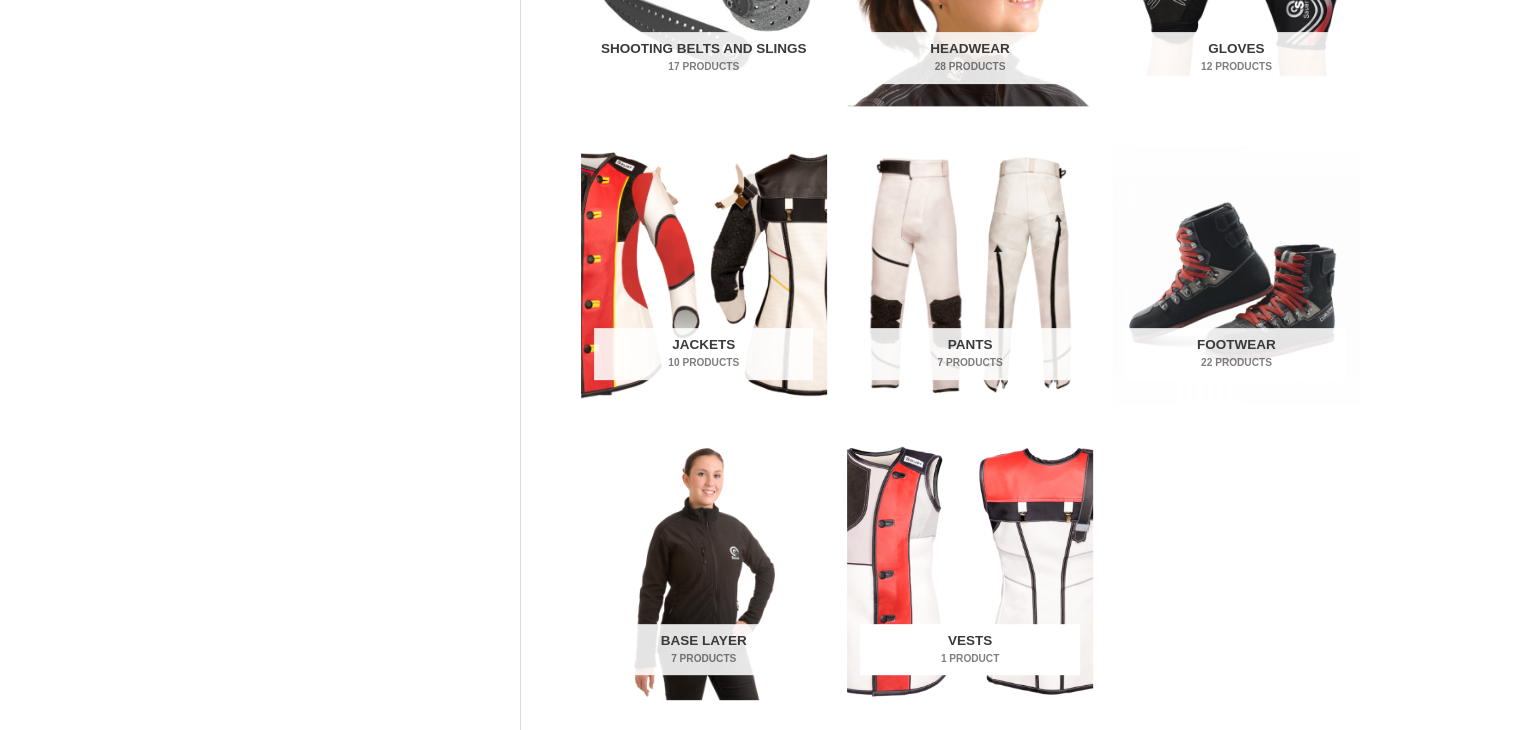 scroll, scrollTop: 652, scrollLeft: 0, axis: vertical 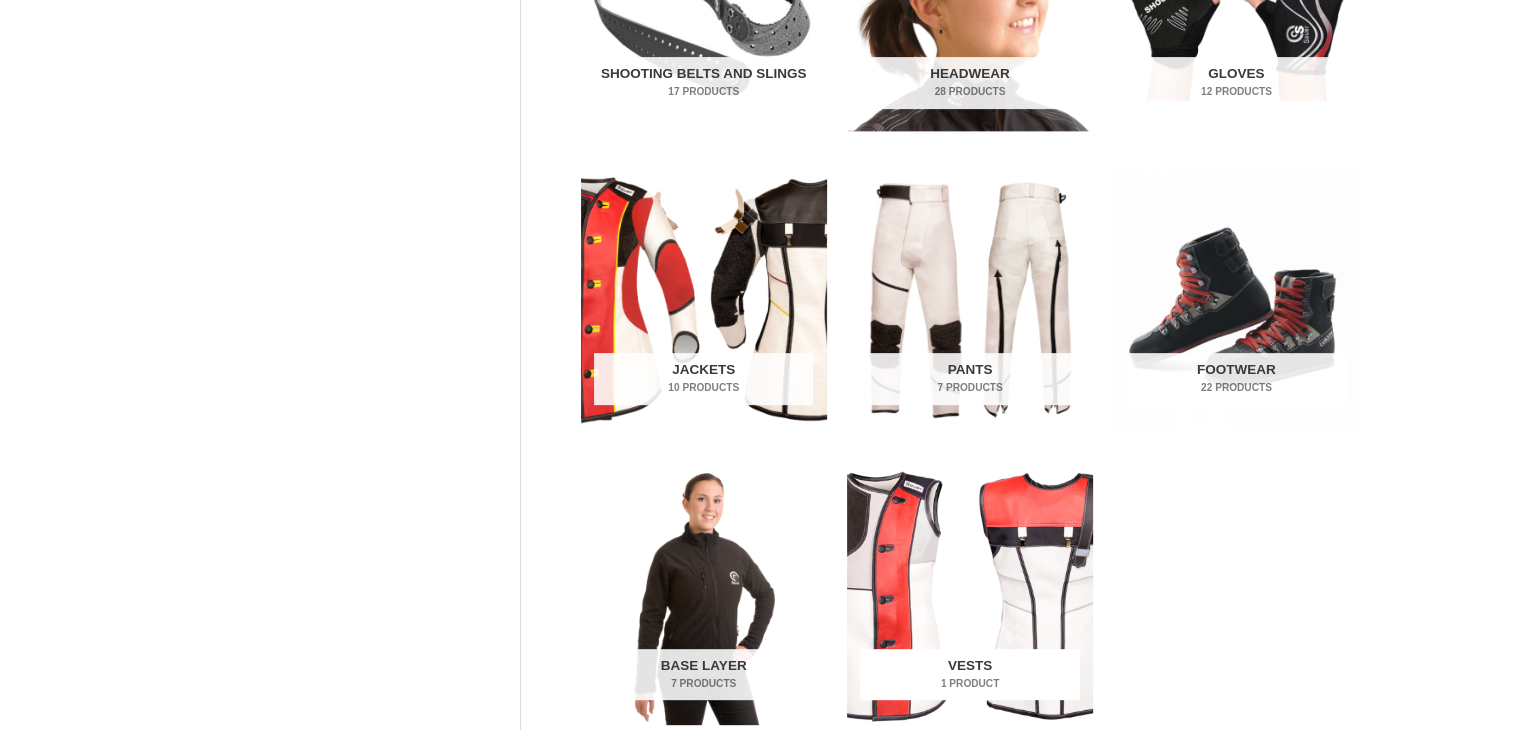 click at bounding box center (970, 595) 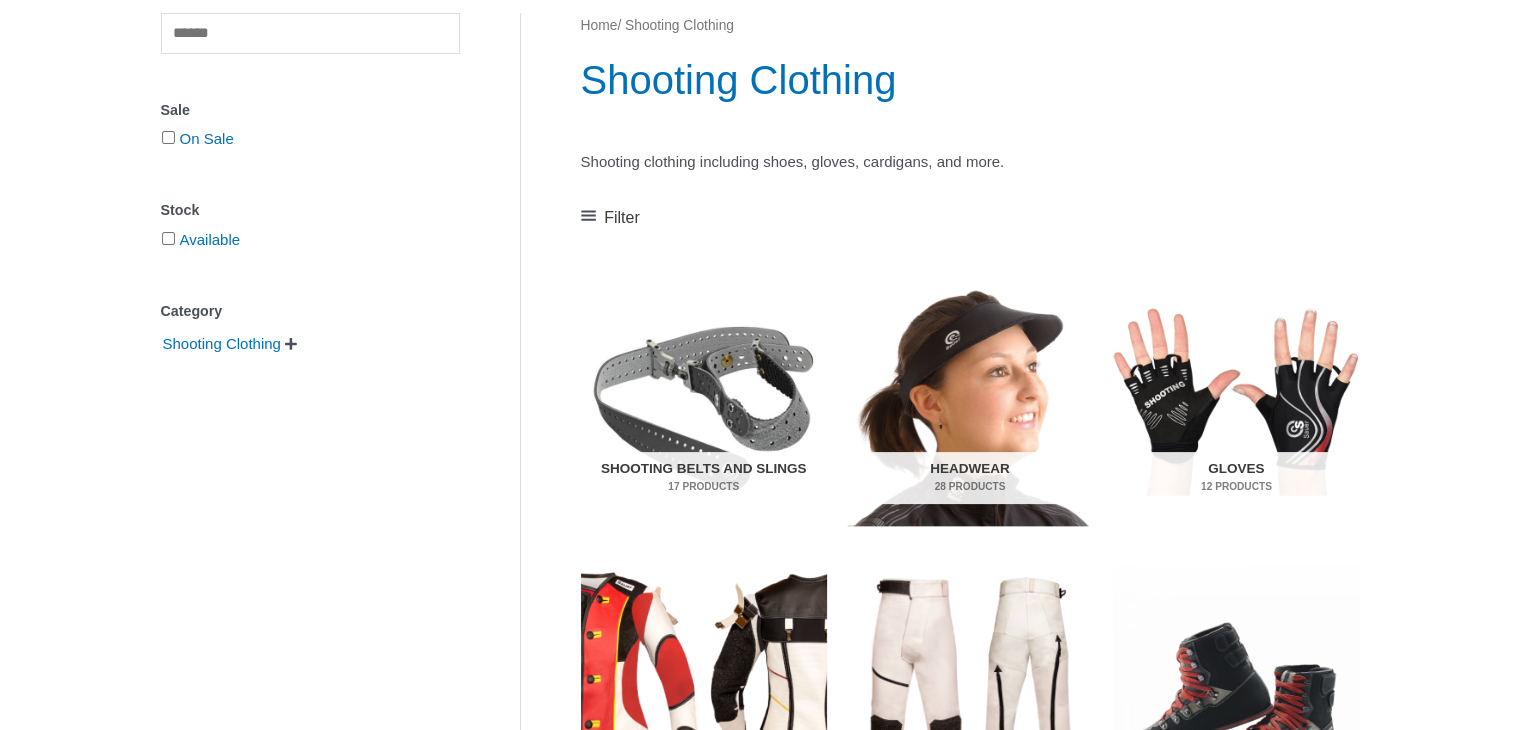 scroll, scrollTop: 152, scrollLeft: 0, axis: vertical 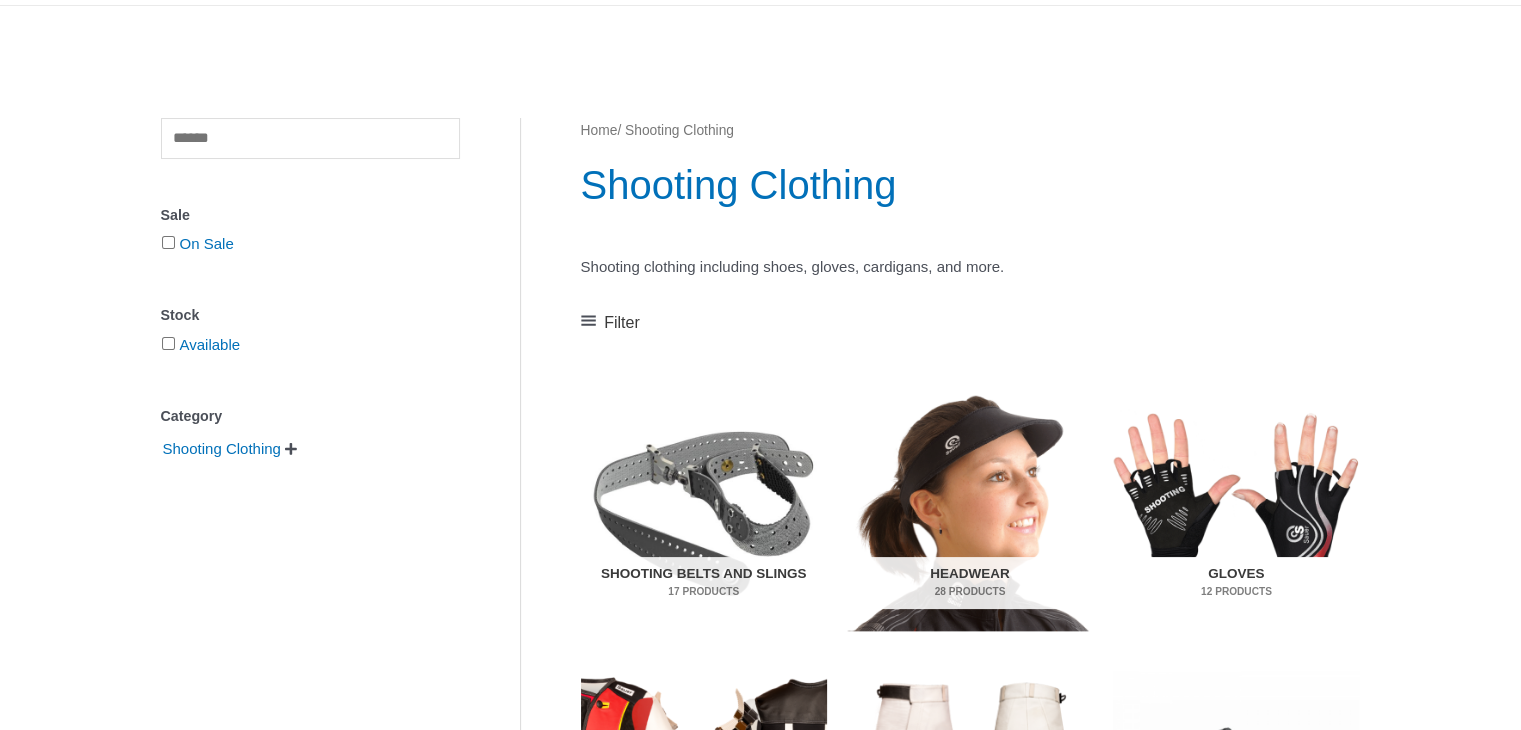 click at bounding box center (1236, 504) 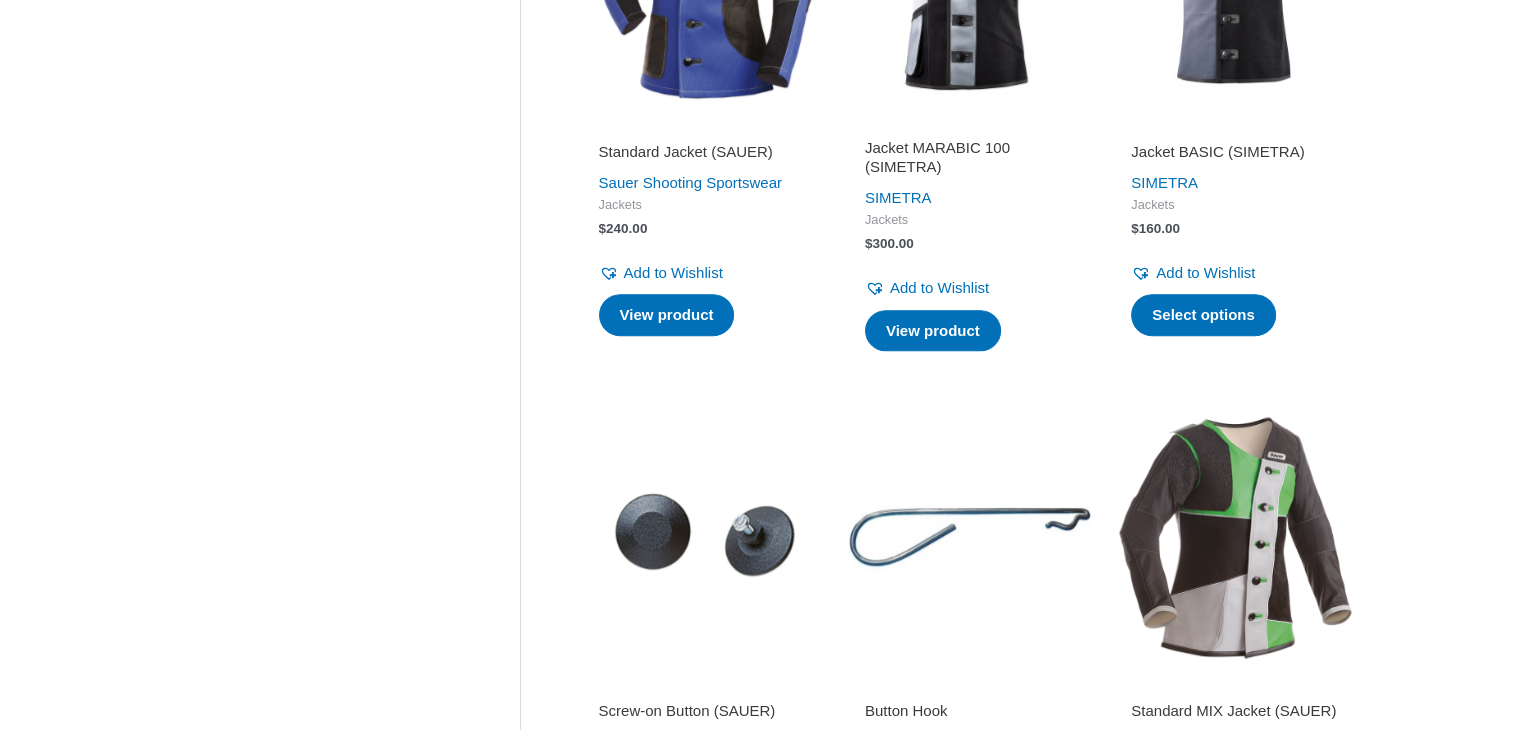 scroll, scrollTop: 1200, scrollLeft: 0, axis: vertical 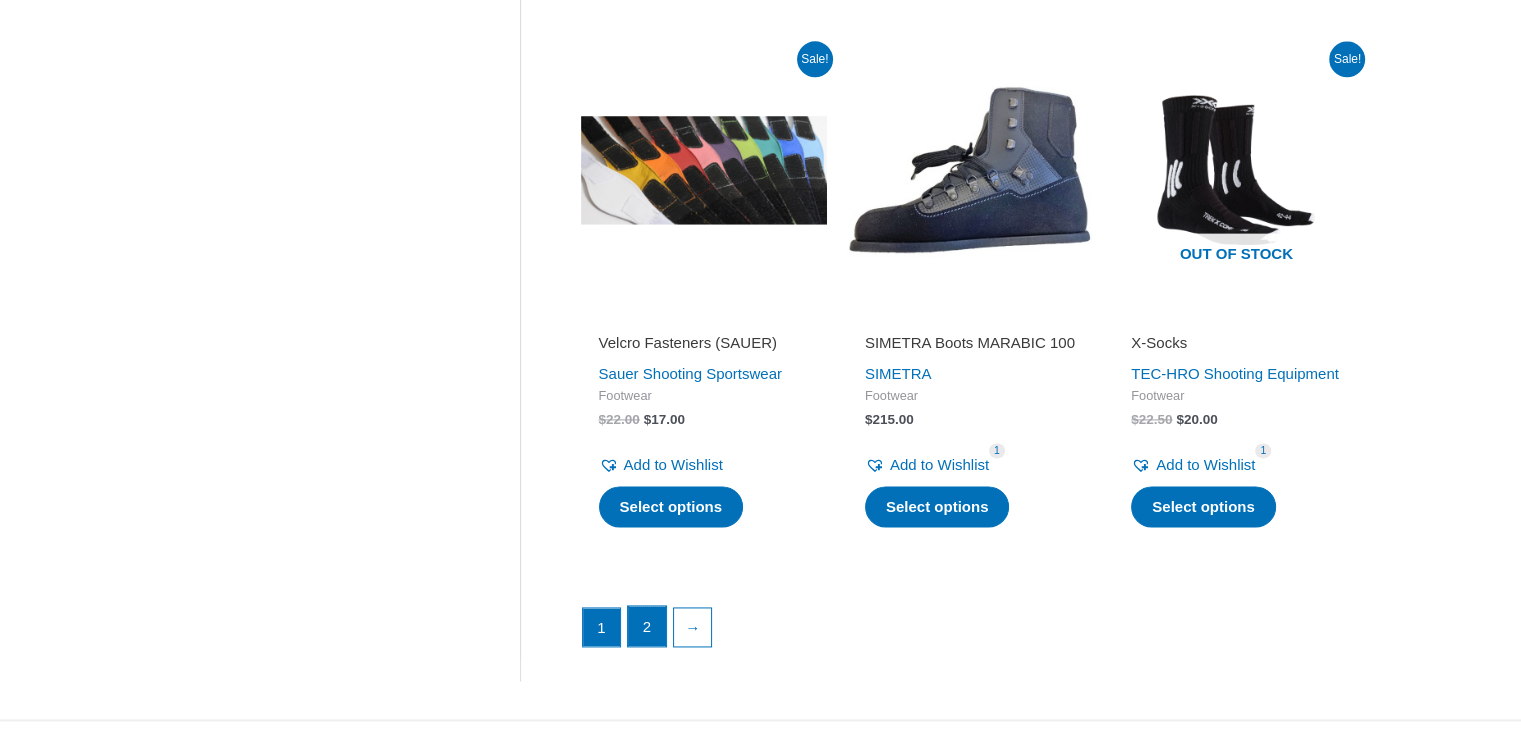 click on "2" at bounding box center [647, 626] 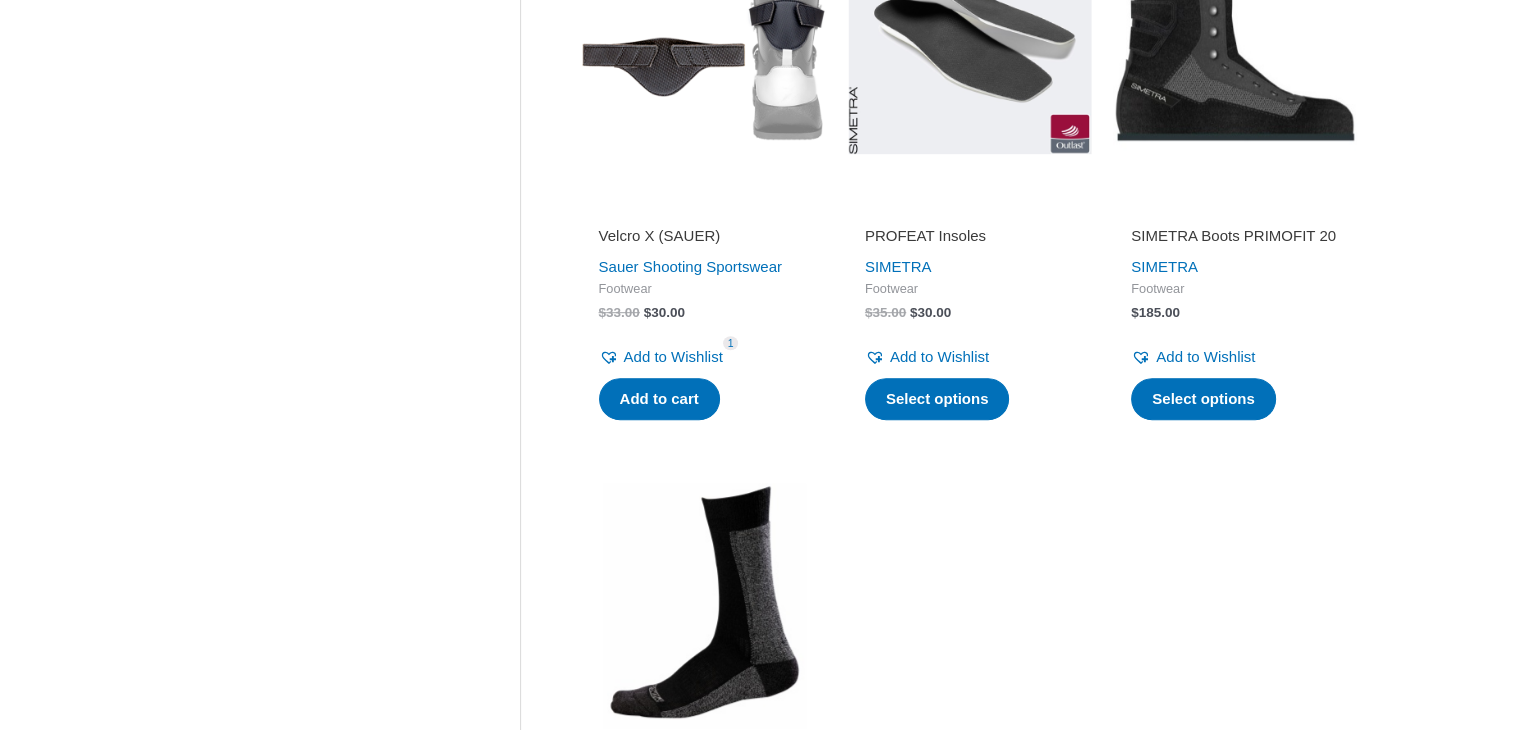 scroll, scrollTop: 1300, scrollLeft: 0, axis: vertical 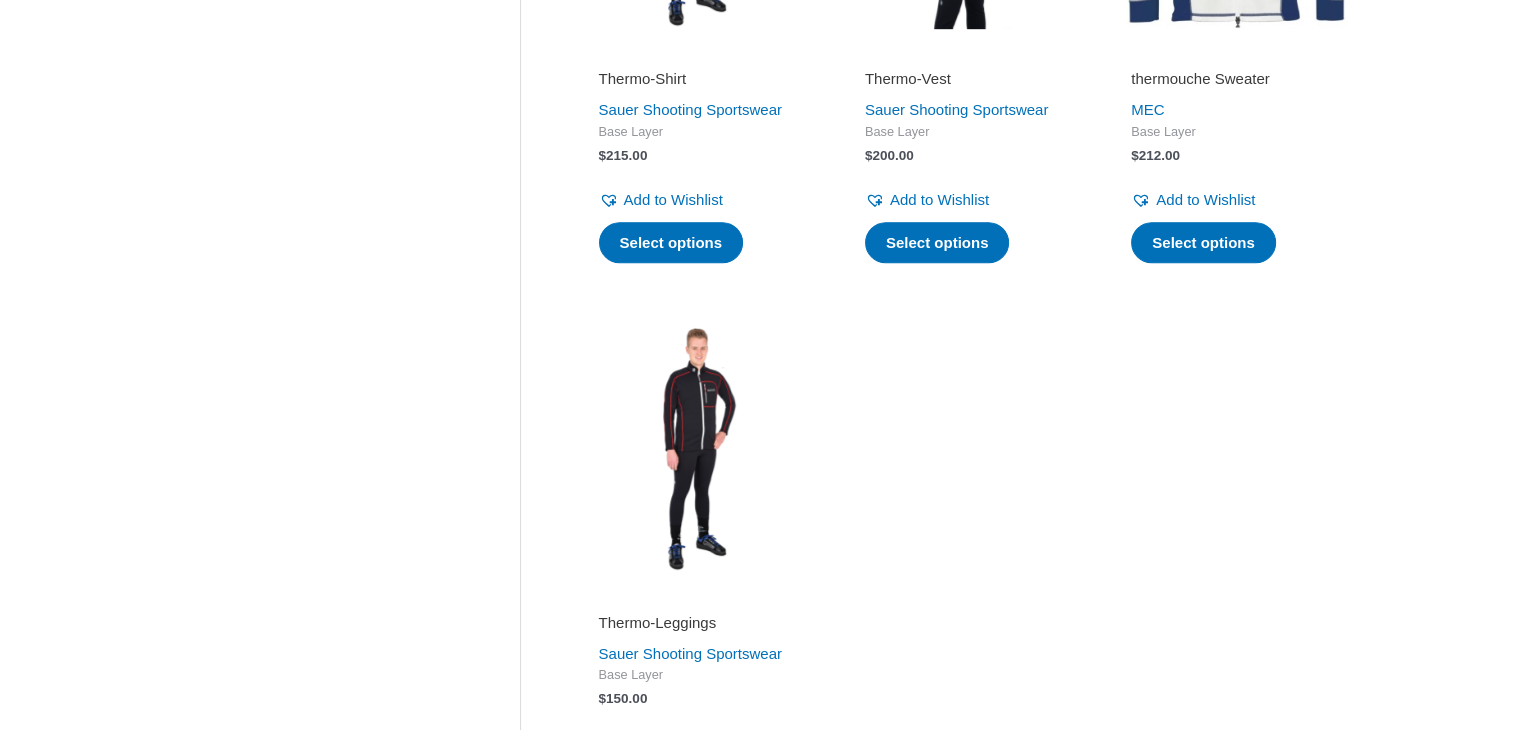 click at bounding box center [704, 449] 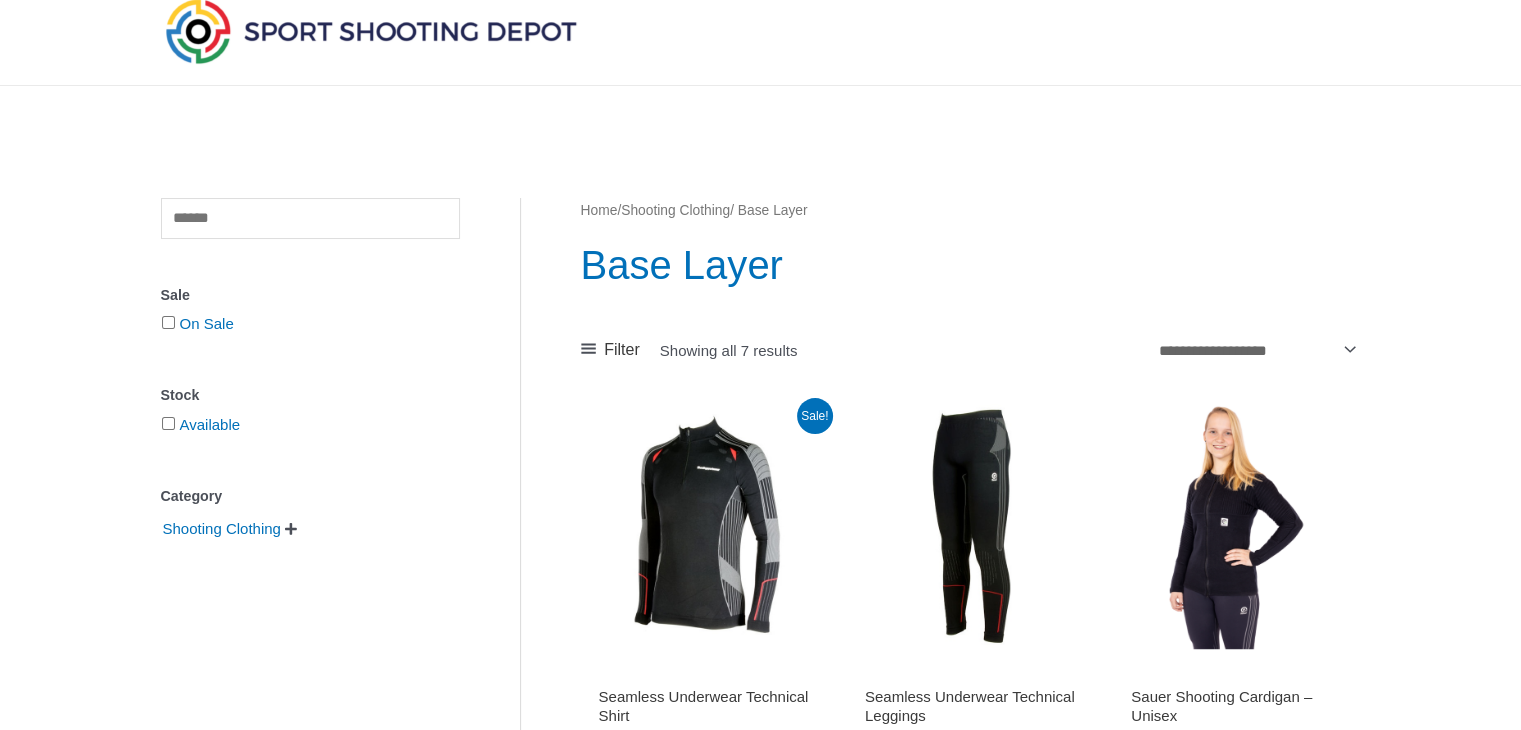 scroll, scrollTop: 0, scrollLeft: 0, axis: both 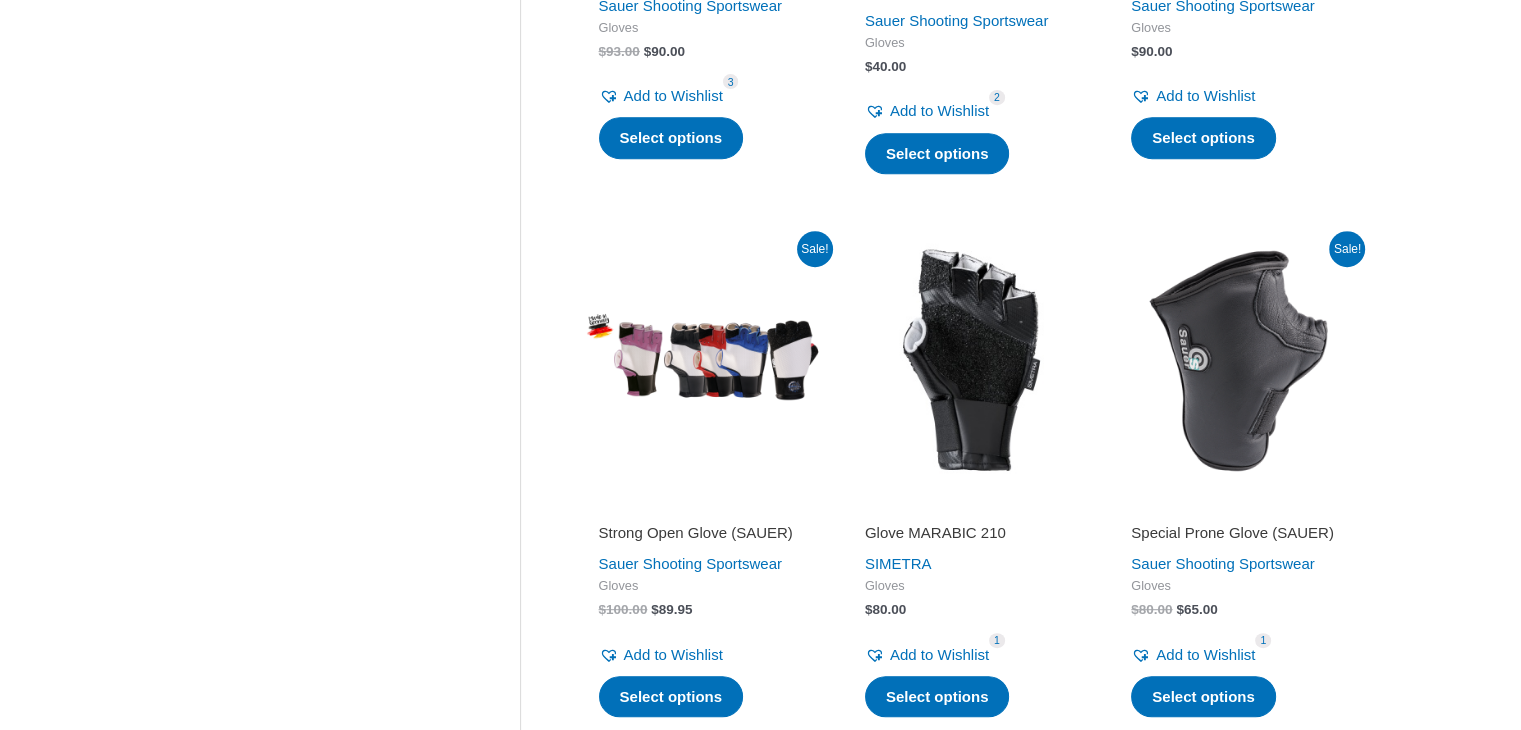 click at bounding box center [704, 360] 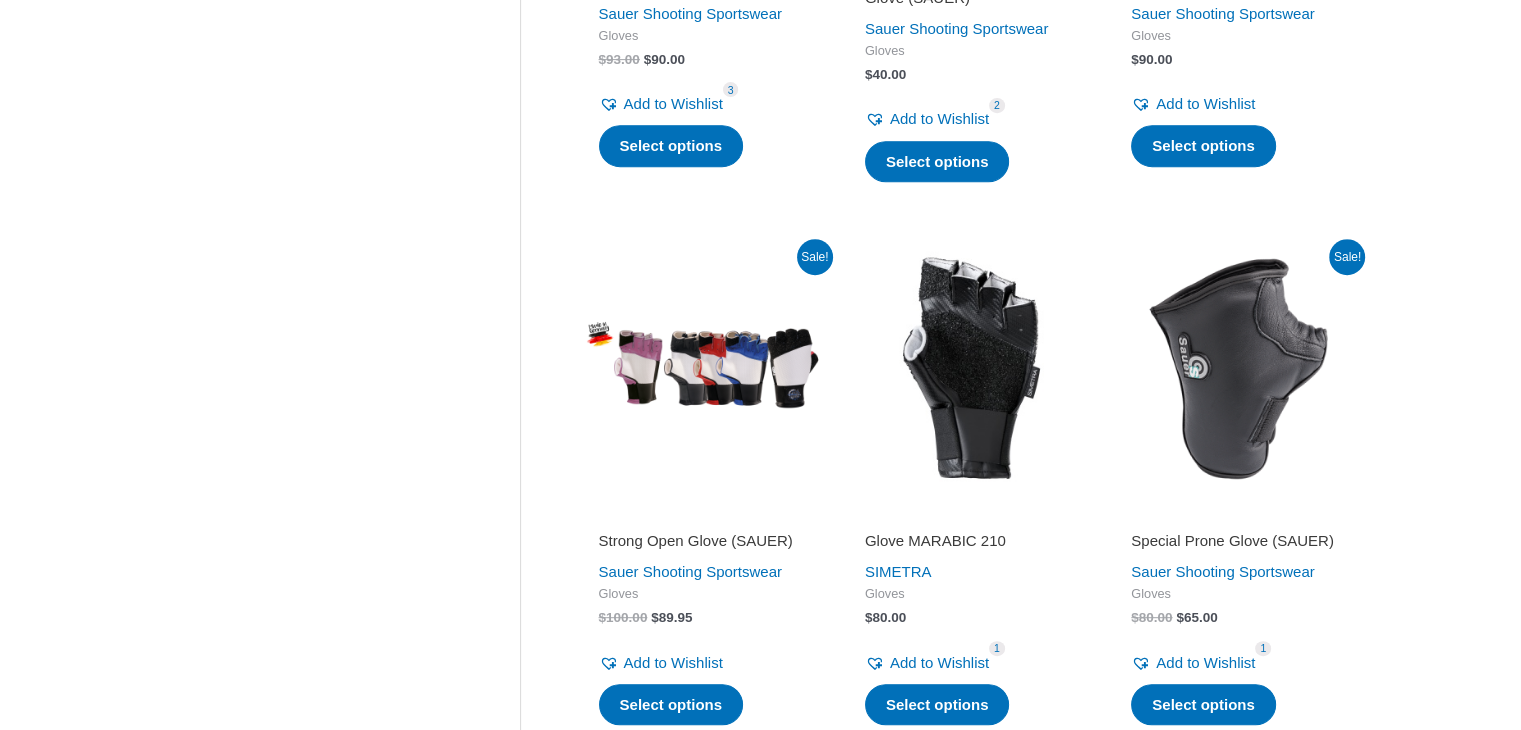 scroll, scrollTop: 952, scrollLeft: 0, axis: vertical 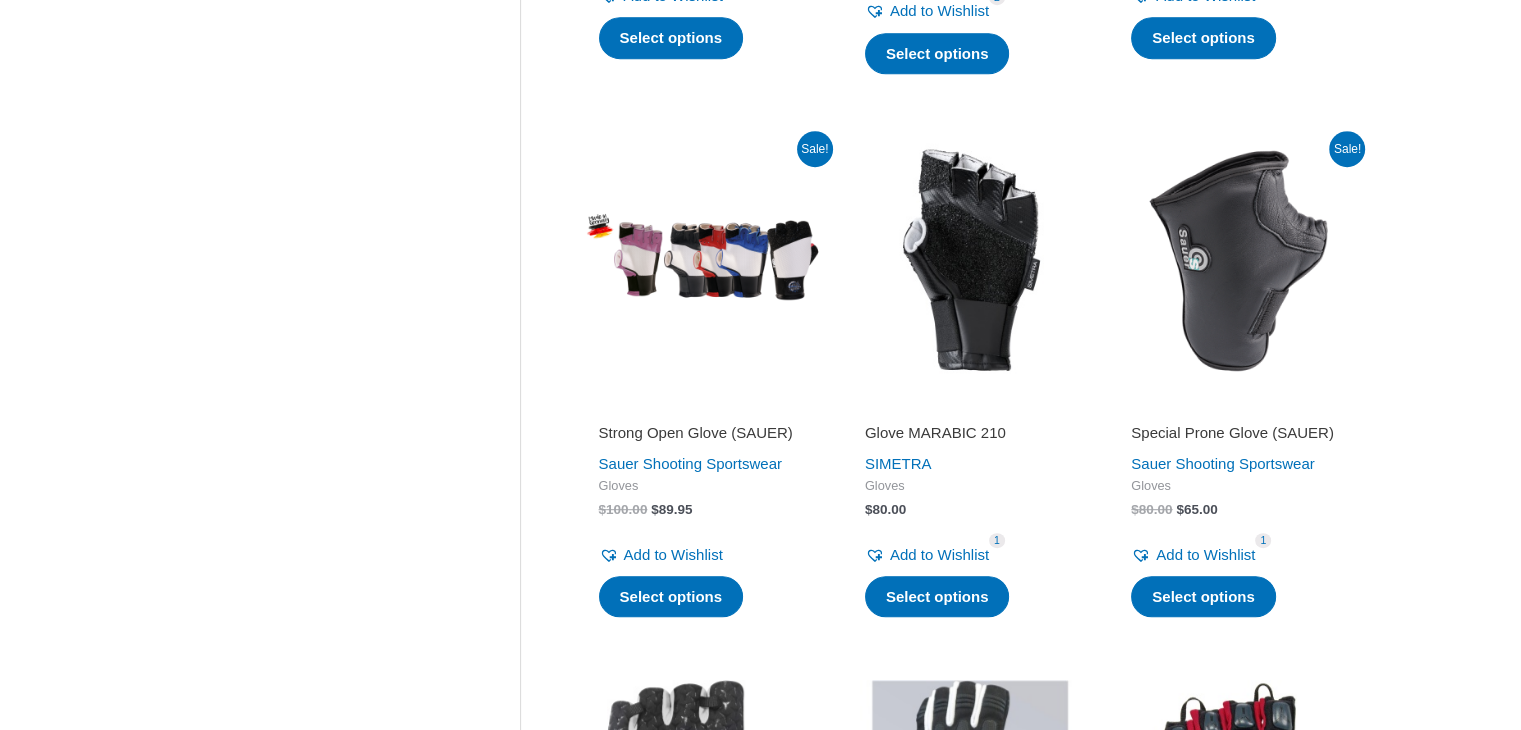 click at bounding box center (970, 260) 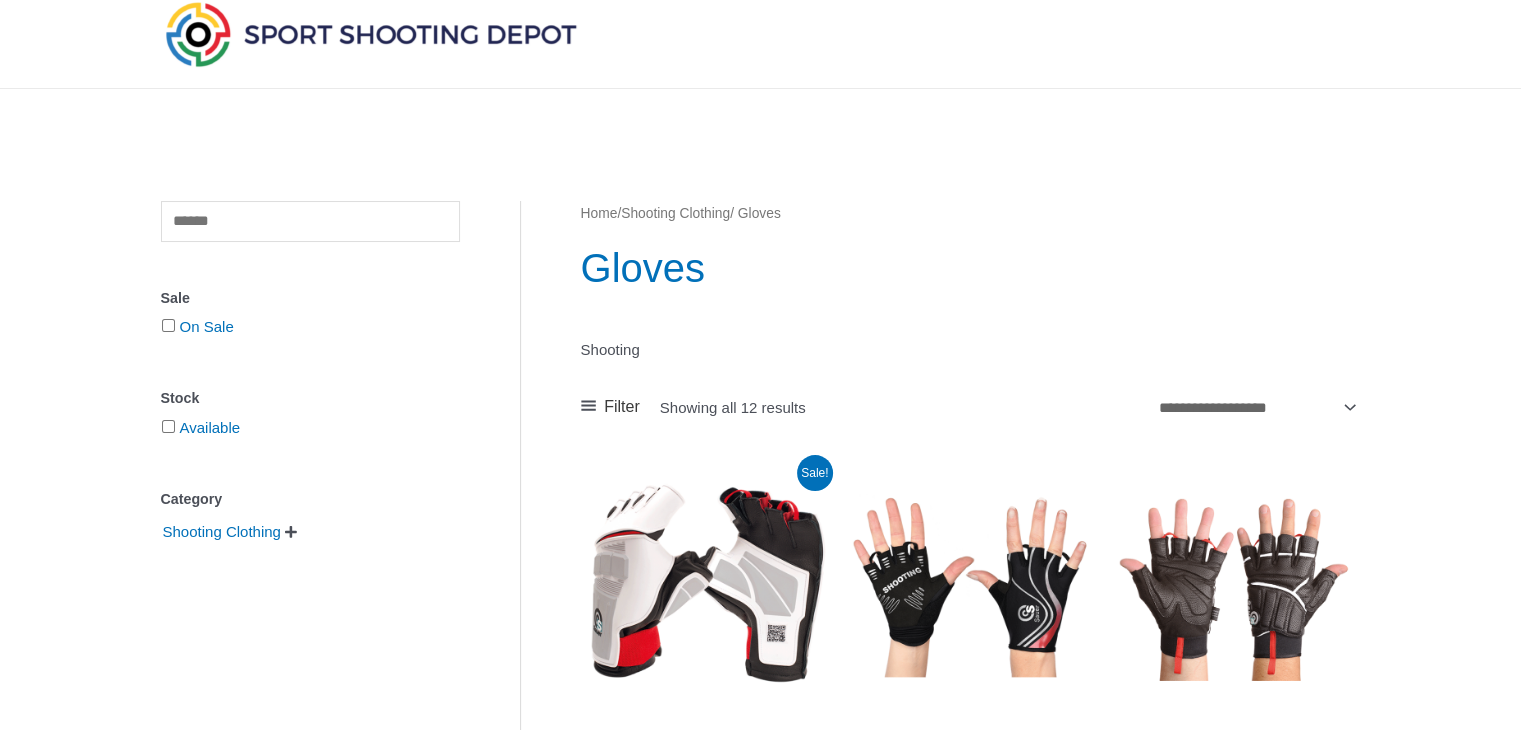 scroll, scrollTop: 0, scrollLeft: 0, axis: both 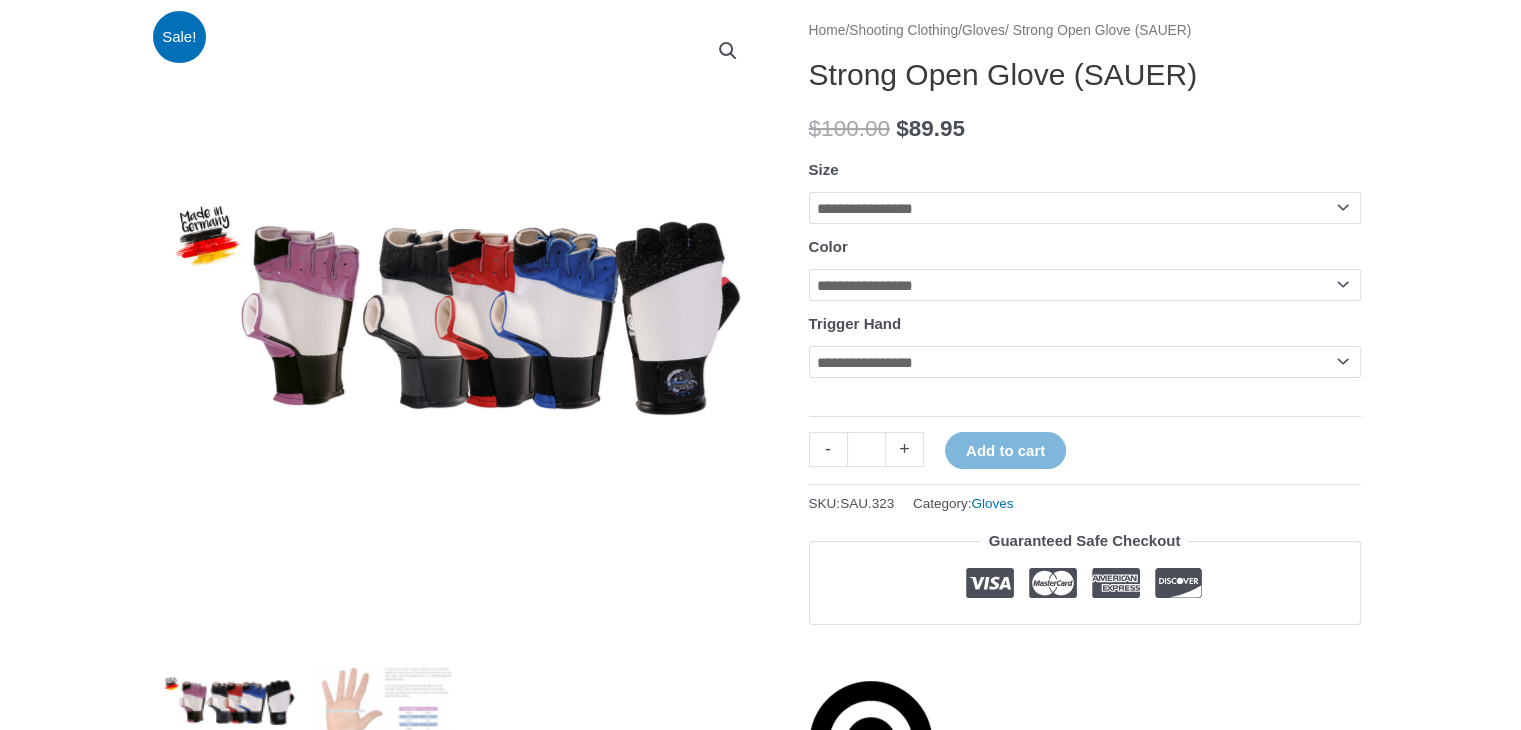 click on "**********" 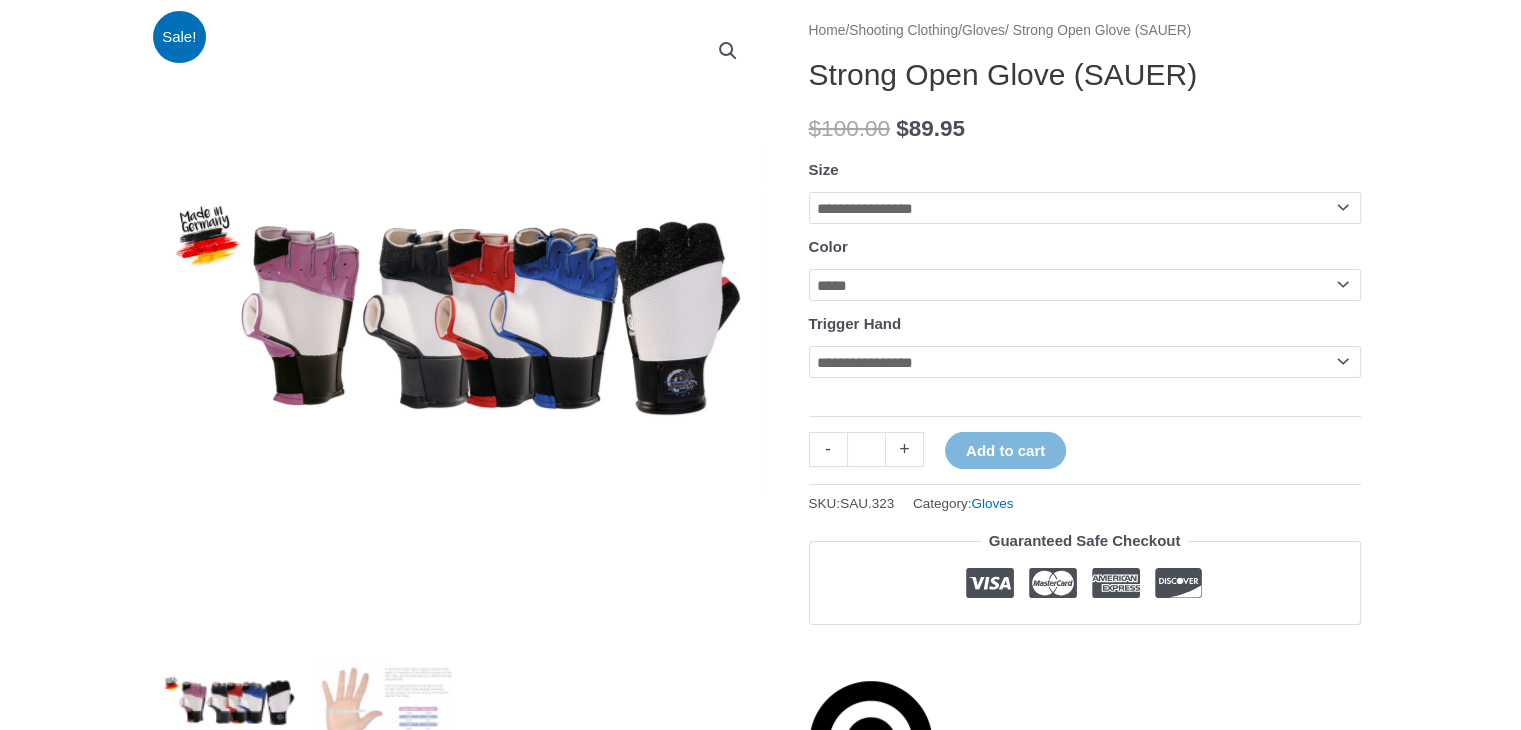 click on "**********" 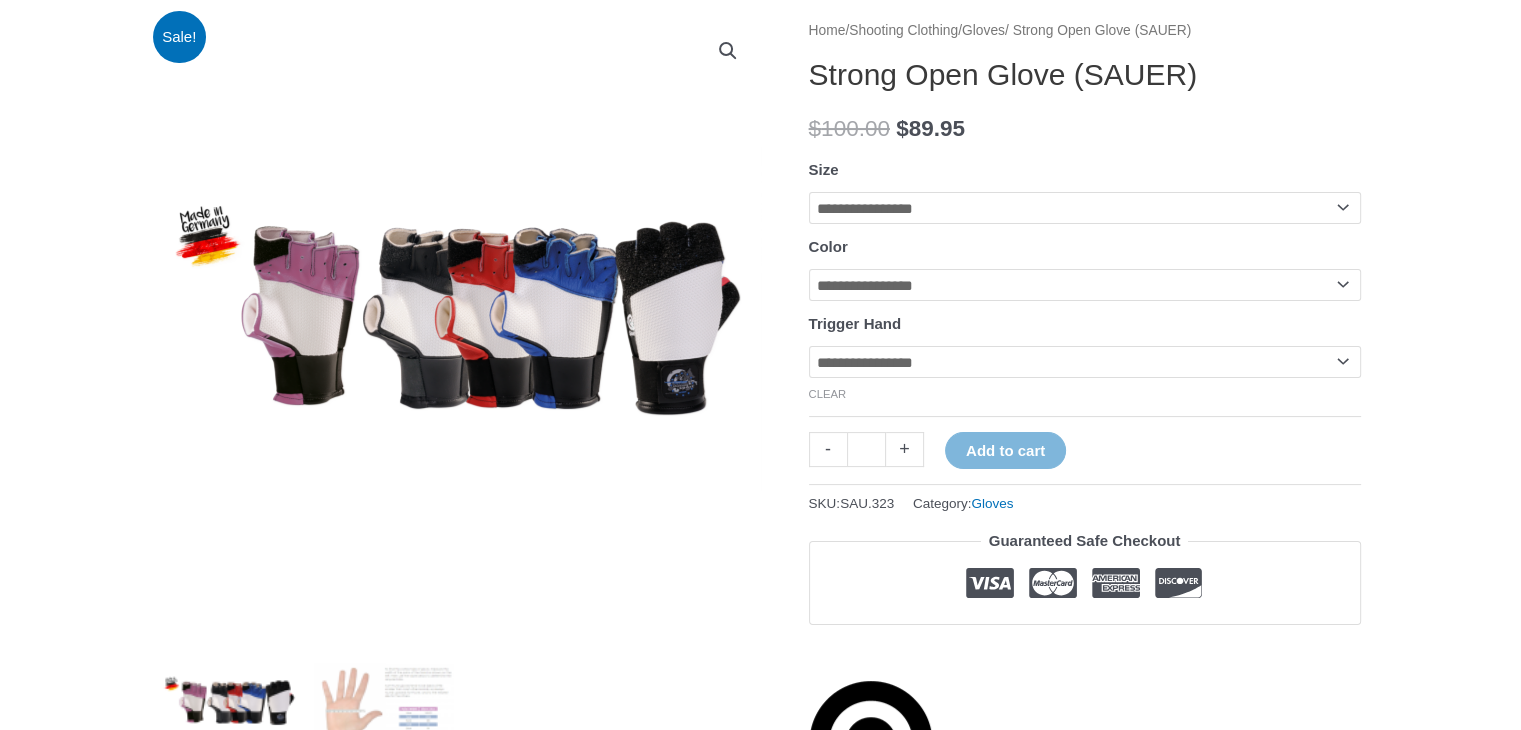 click on "**********" 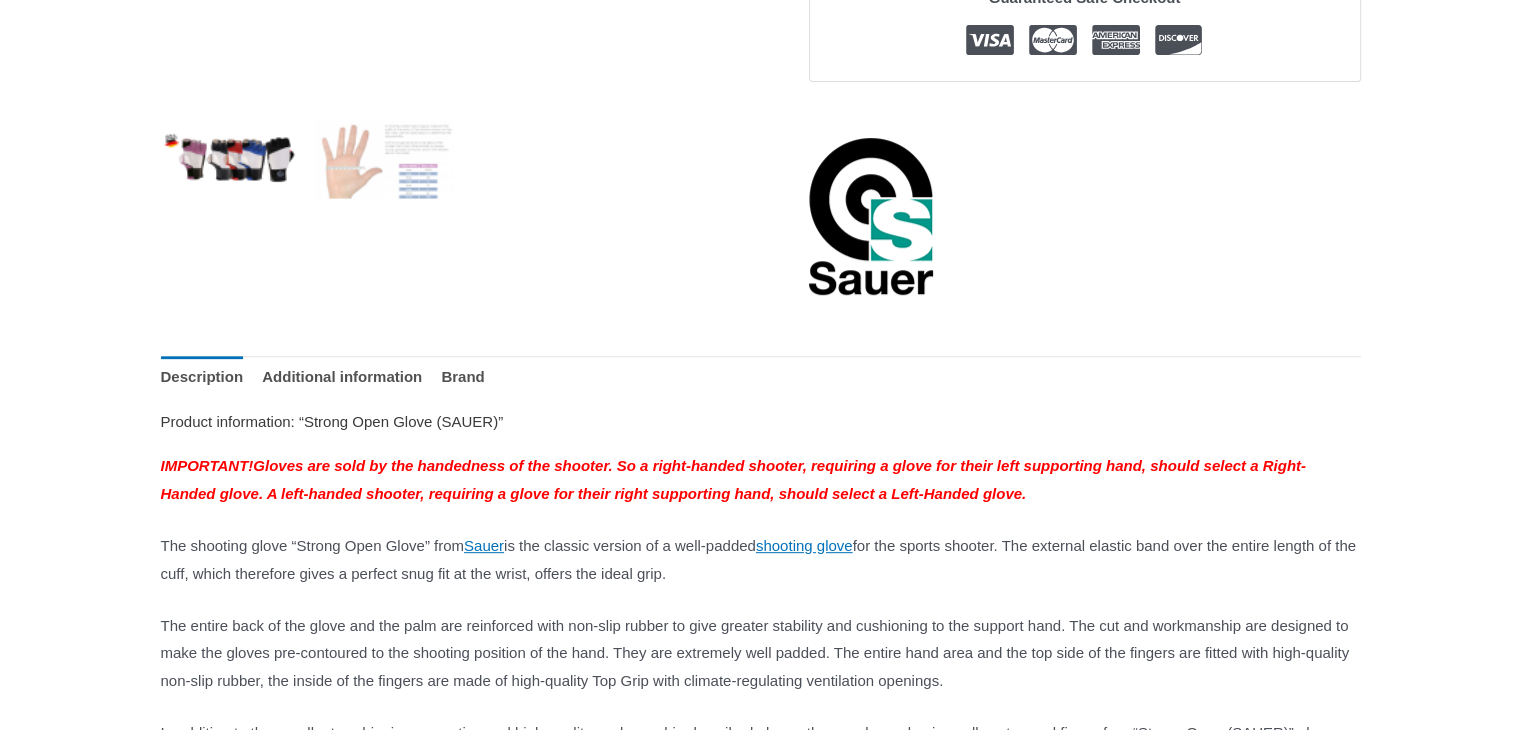 scroll, scrollTop: 552, scrollLeft: 0, axis: vertical 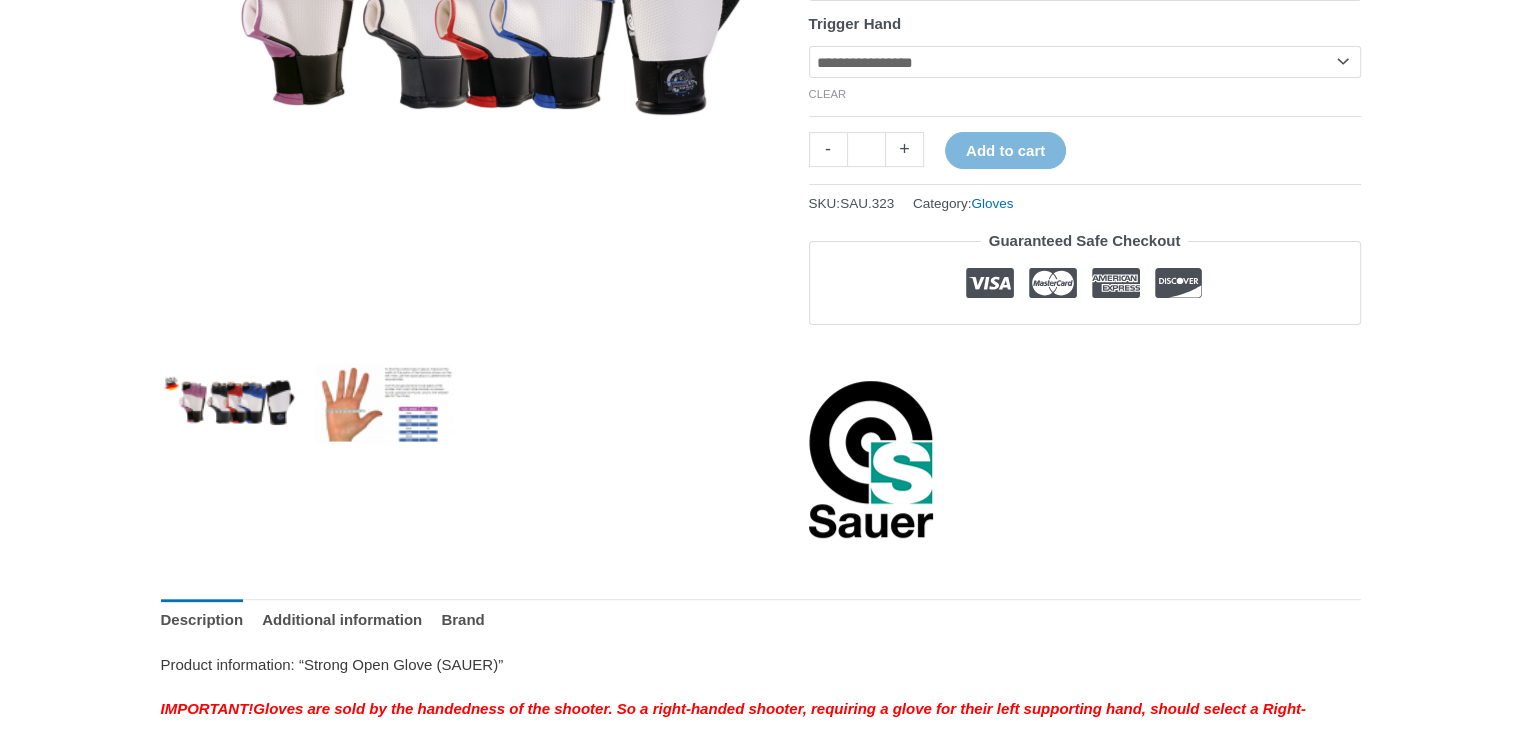 click at bounding box center (383, 402) 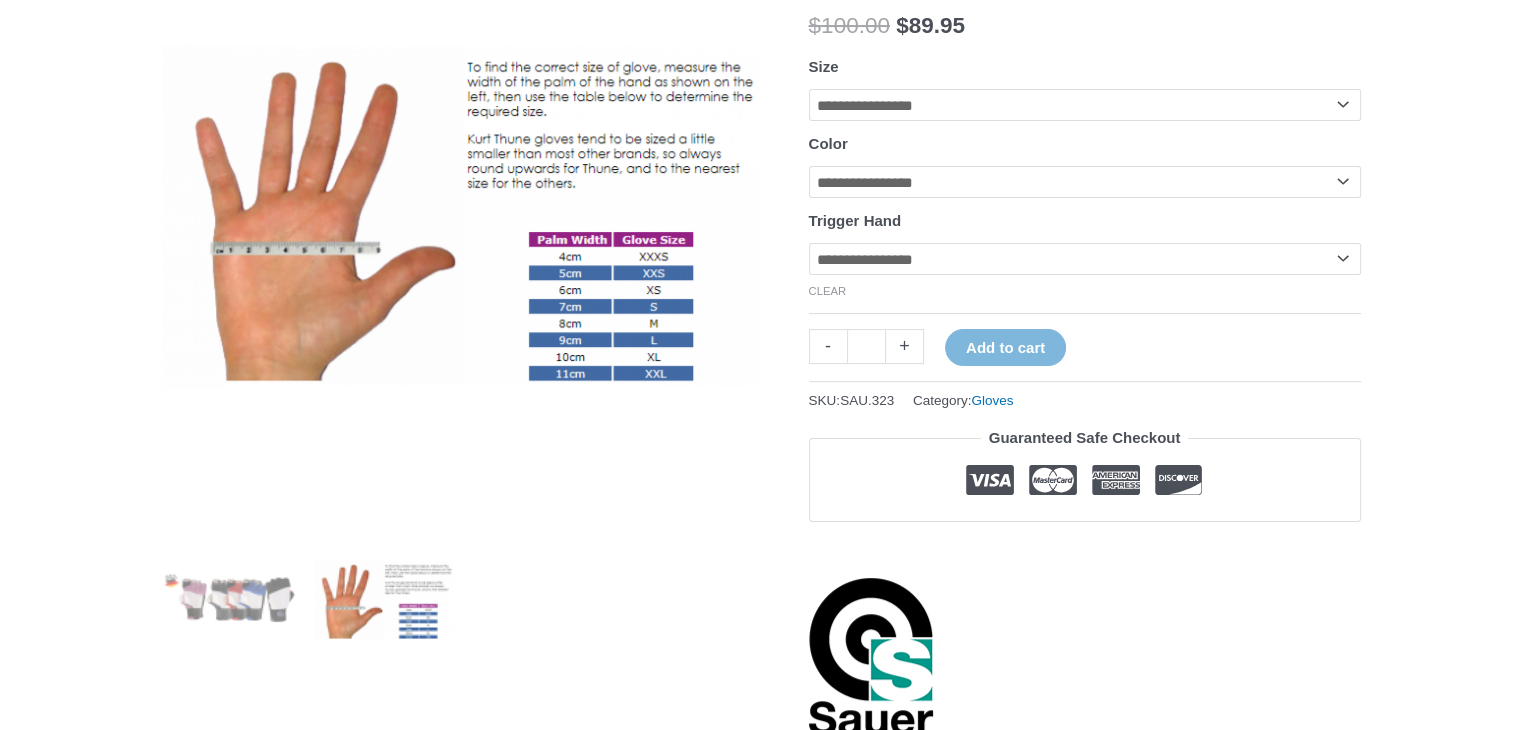 scroll, scrollTop: 352, scrollLeft: 0, axis: vertical 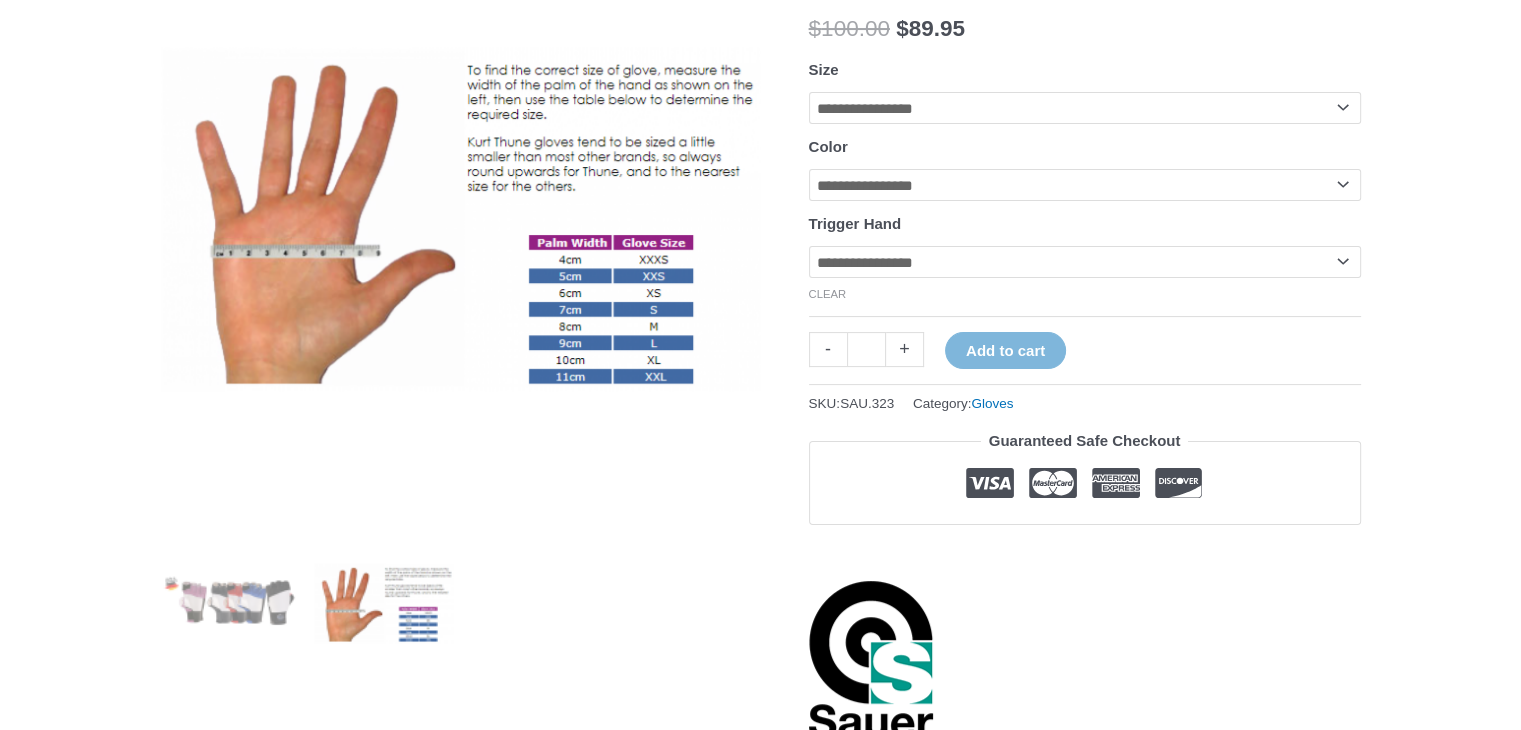 click on "**********" 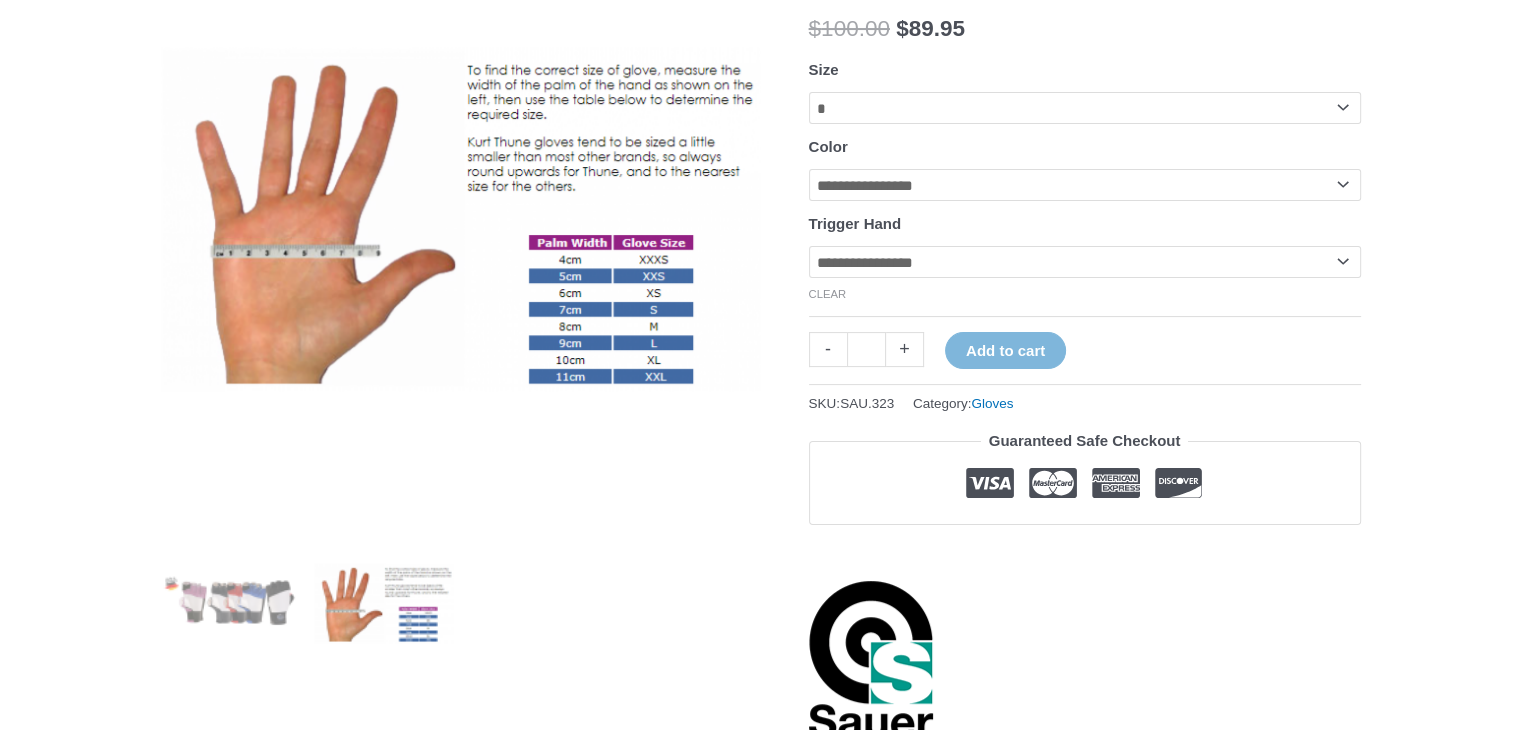 click on "**********" 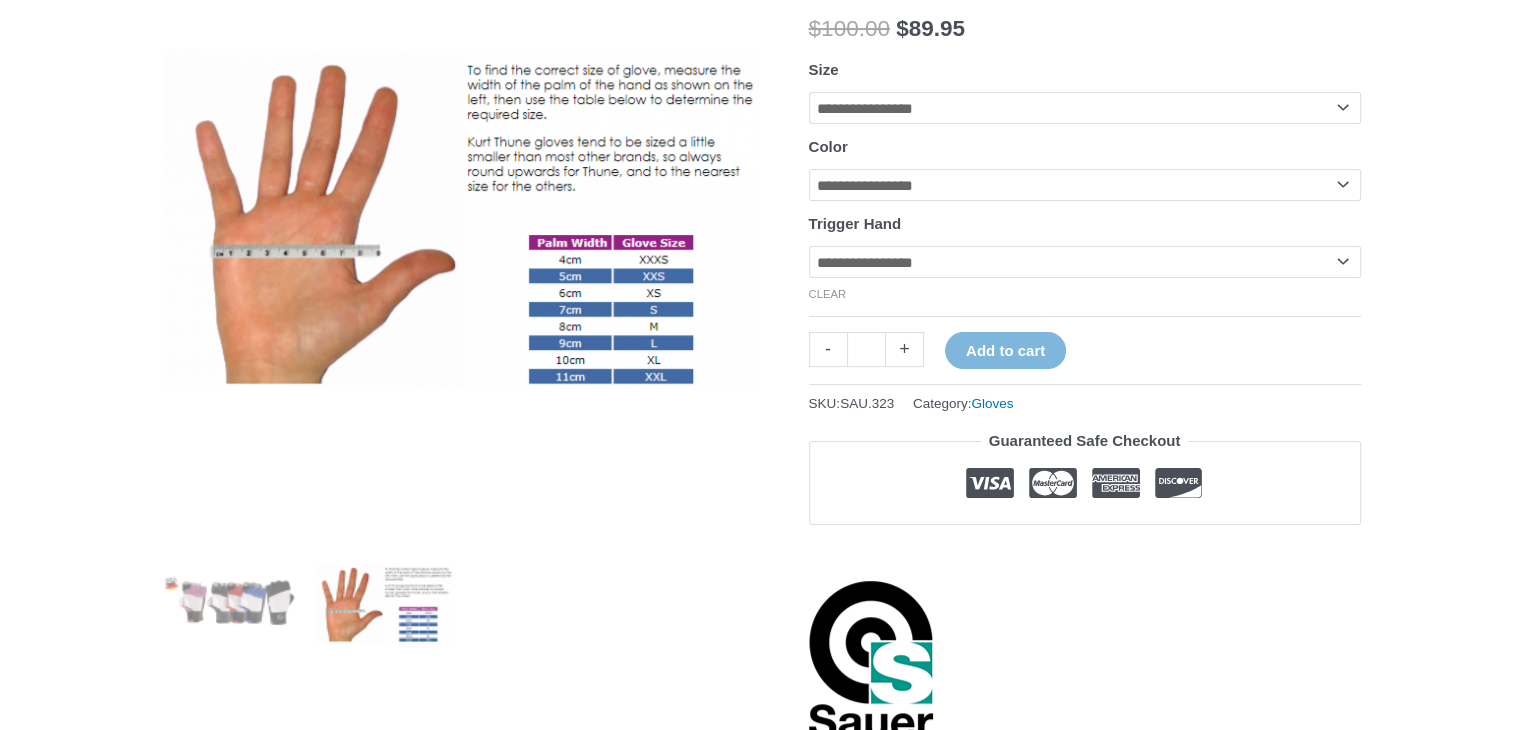 click on "**********" 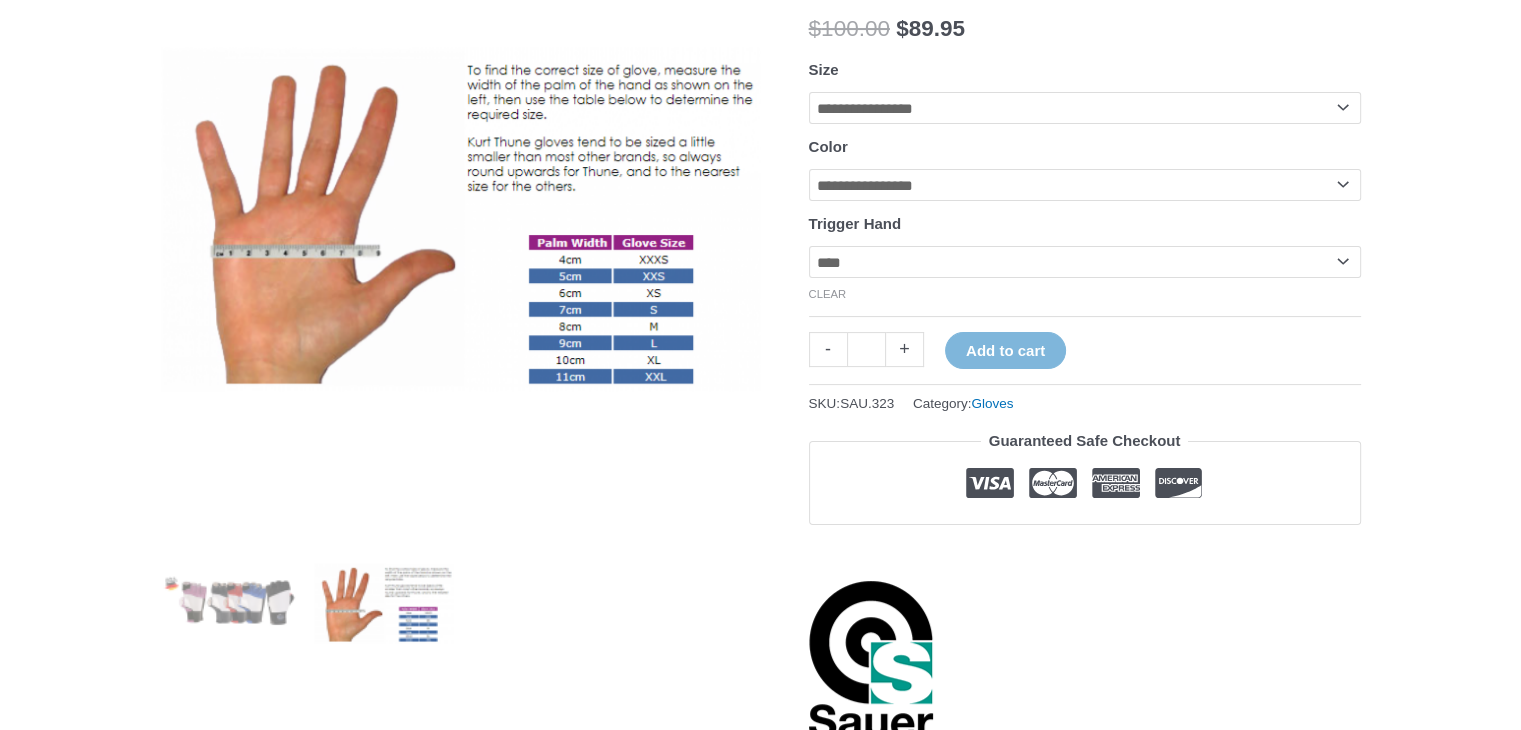 click on "**********" 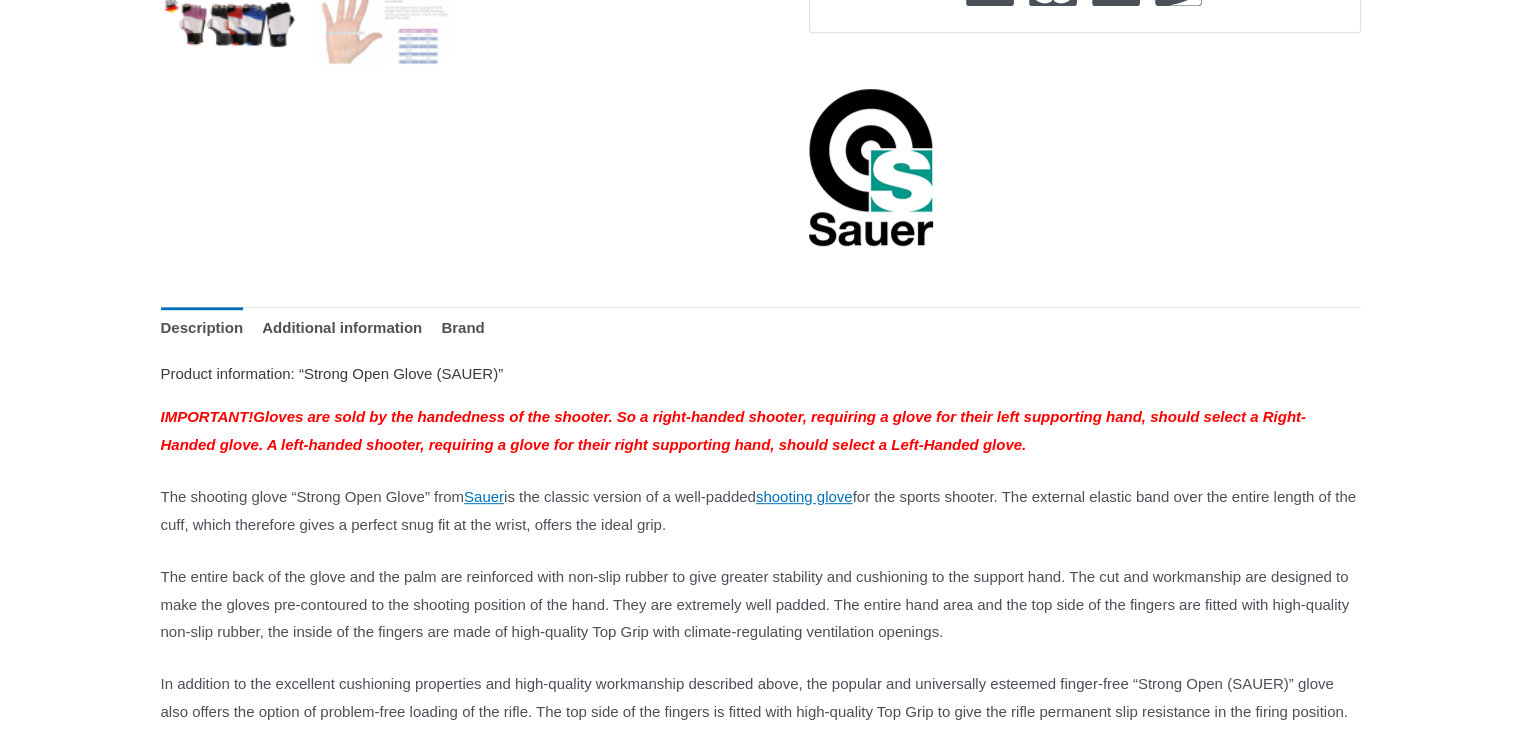 scroll, scrollTop: 1152, scrollLeft: 0, axis: vertical 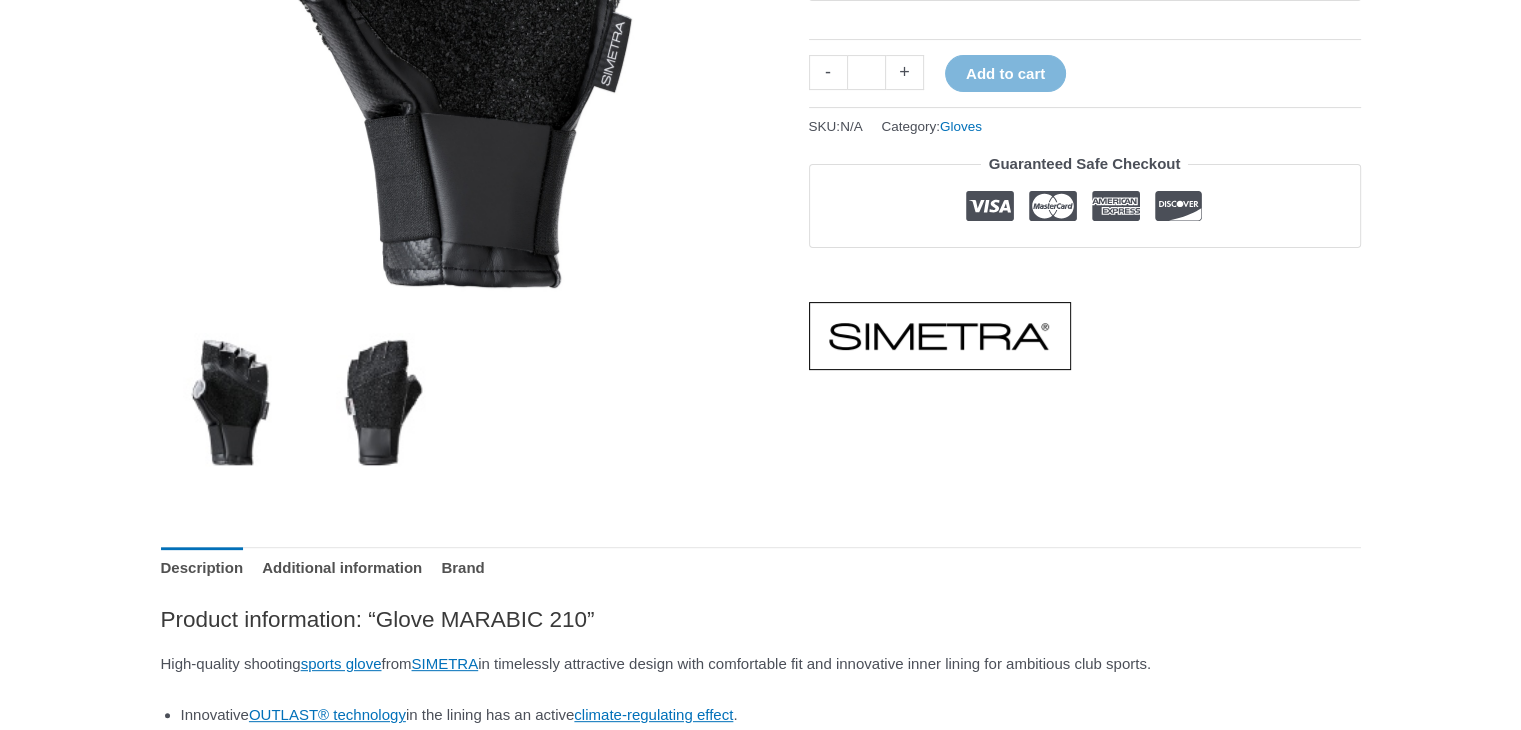click at bounding box center (383, 402) 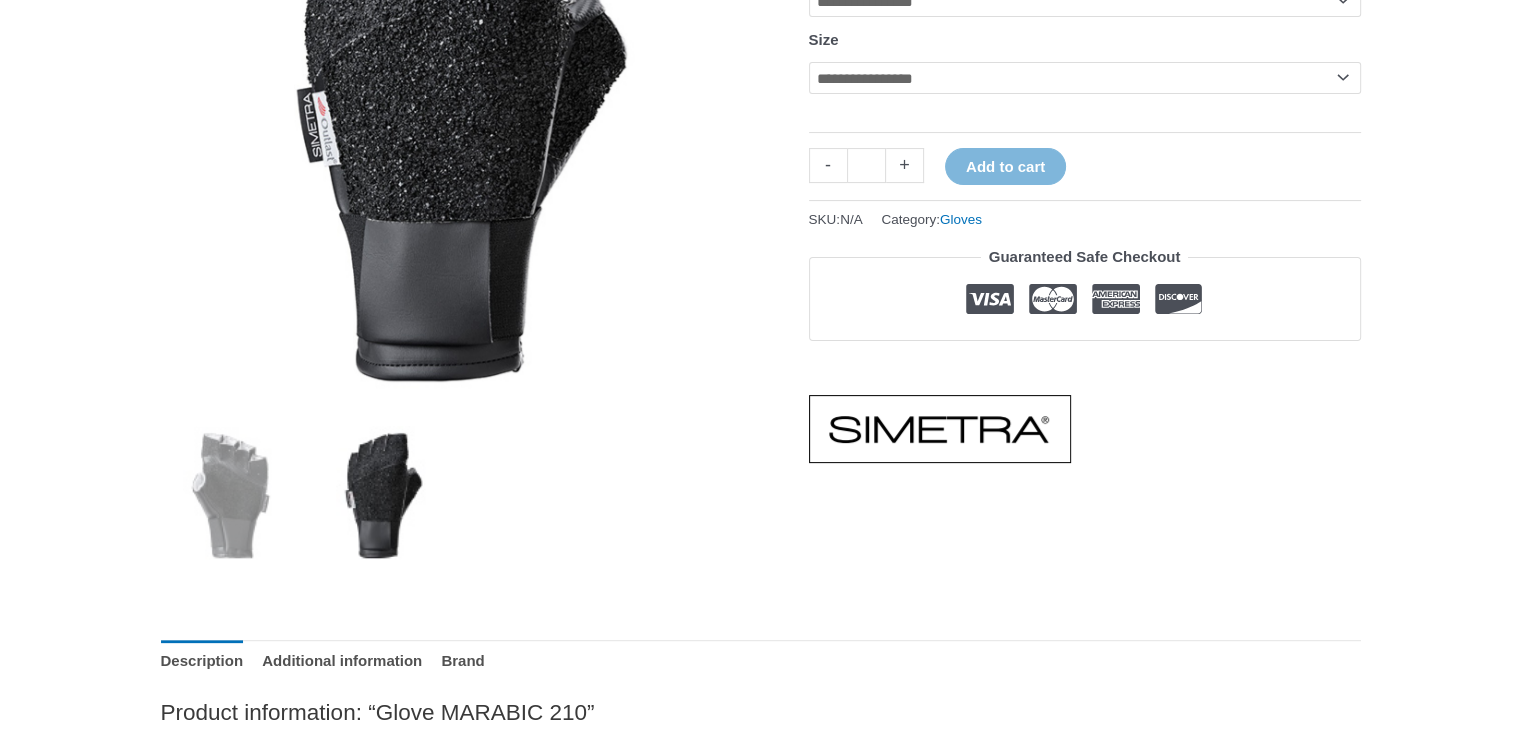 scroll, scrollTop: 352, scrollLeft: 0, axis: vertical 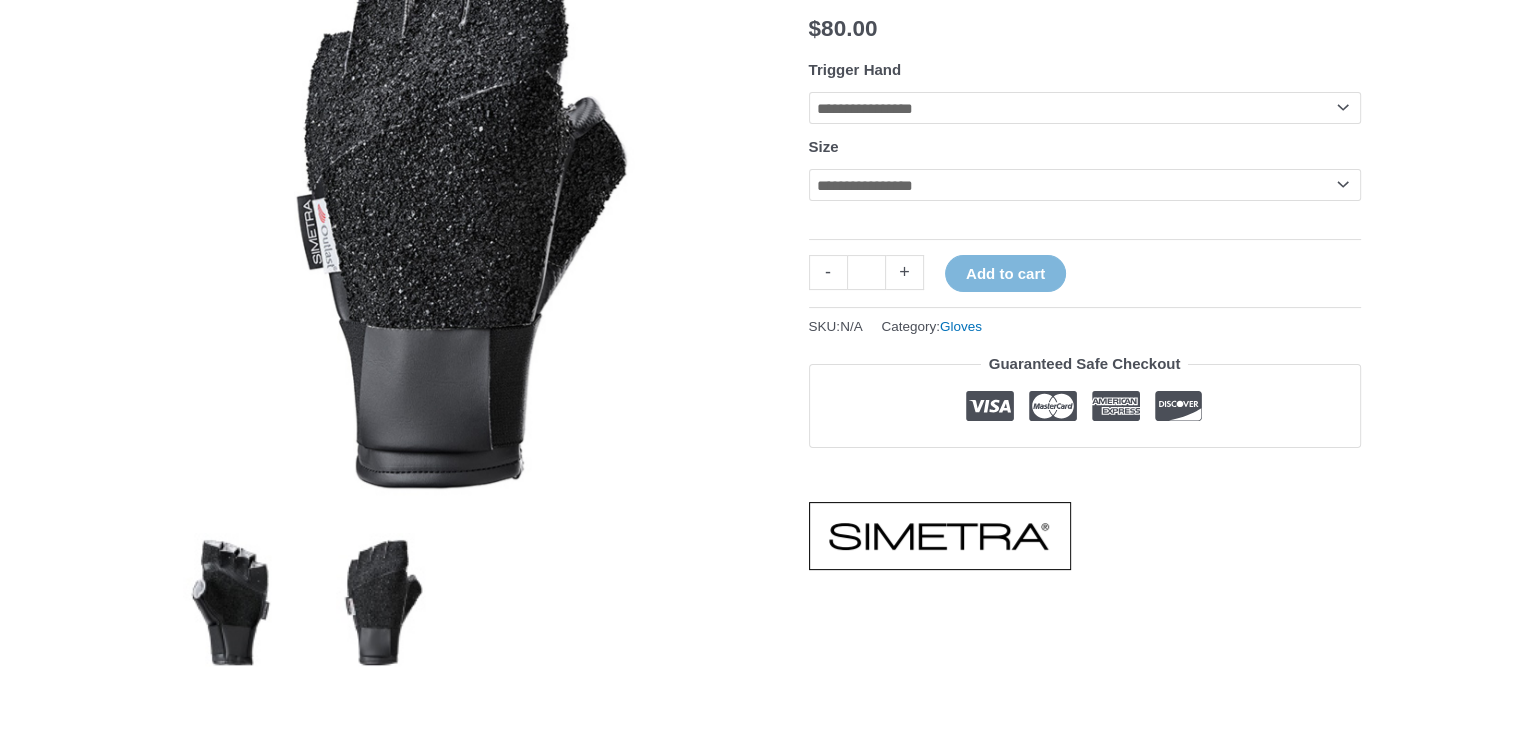 click at bounding box center (230, 602) 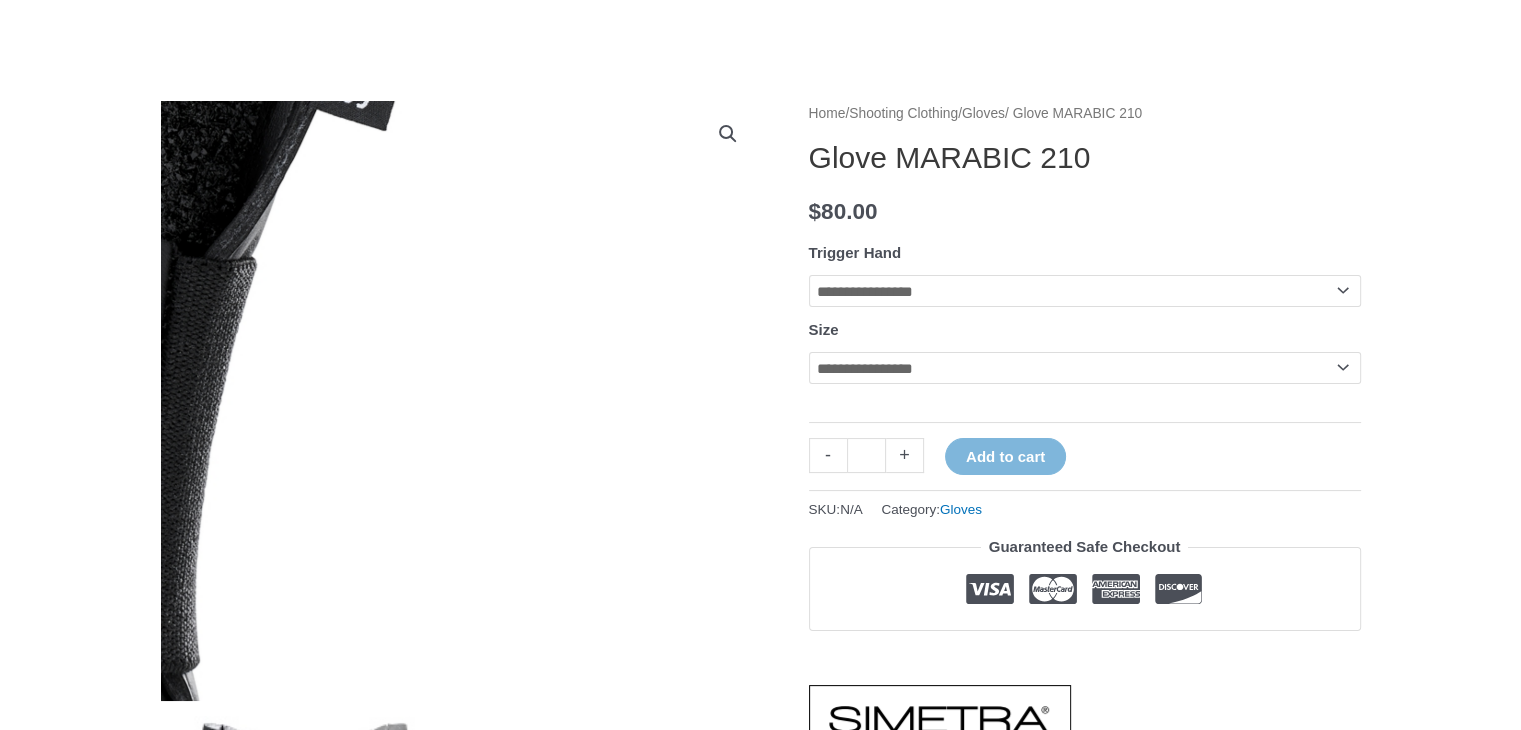 scroll, scrollTop: 0, scrollLeft: 0, axis: both 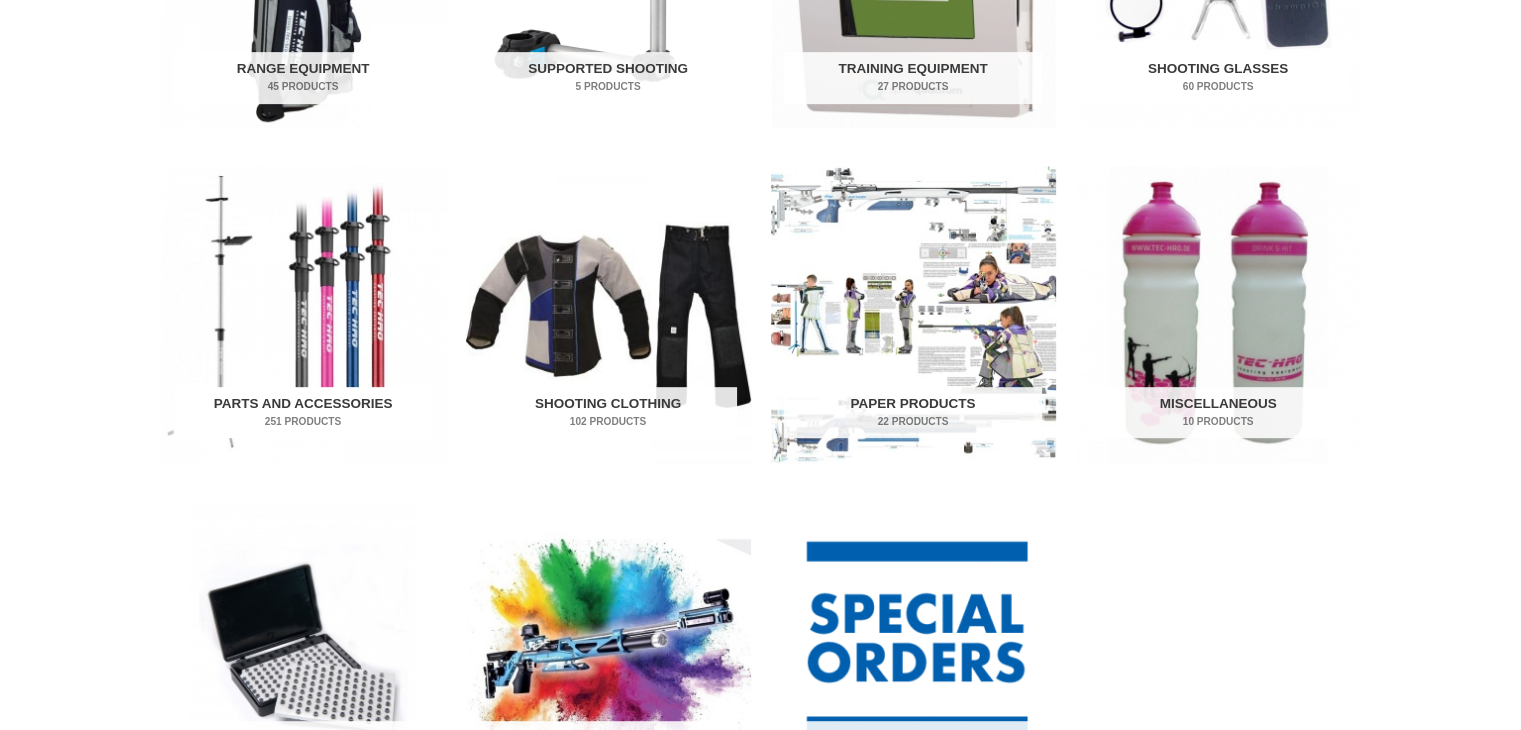 click at bounding box center (303, 314) 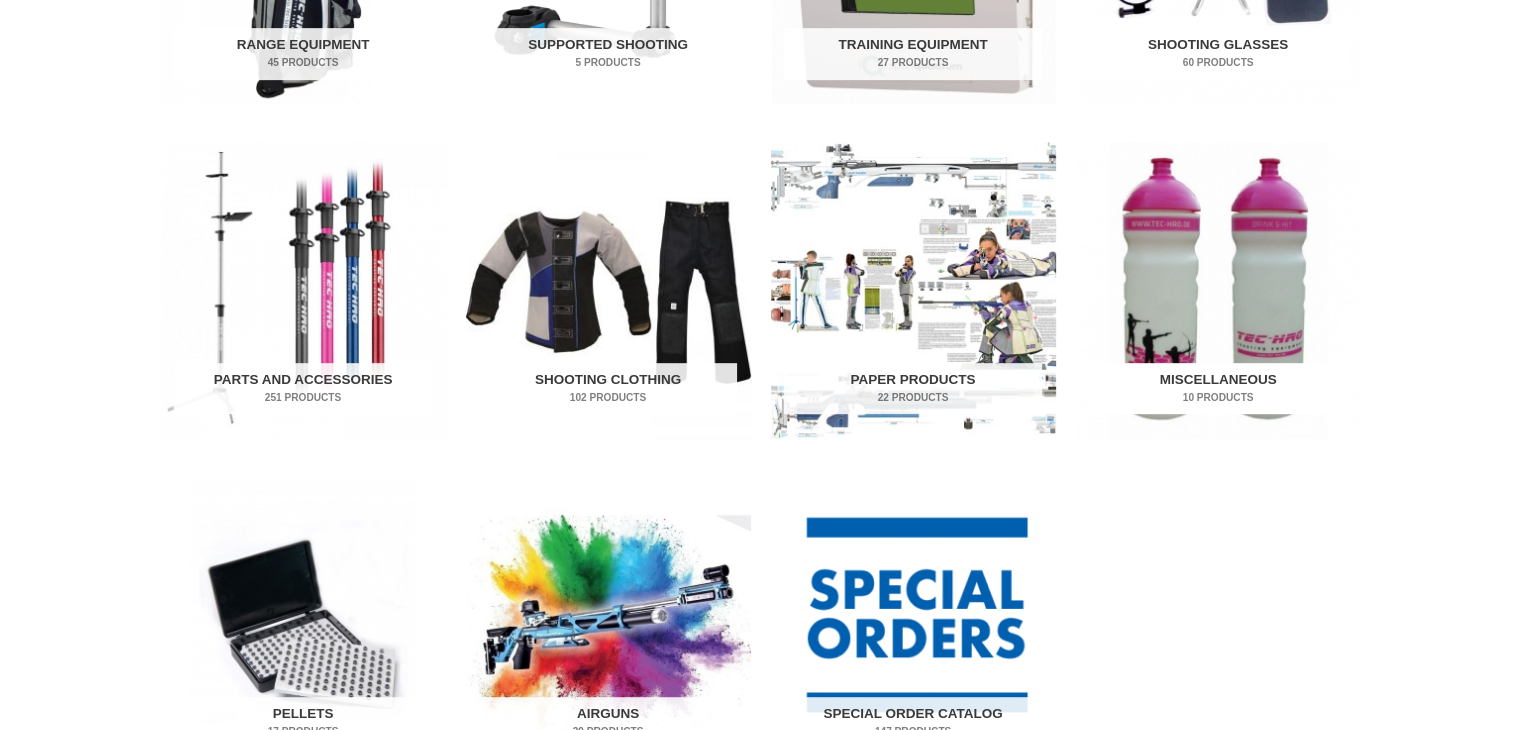 scroll, scrollTop: 800, scrollLeft: 0, axis: vertical 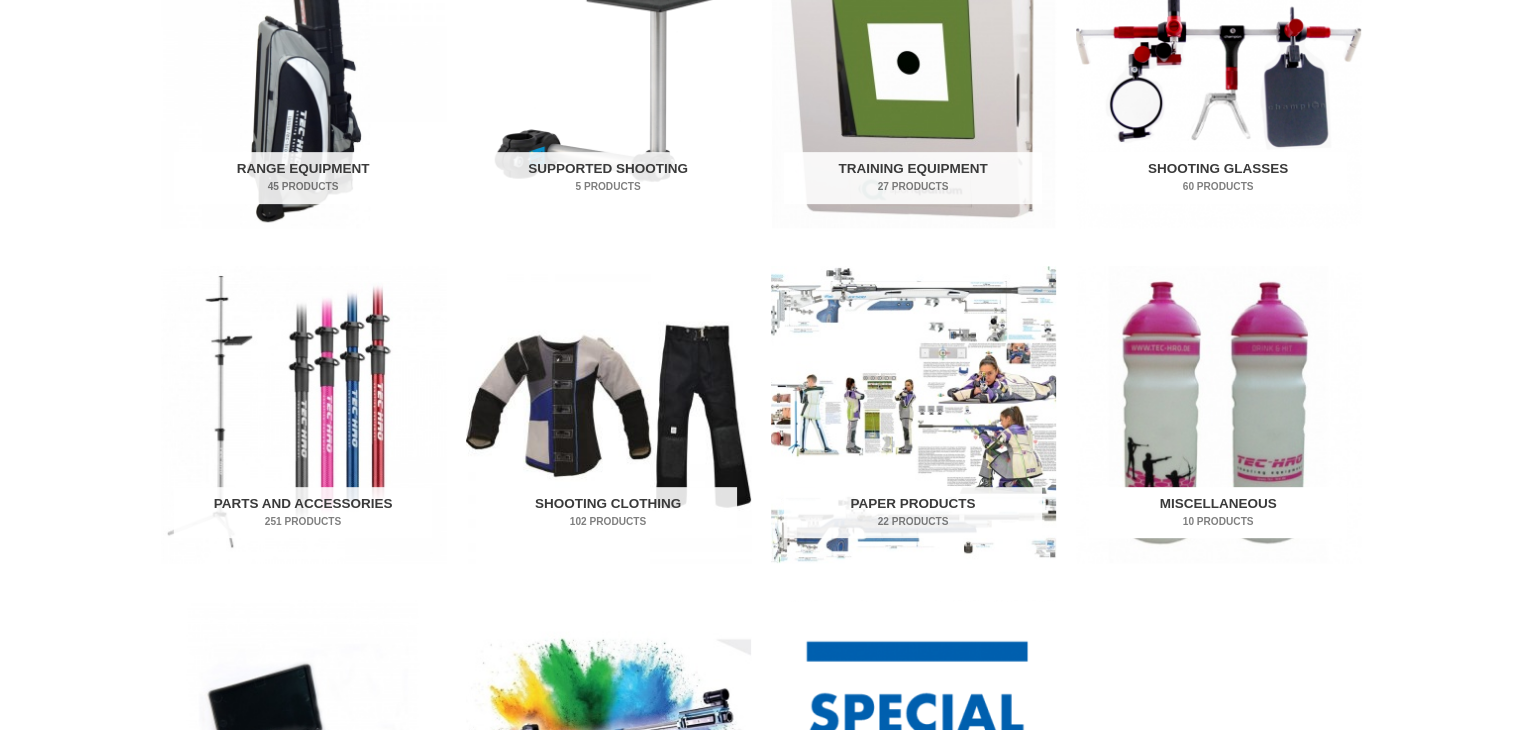 click at bounding box center [1218, 414] 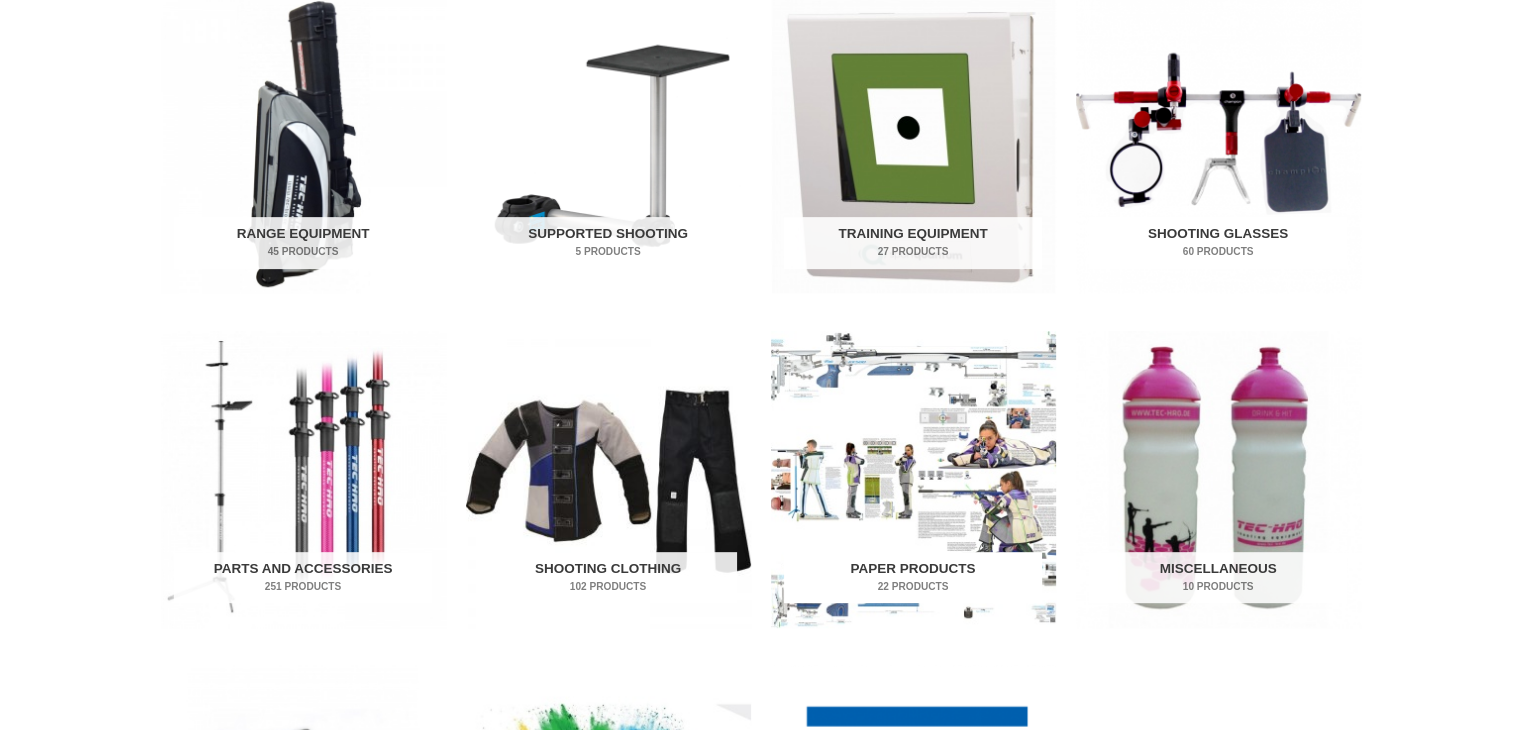 scroll, scrollTop: 700, scrollLeft: 0, axis: vertical 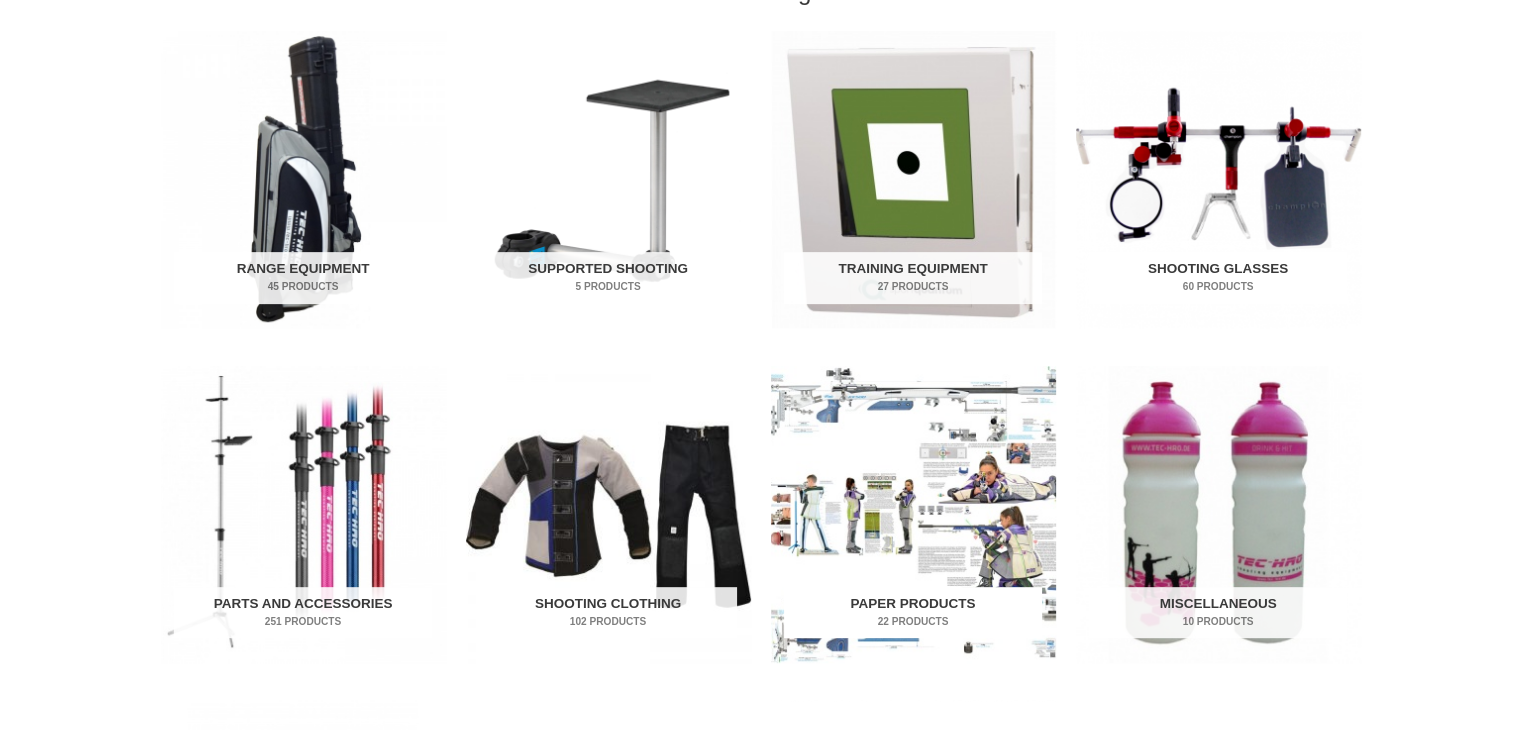 click at bounding box center (913, 514) 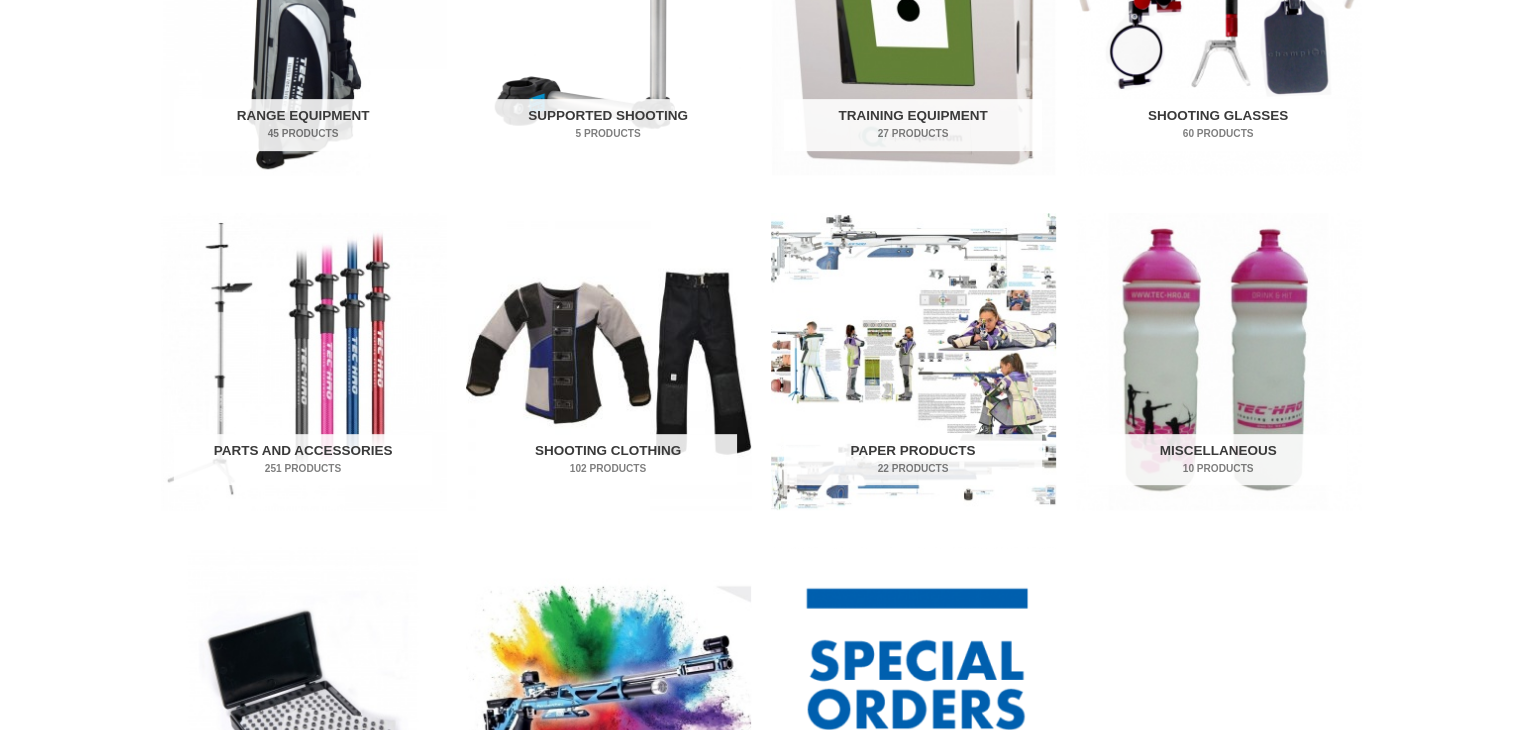 scroll, scrollTop: 700, scrollLeft: 0, axis: vertical 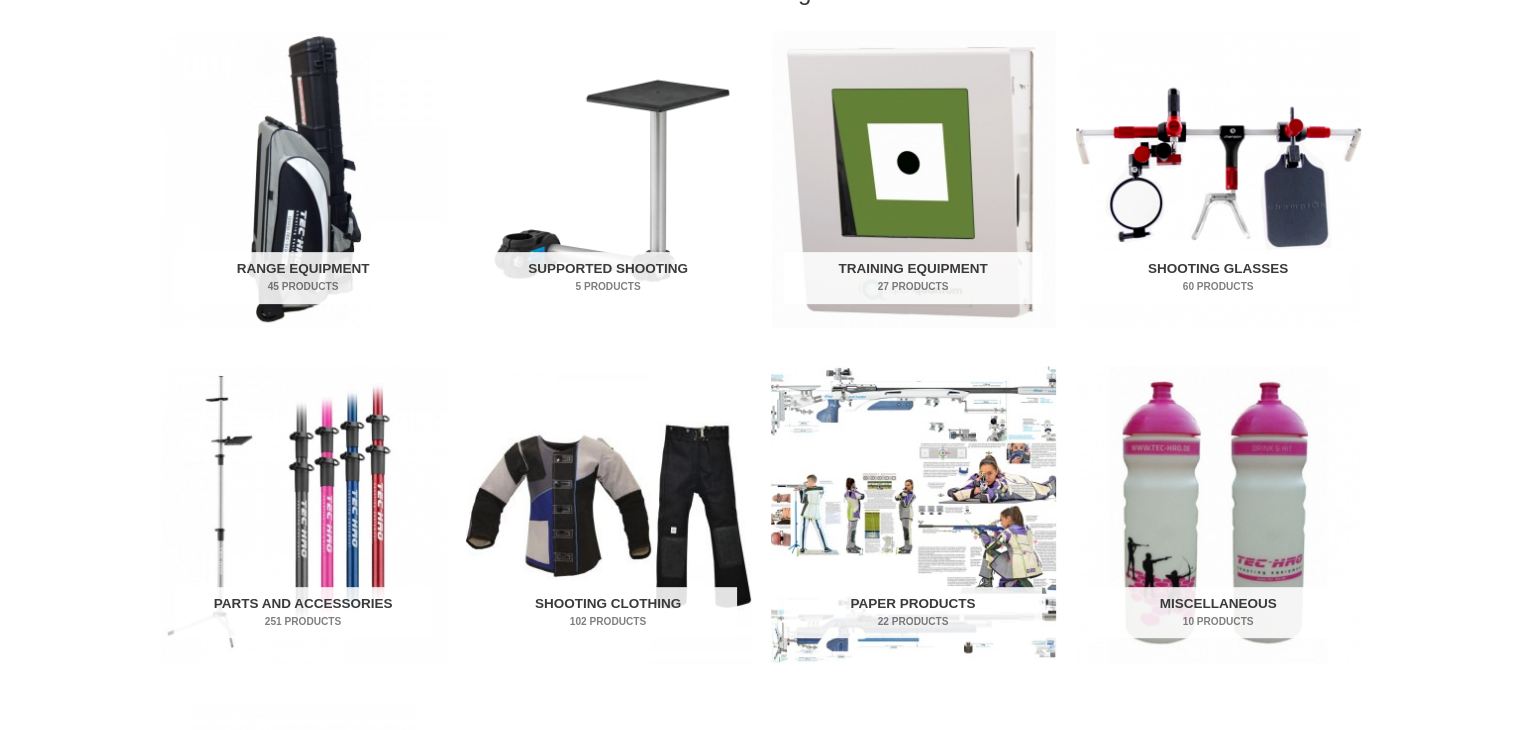 click at bounding box center [1218, 179] 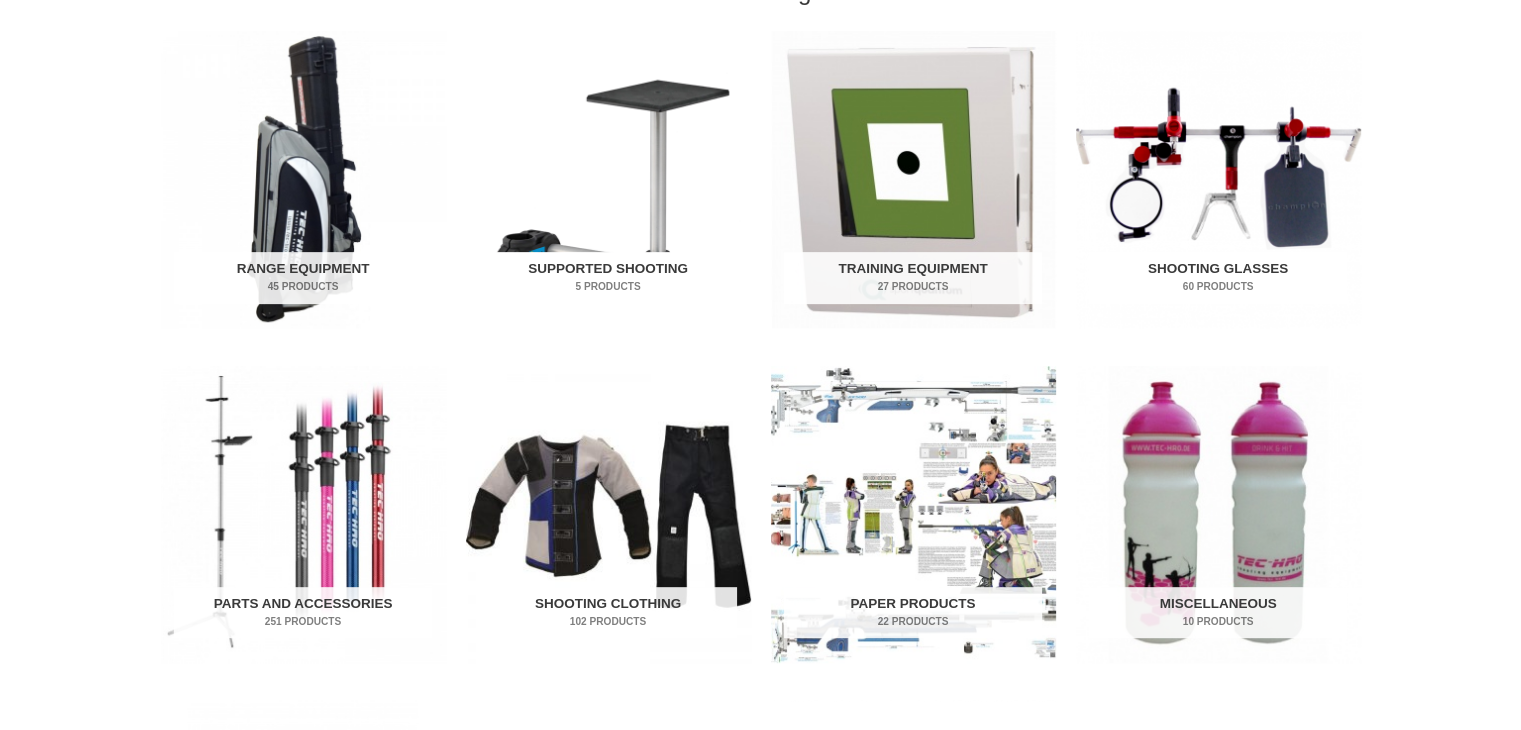 scroll, scrollTop: 600, scrollLeft: 0, axis: vertical 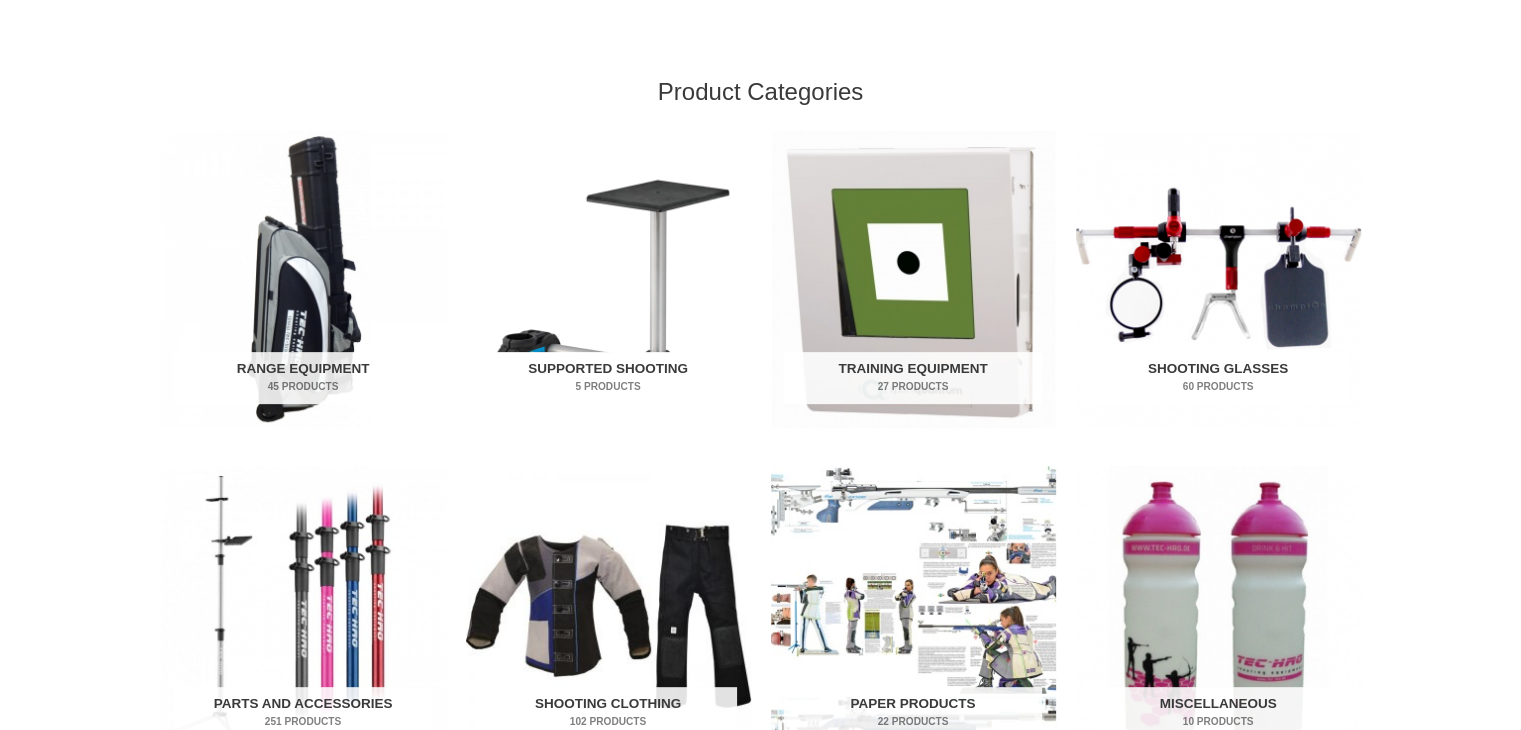 click at bounding box center (608, 279) 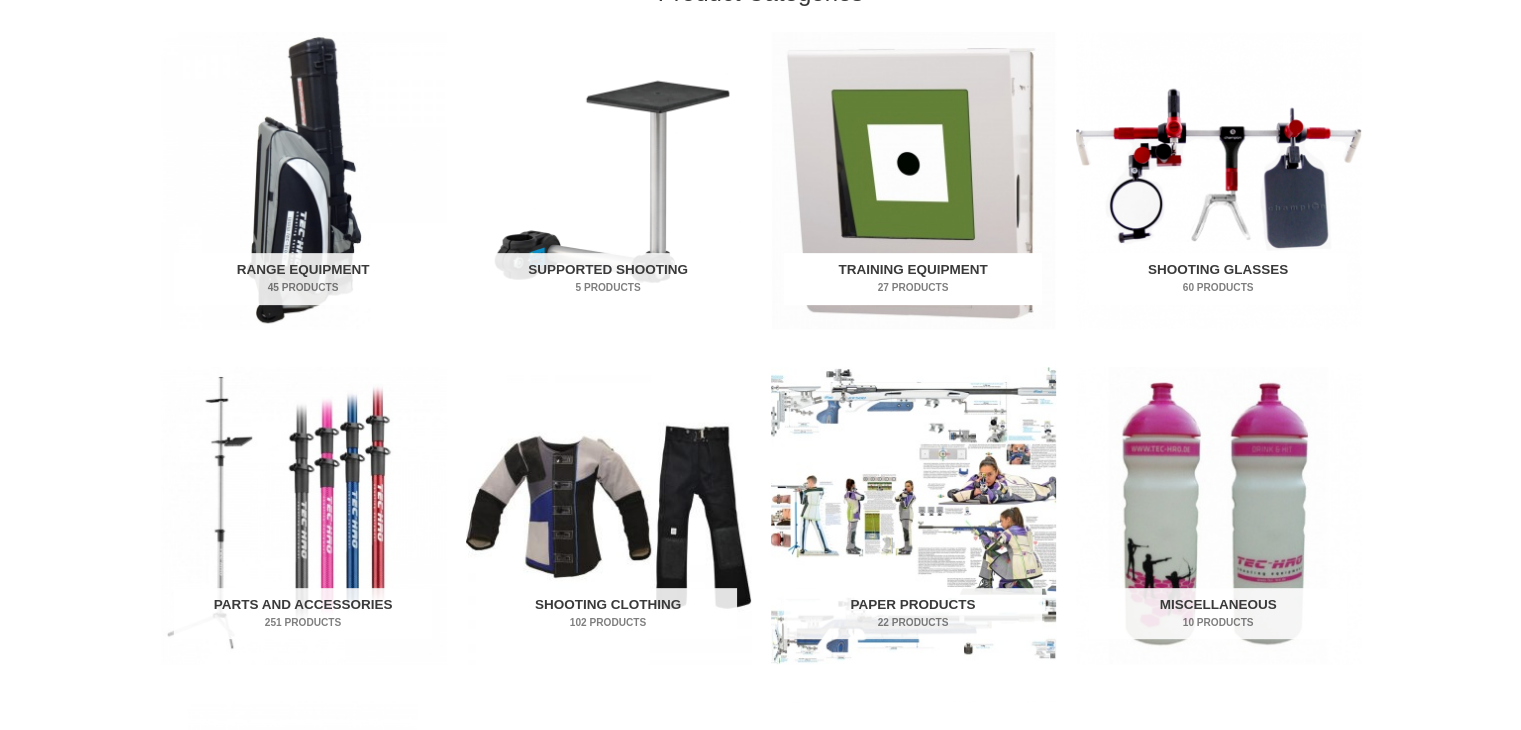 scroll, scrollTop: 700, scrollLeft: 0, axis: vertical 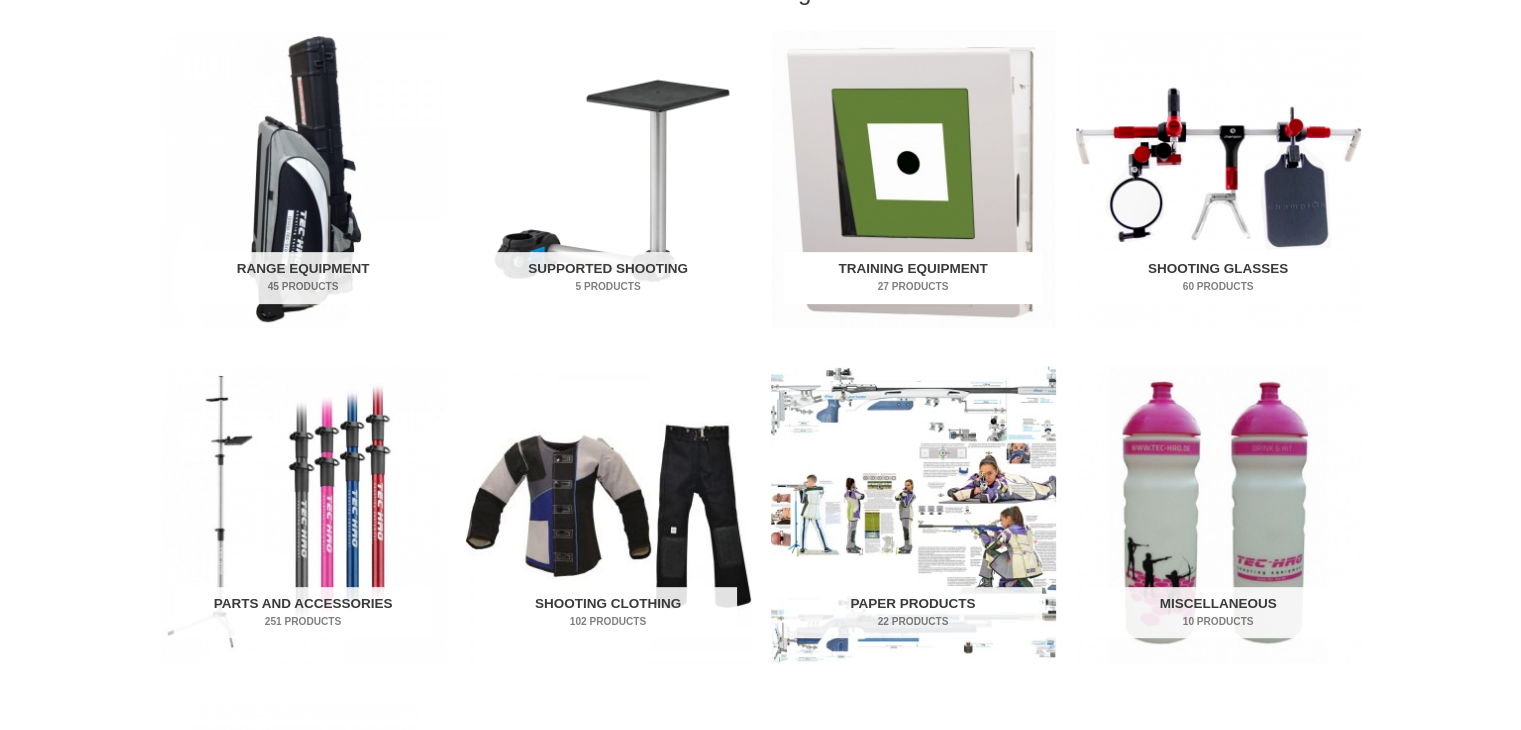 click at bounding box center (913, 179) 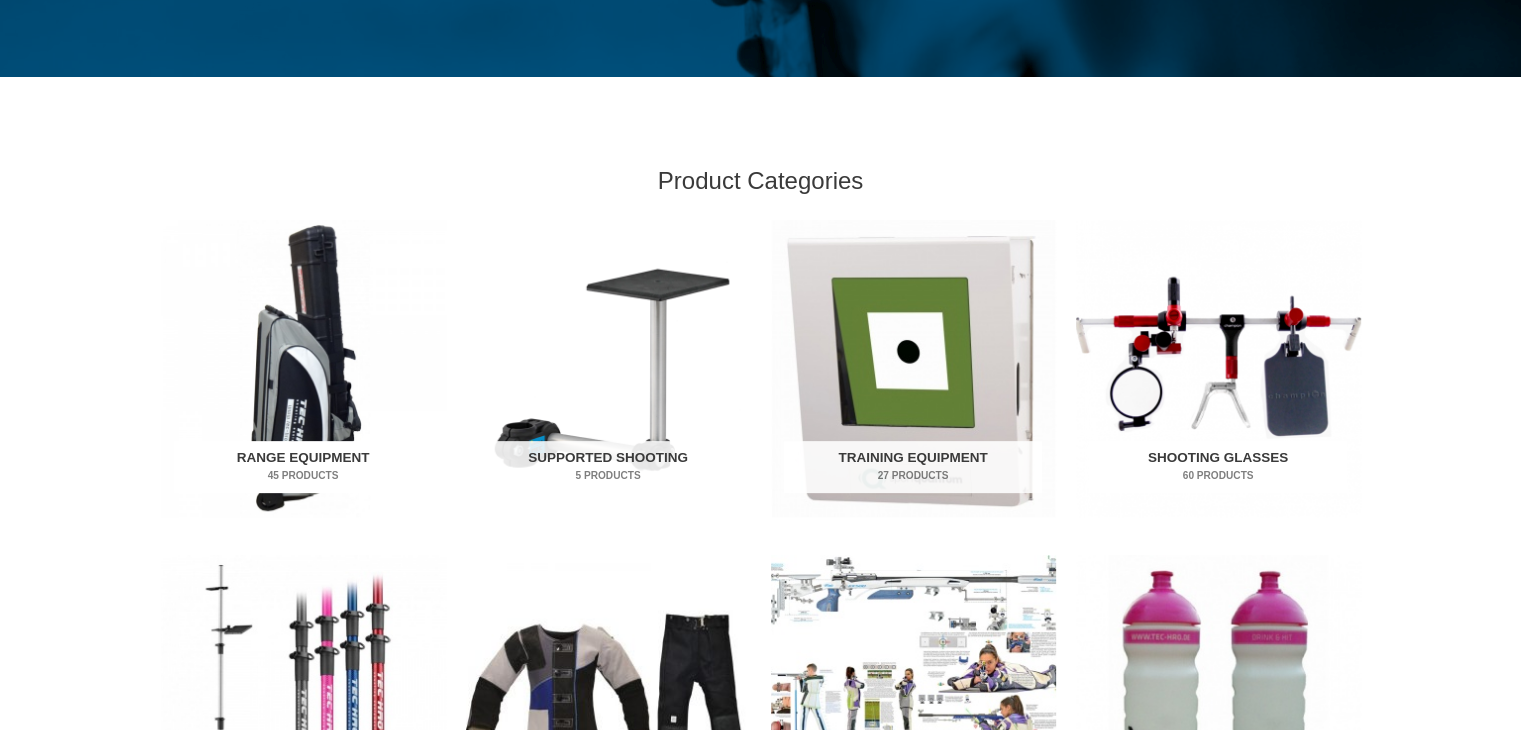 scroll, scrollTop: 500, scrollLeft: 0, axis: vertical 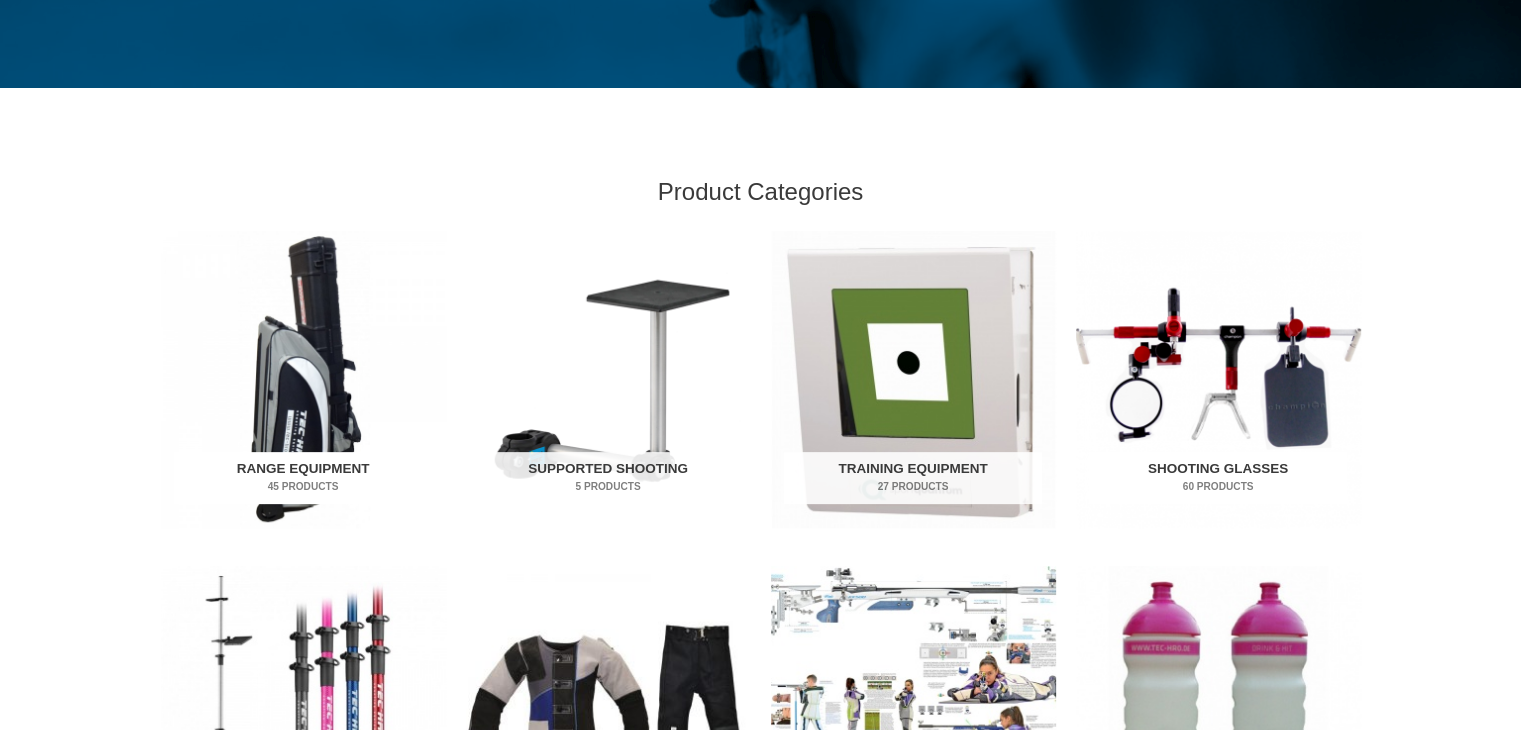 click at bounding box center [303, 379] 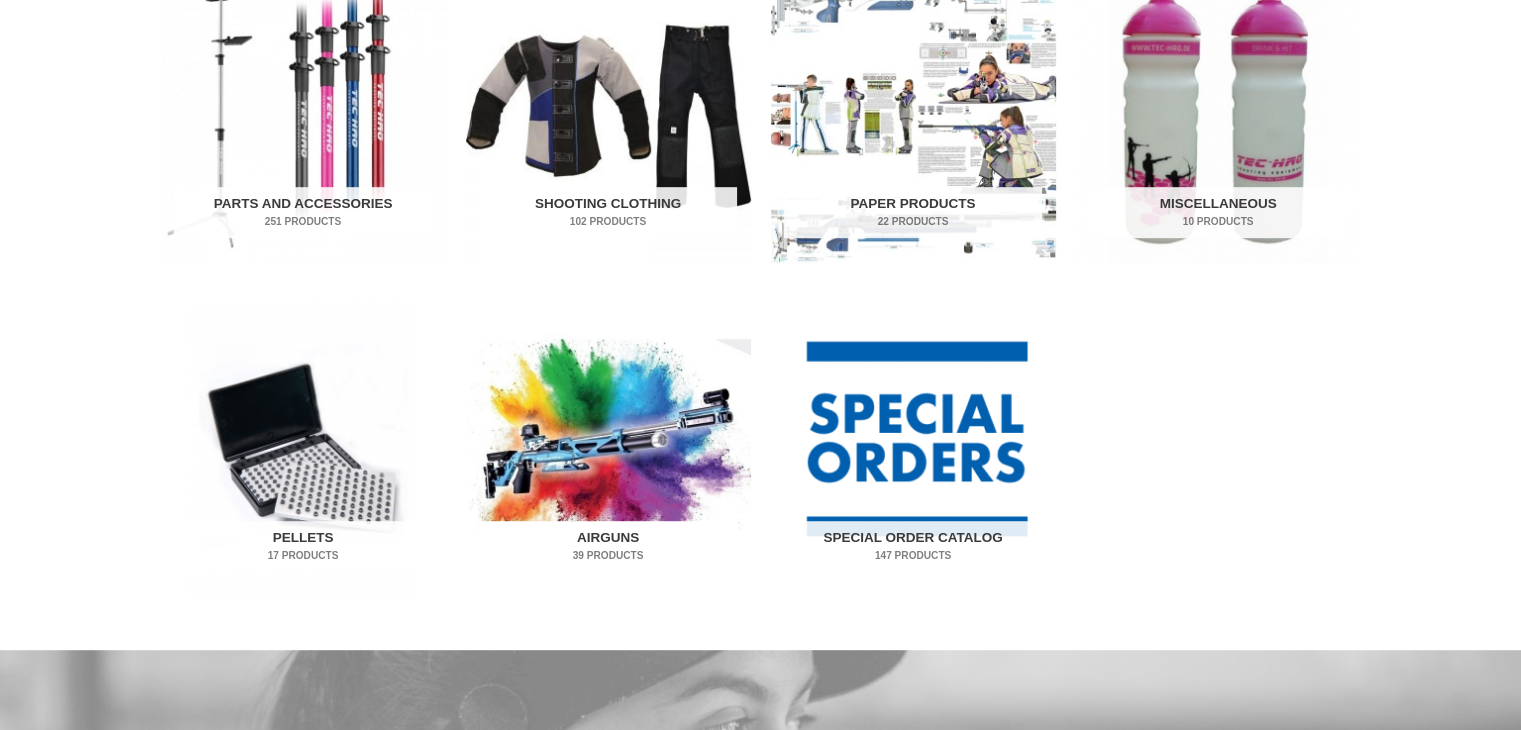 scroll, scrollTop: 1200, scrollLeft: 0, axis: vertical 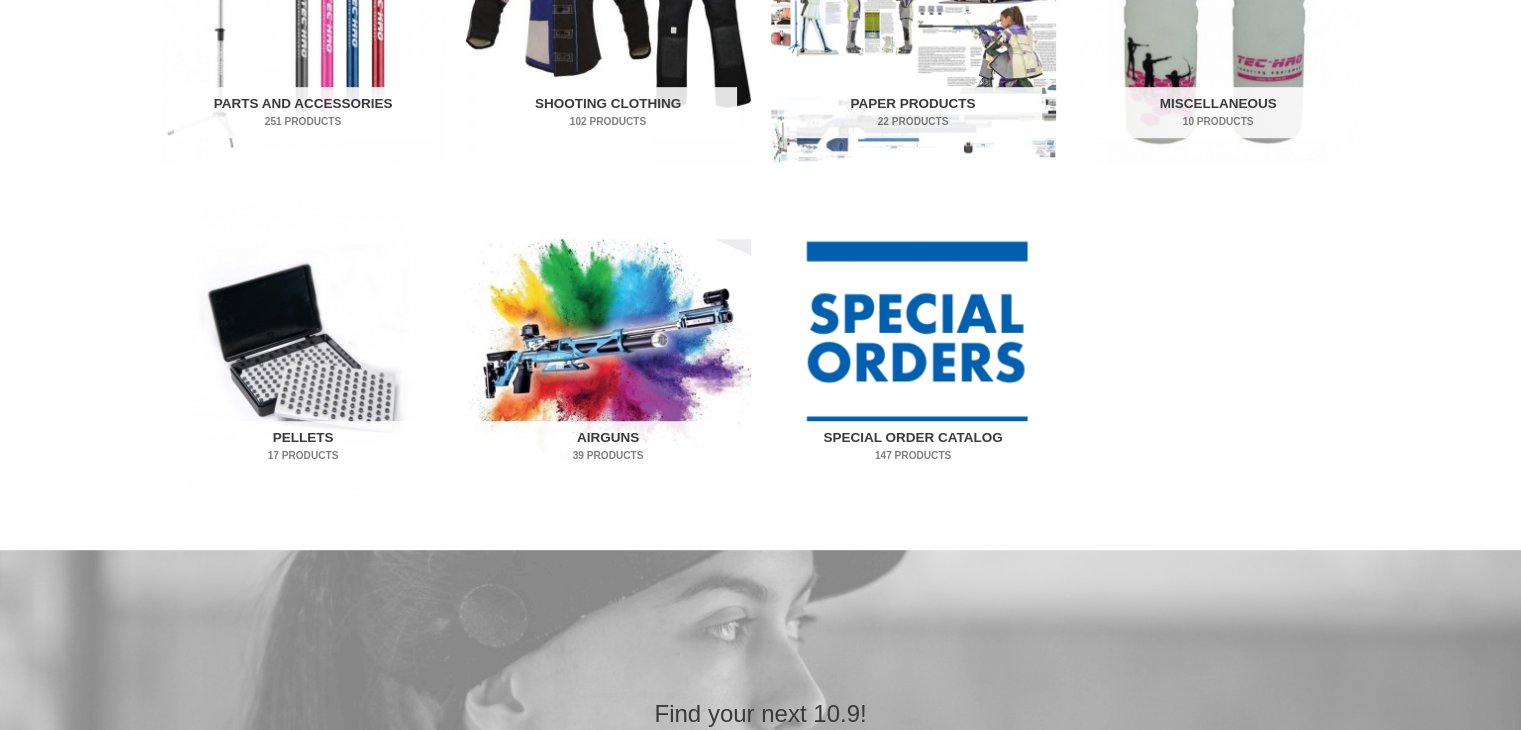 click at bounding box center (913, 348) 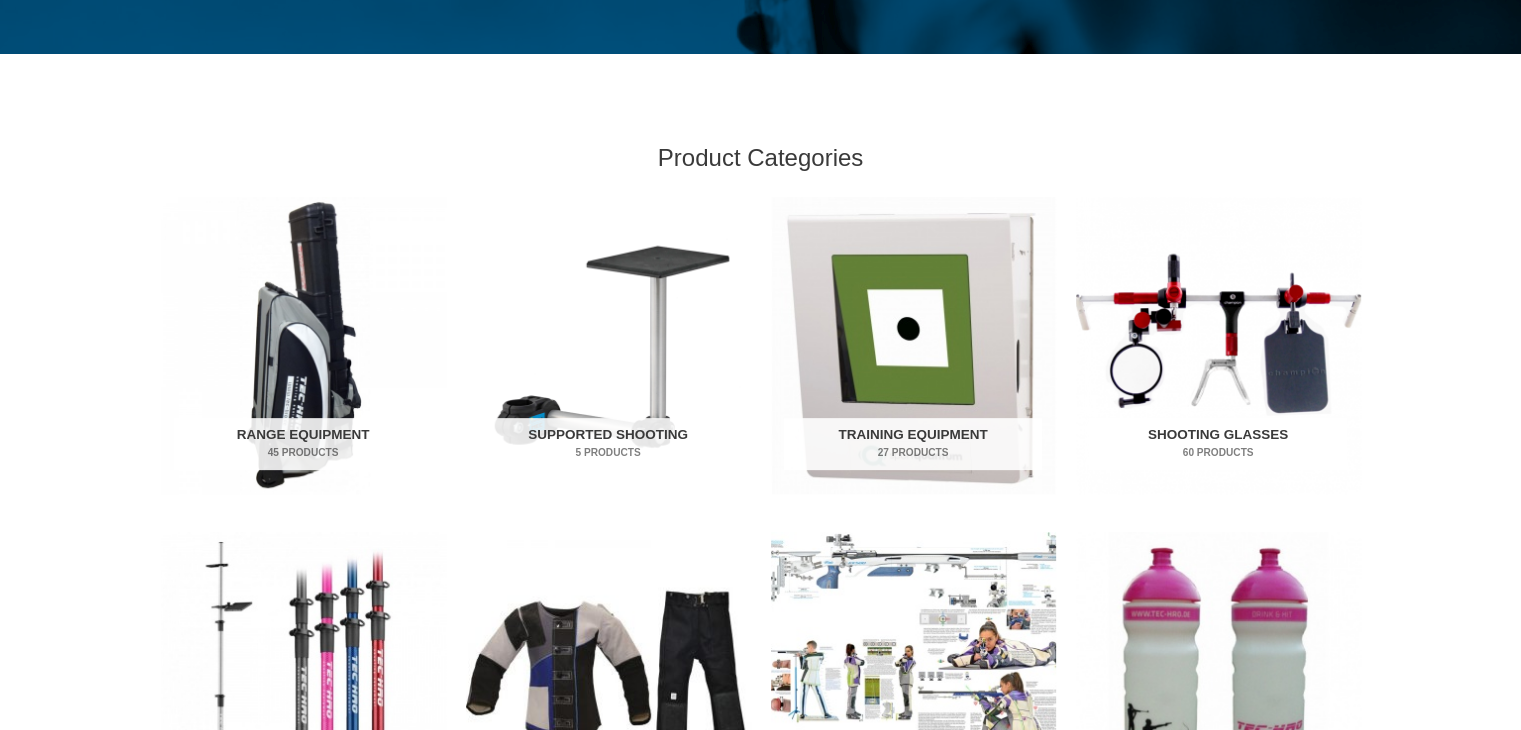 scroll, scrollTop: 500, scrollLeft: 0, axis: vertical 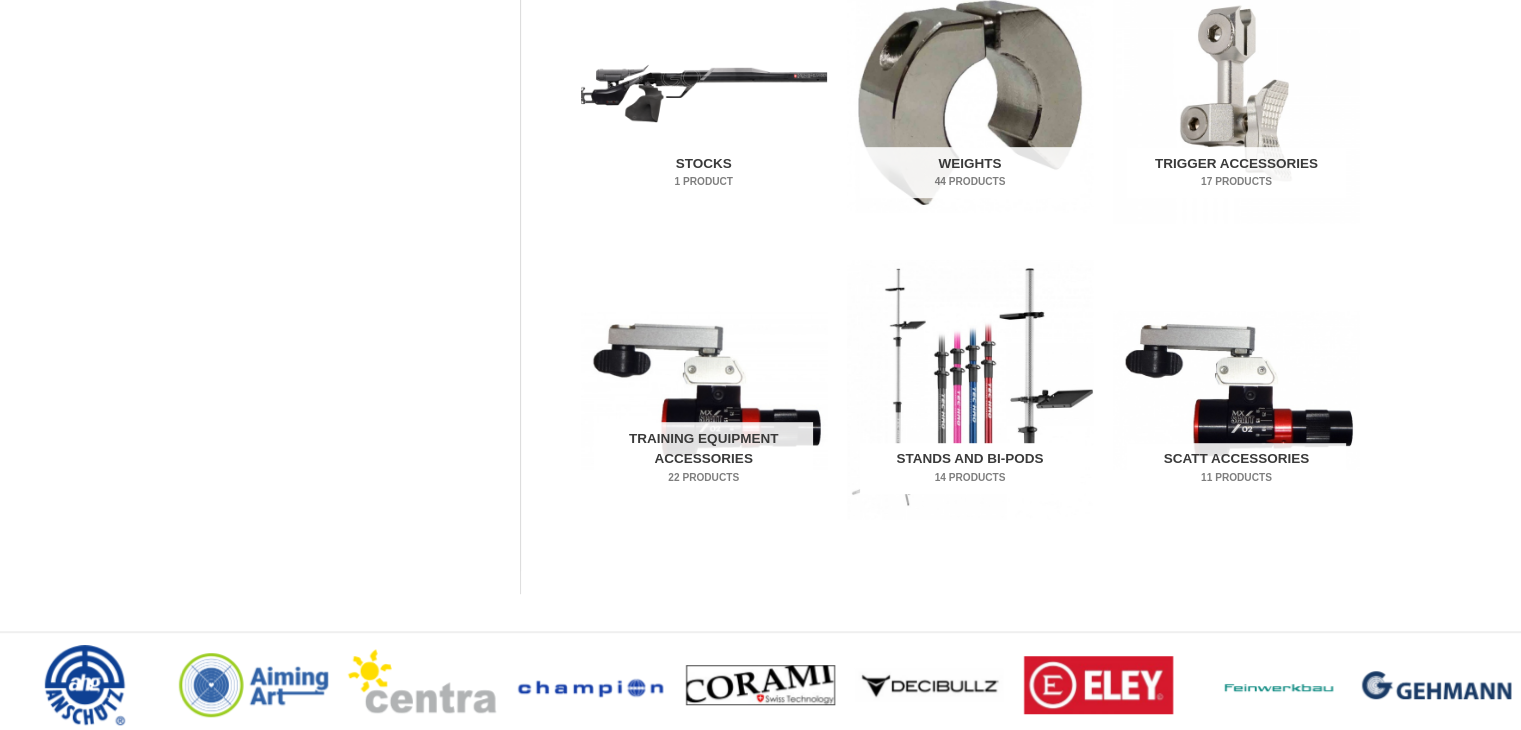 click at bounding box center [970, 389] 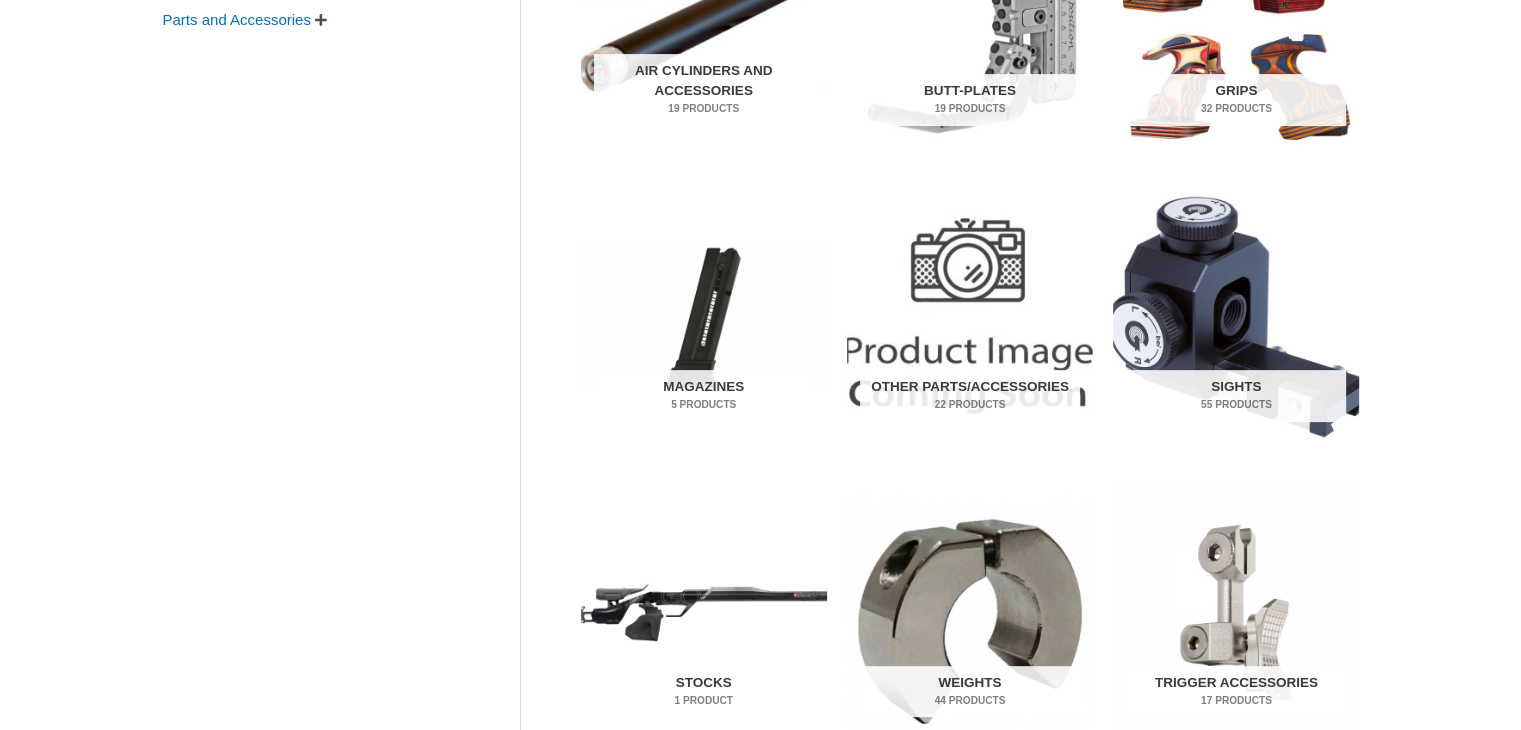 scroll, scrollTop: 800, scrollLeft: 0, axis: vertical 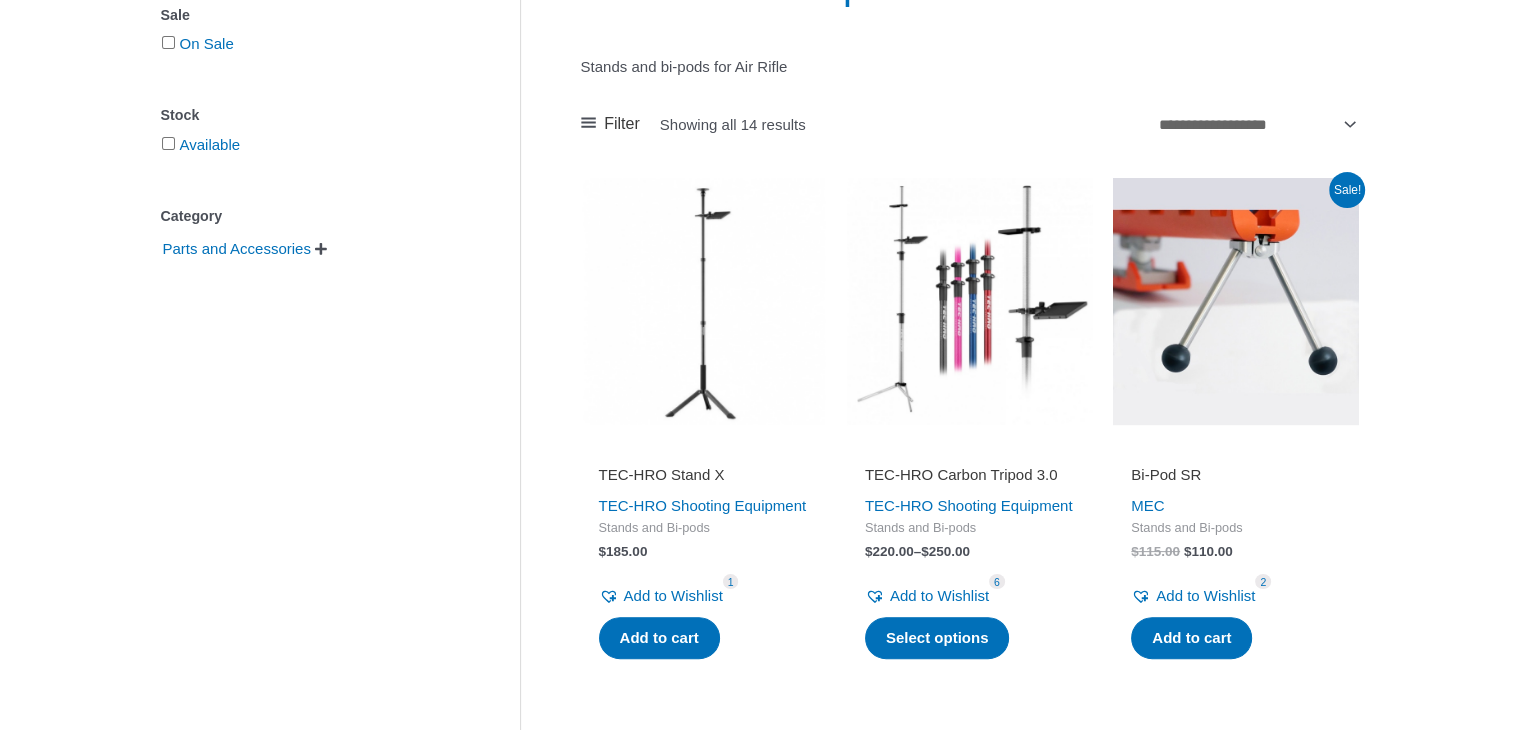 click at bounding box center (970, 301) 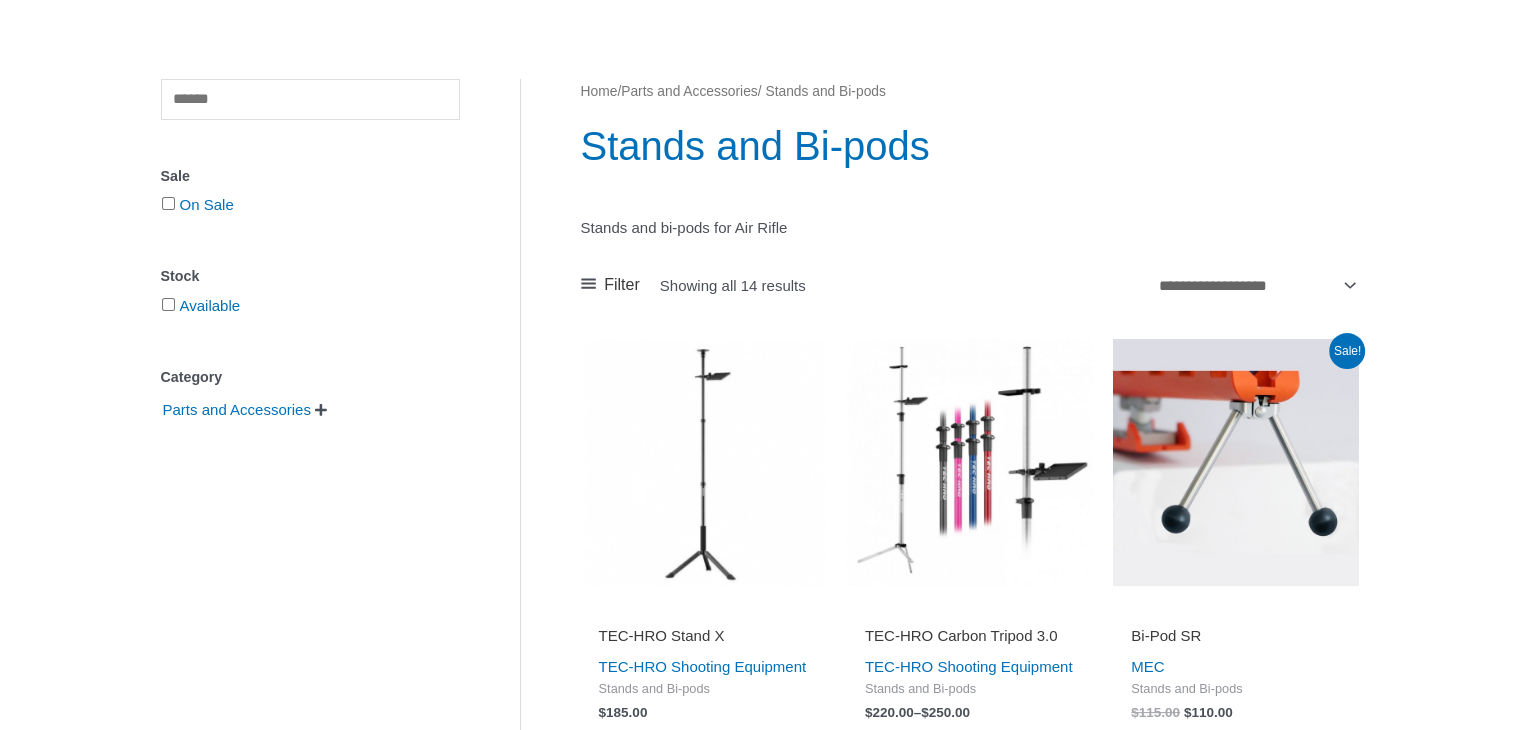 scroll, scrollTop: 152, scrollLeft: 0, axis: vertical 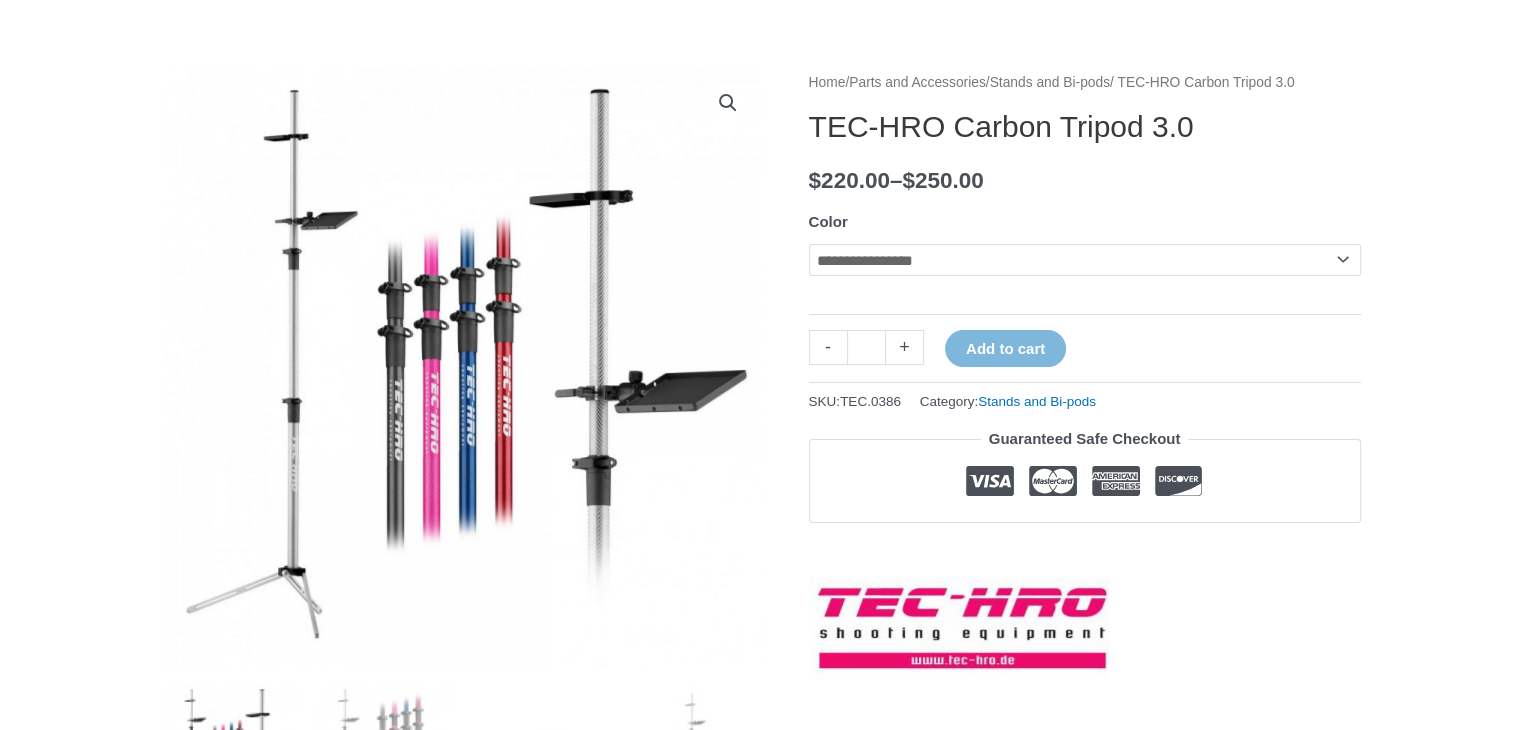 click on "**********" 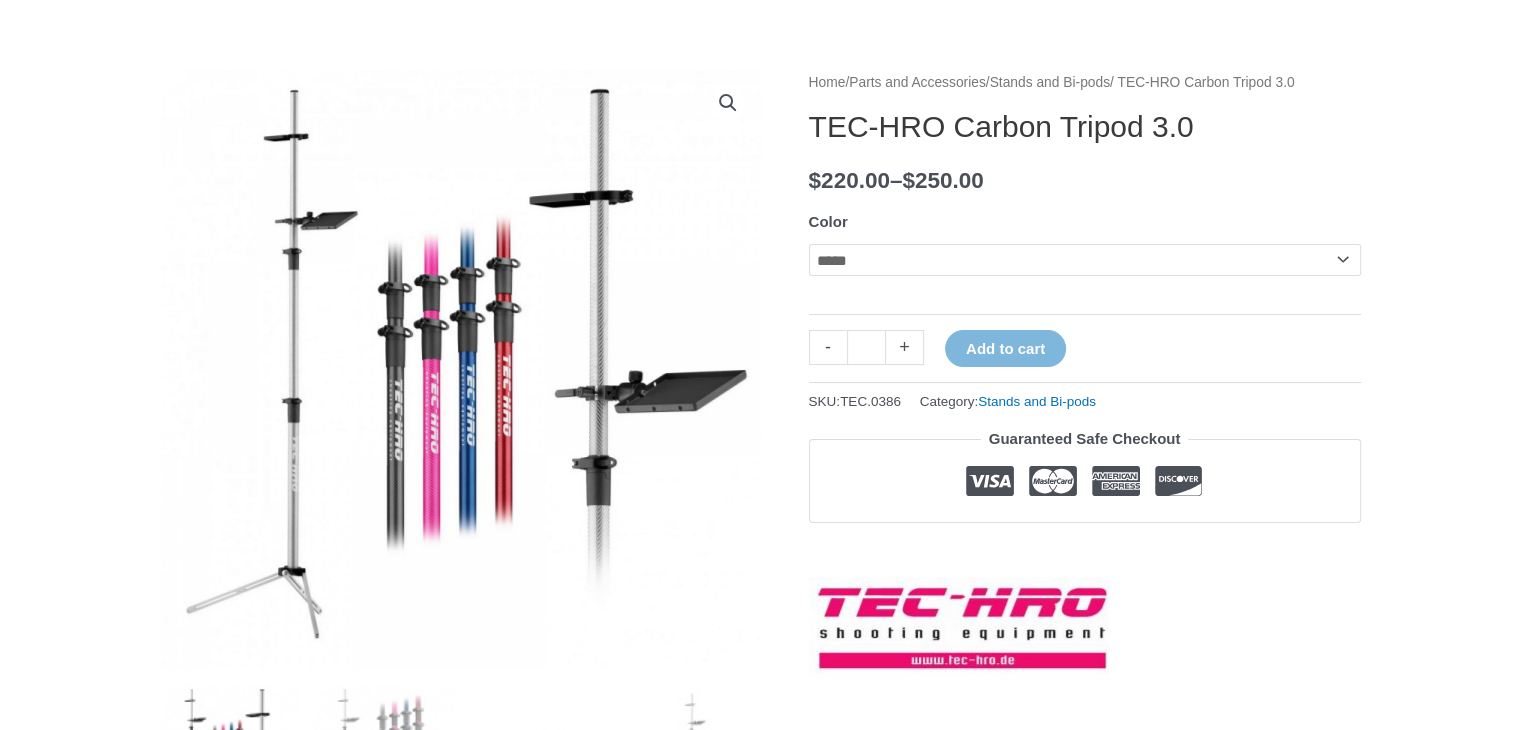 click on "**********" 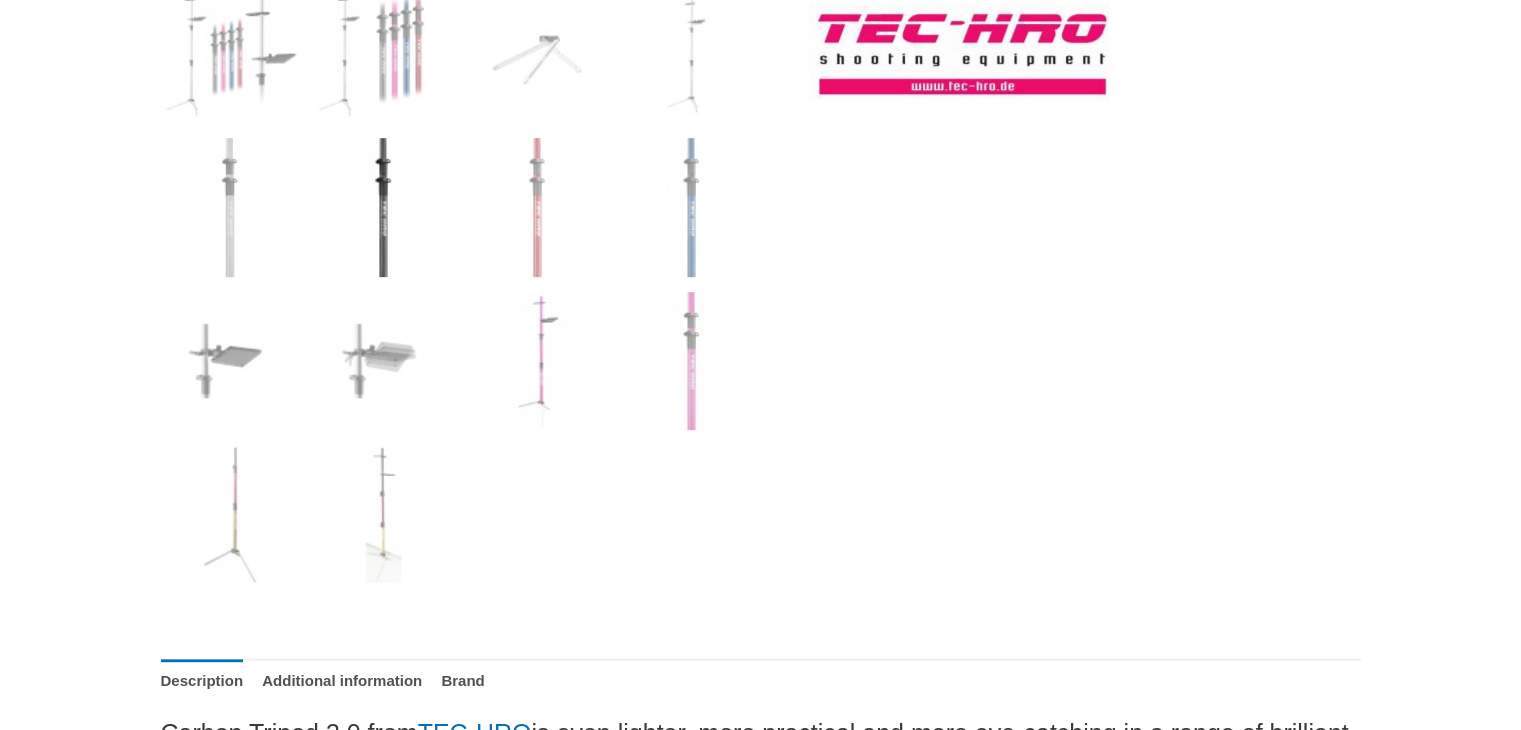 scroll, scrollTop: 800, scrollLeft: 0, axis: vertical 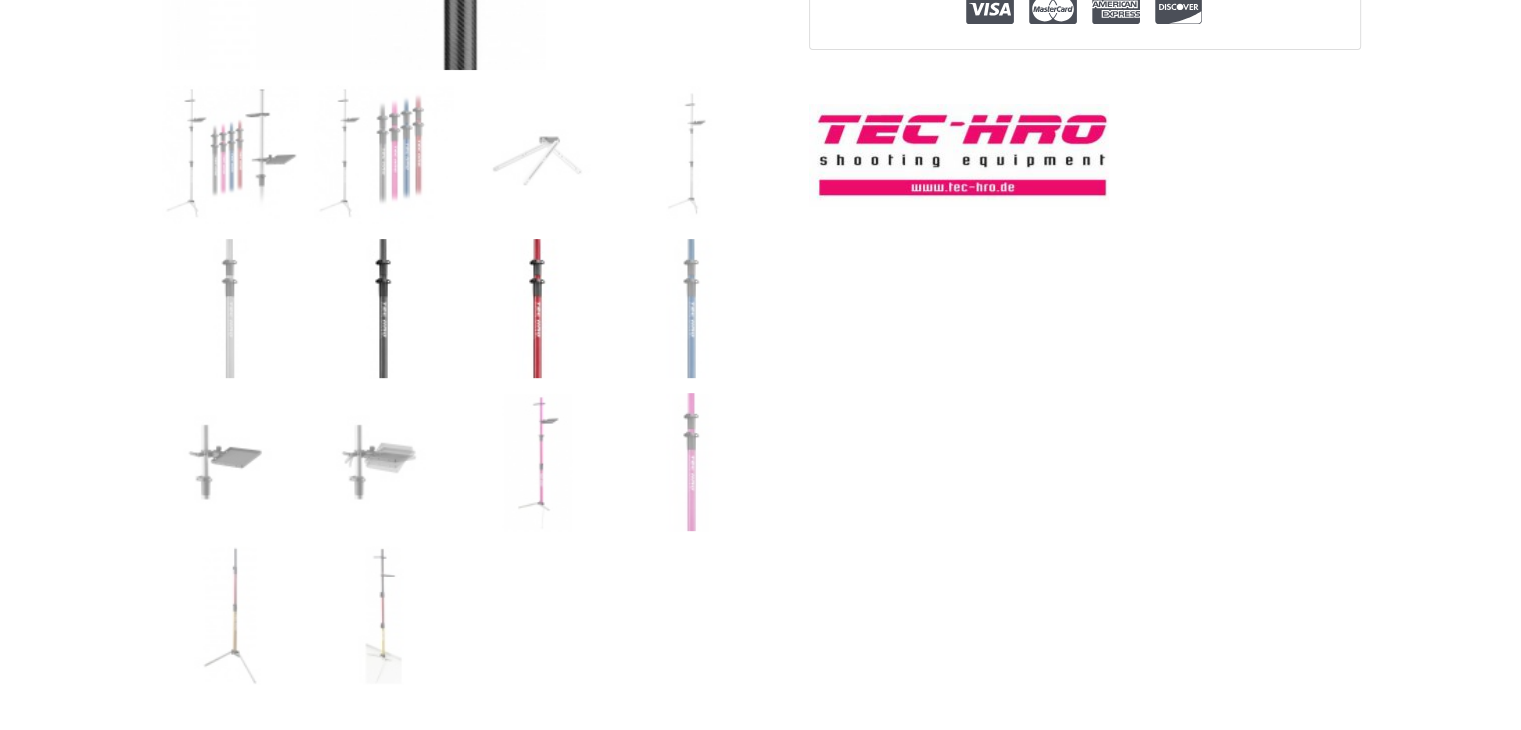 click at bounding box center [537, 308] 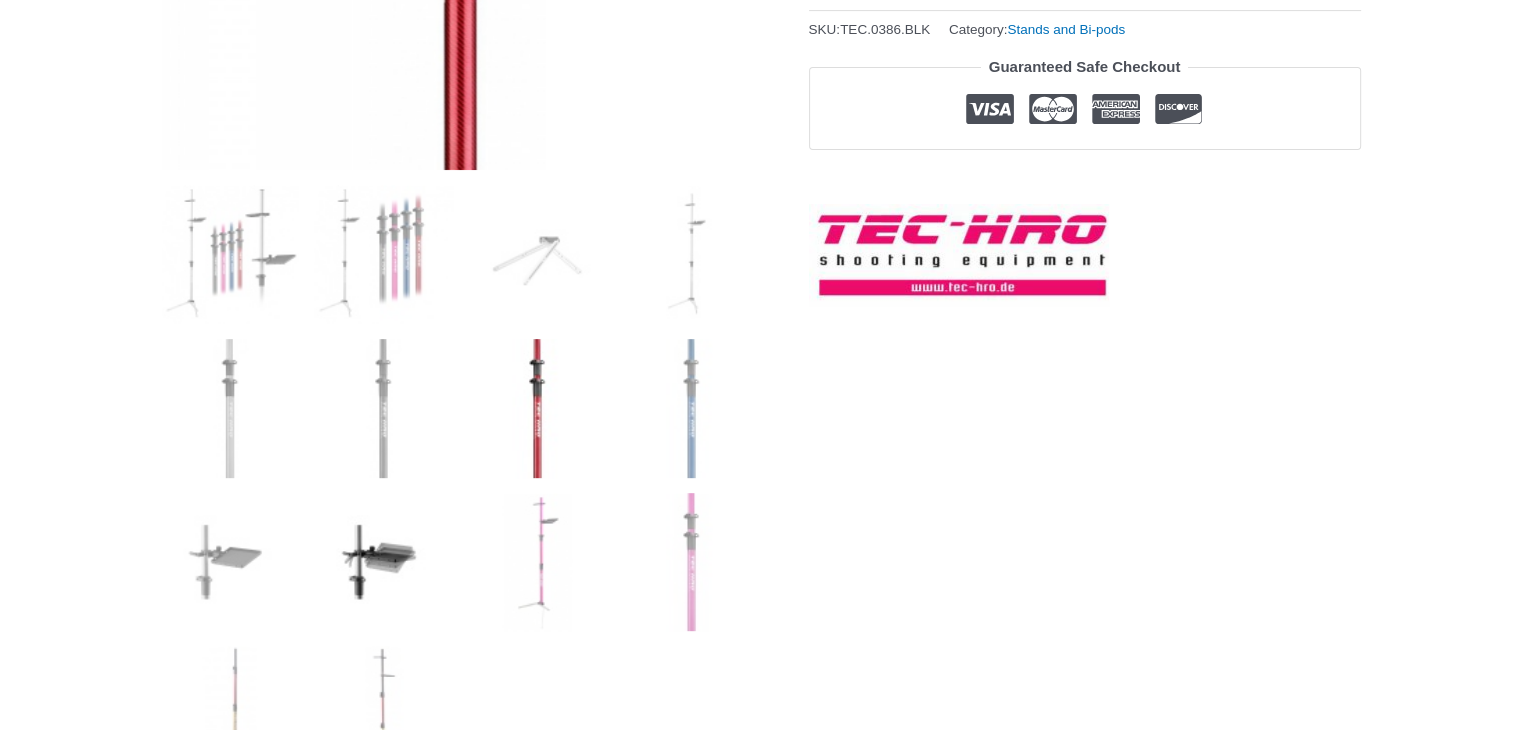 scroll, scrollTop: 800, scrollLeft: 0, axis: vertical 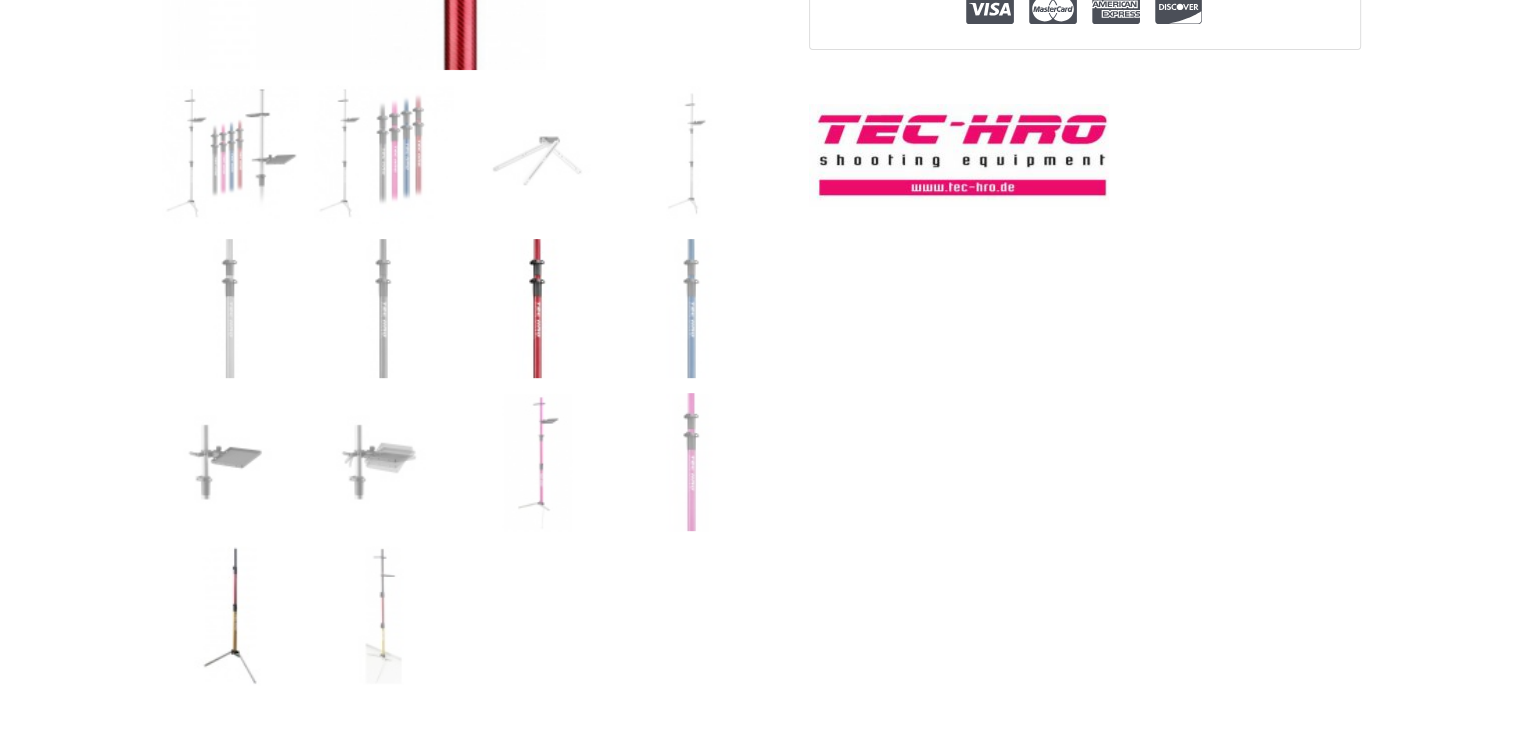 click at bounding box center (230, 615) 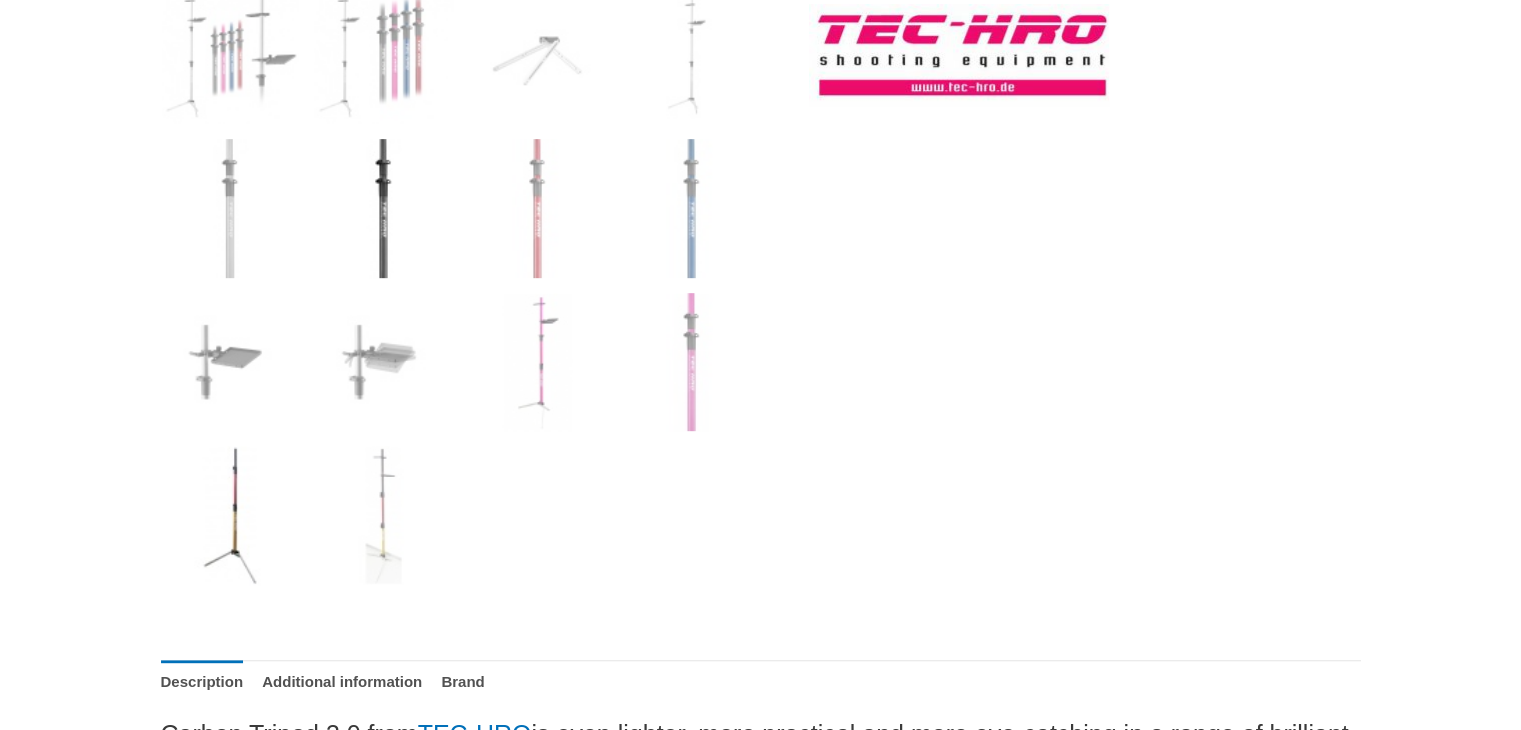 click at bounding box center [383, 208] 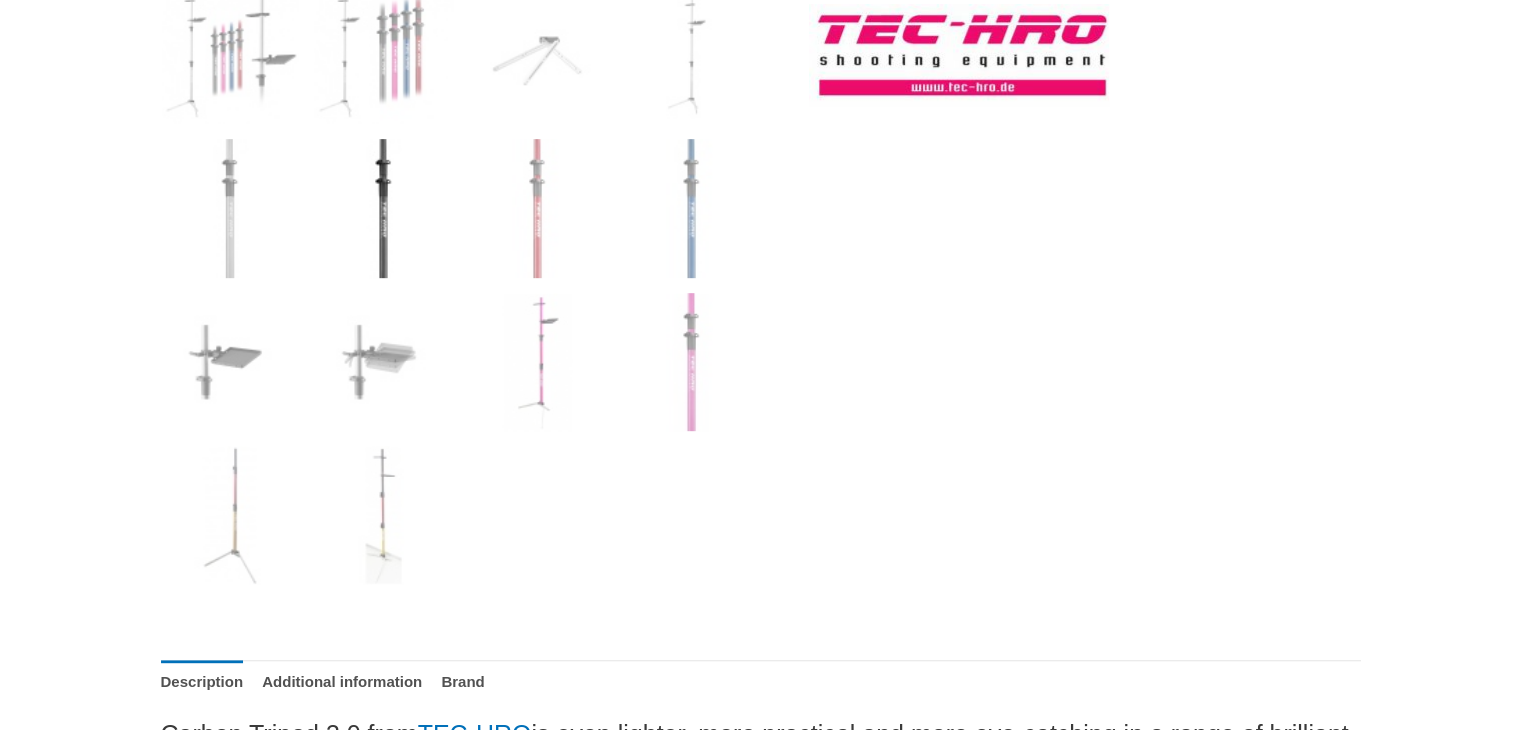 scroll, scrollTop: 500, scrollLeft: 0, axis: vertical 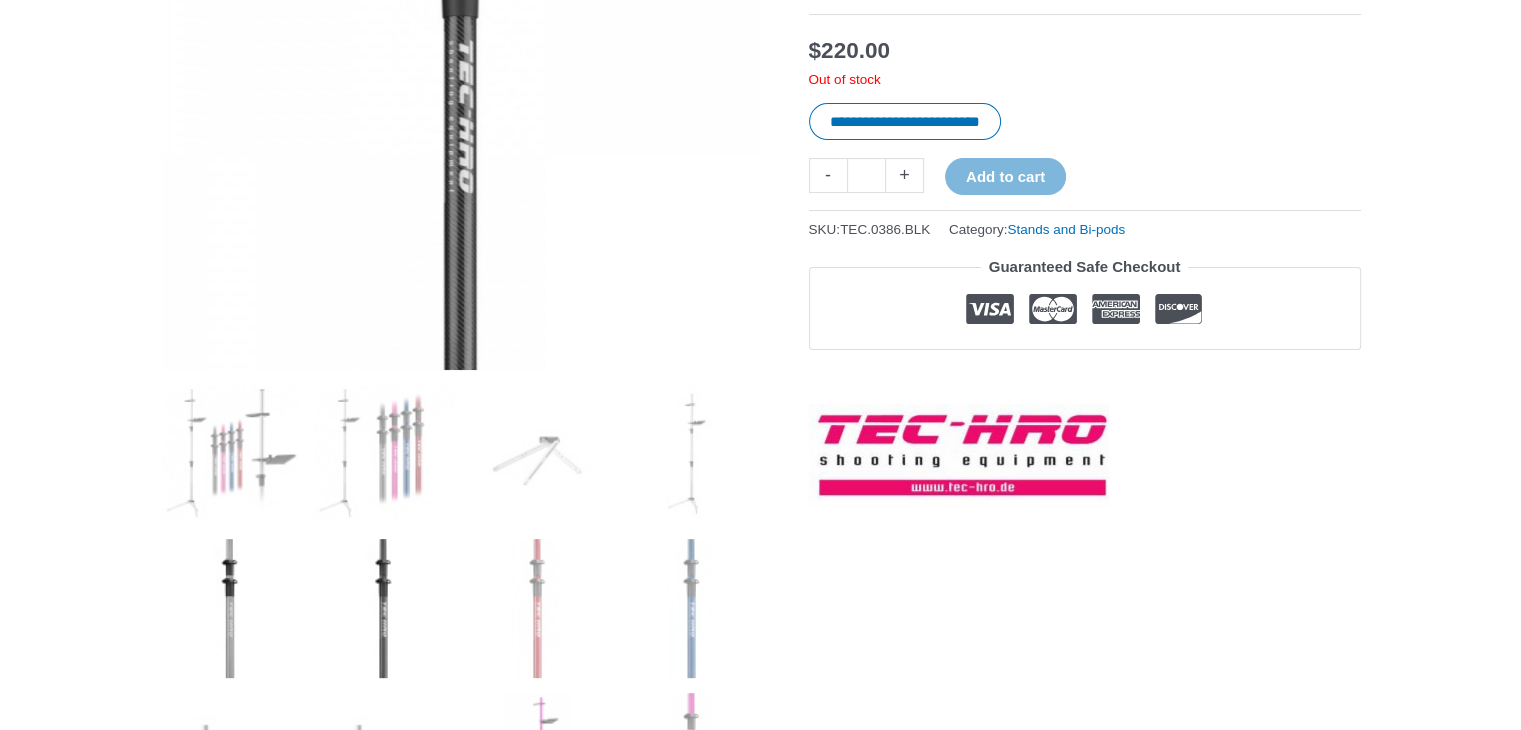 click at bounding box center (230, 608) 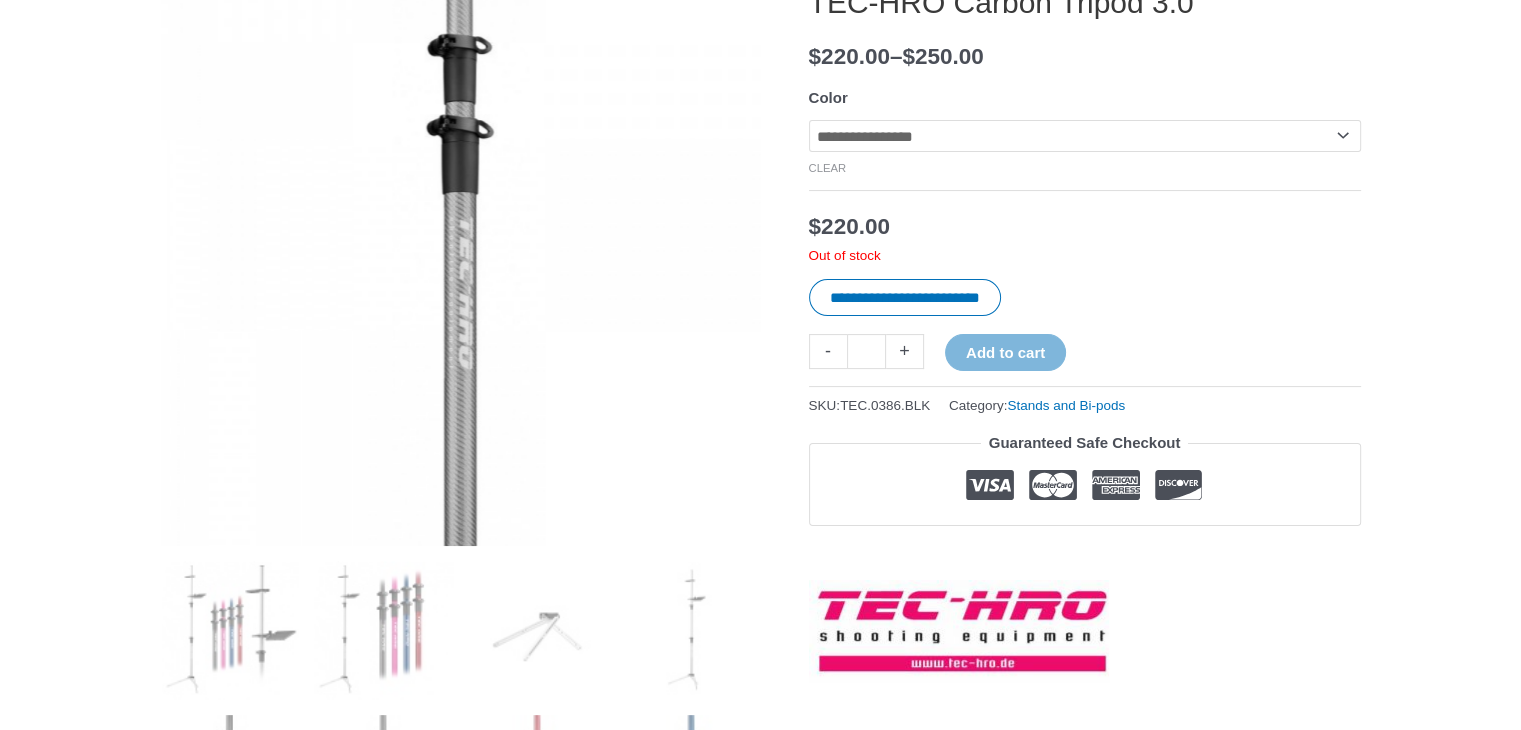 scroll, scrollTop: 300, scrollLeft: 0, axis: vertical 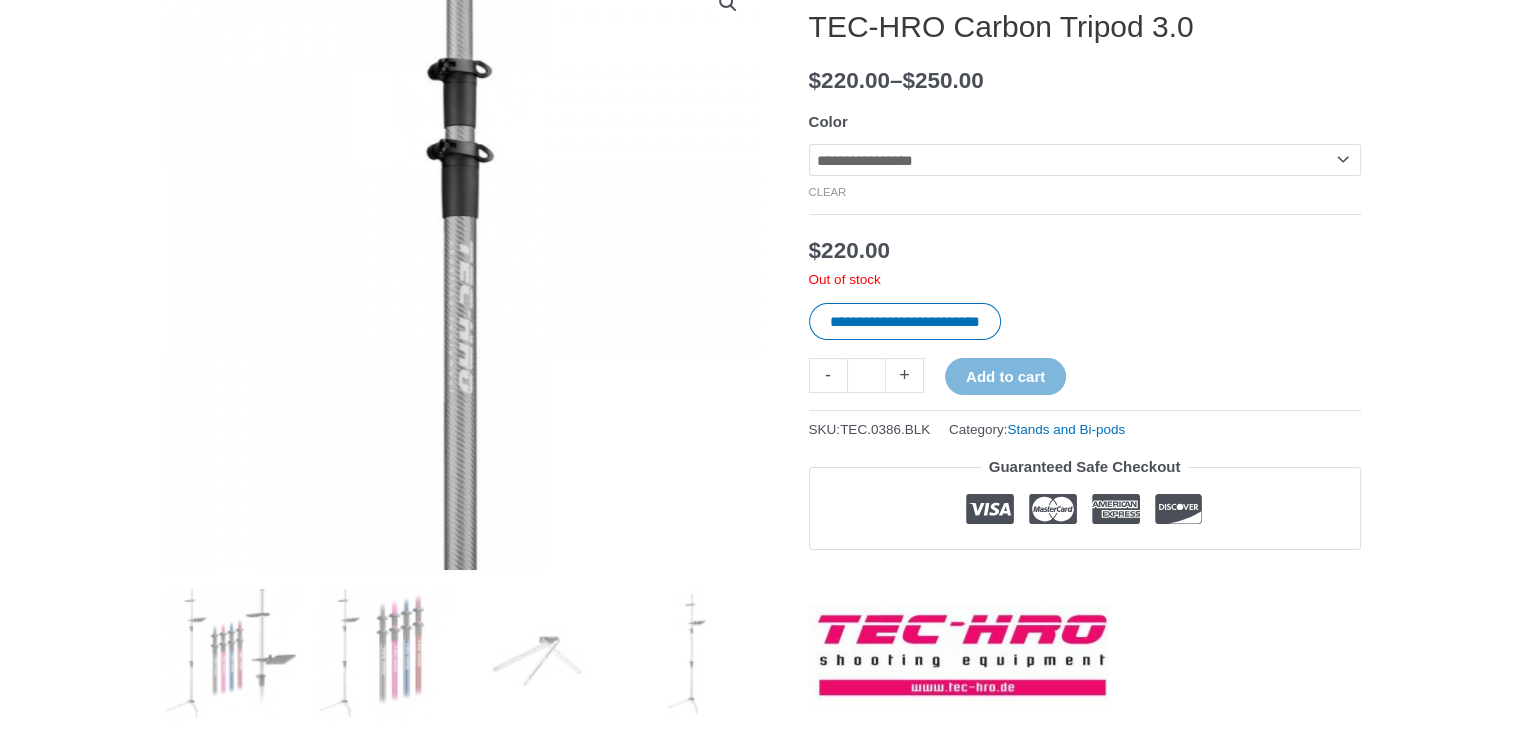 click on "**********" 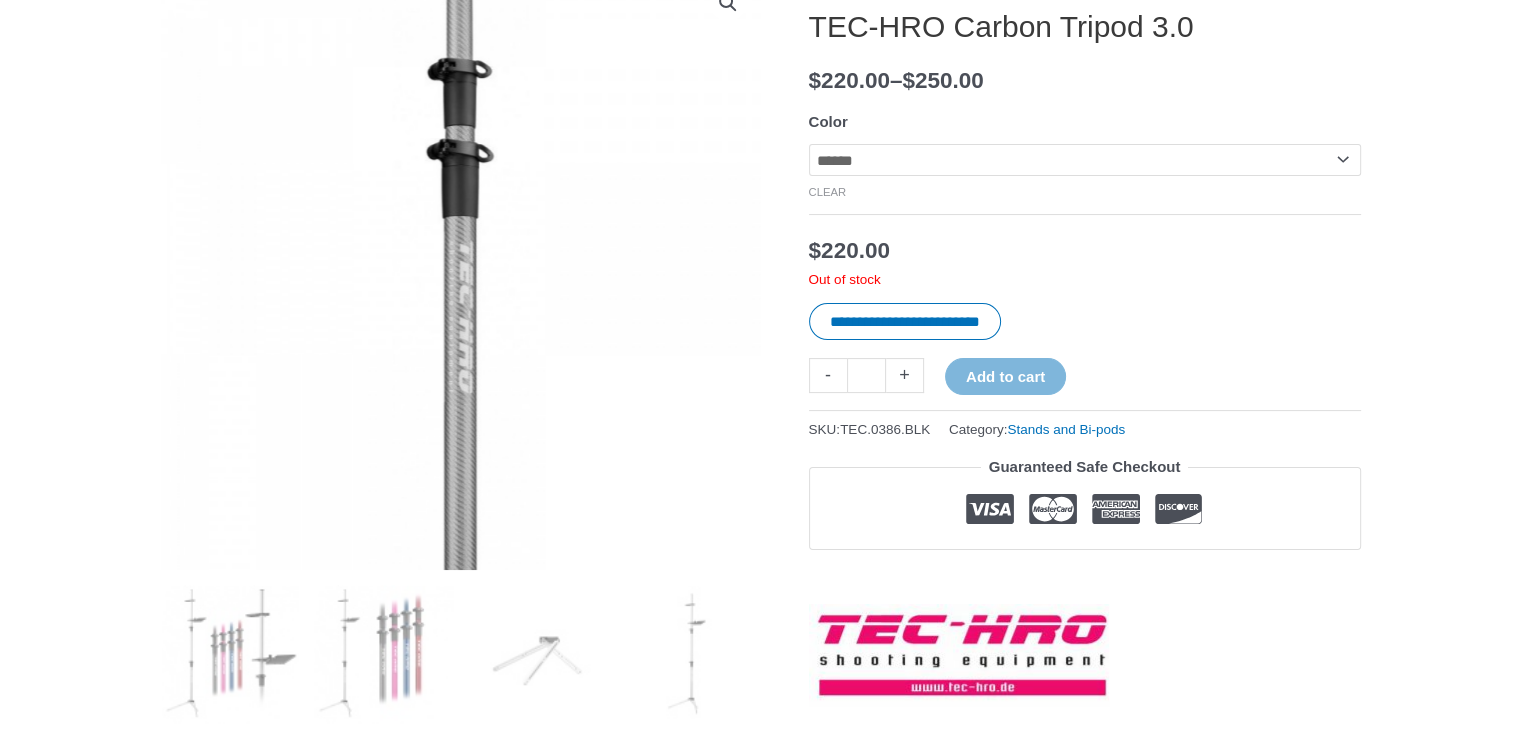 click on "**********" 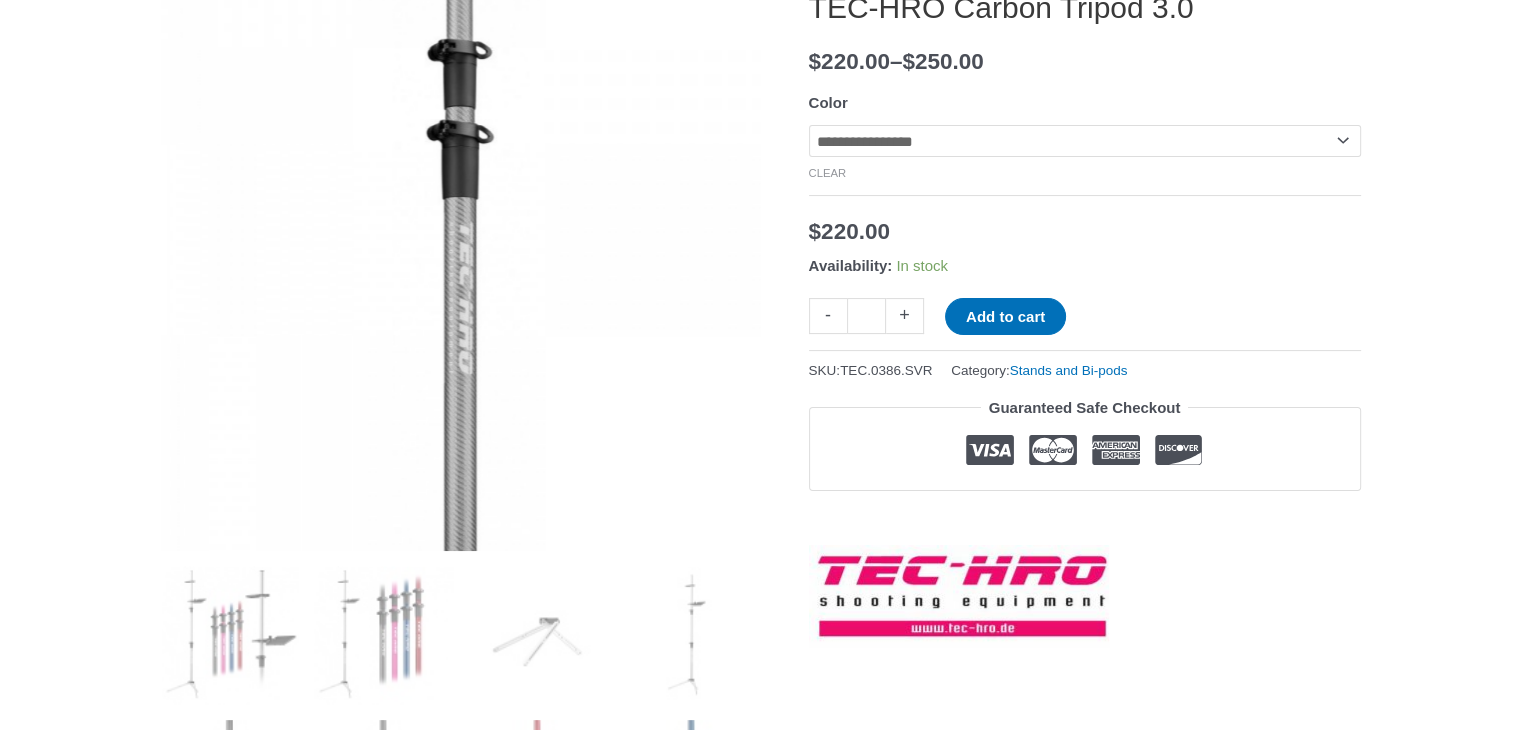 scroll, scrollTop: 600, scrollLeft: 0, axis: vertical 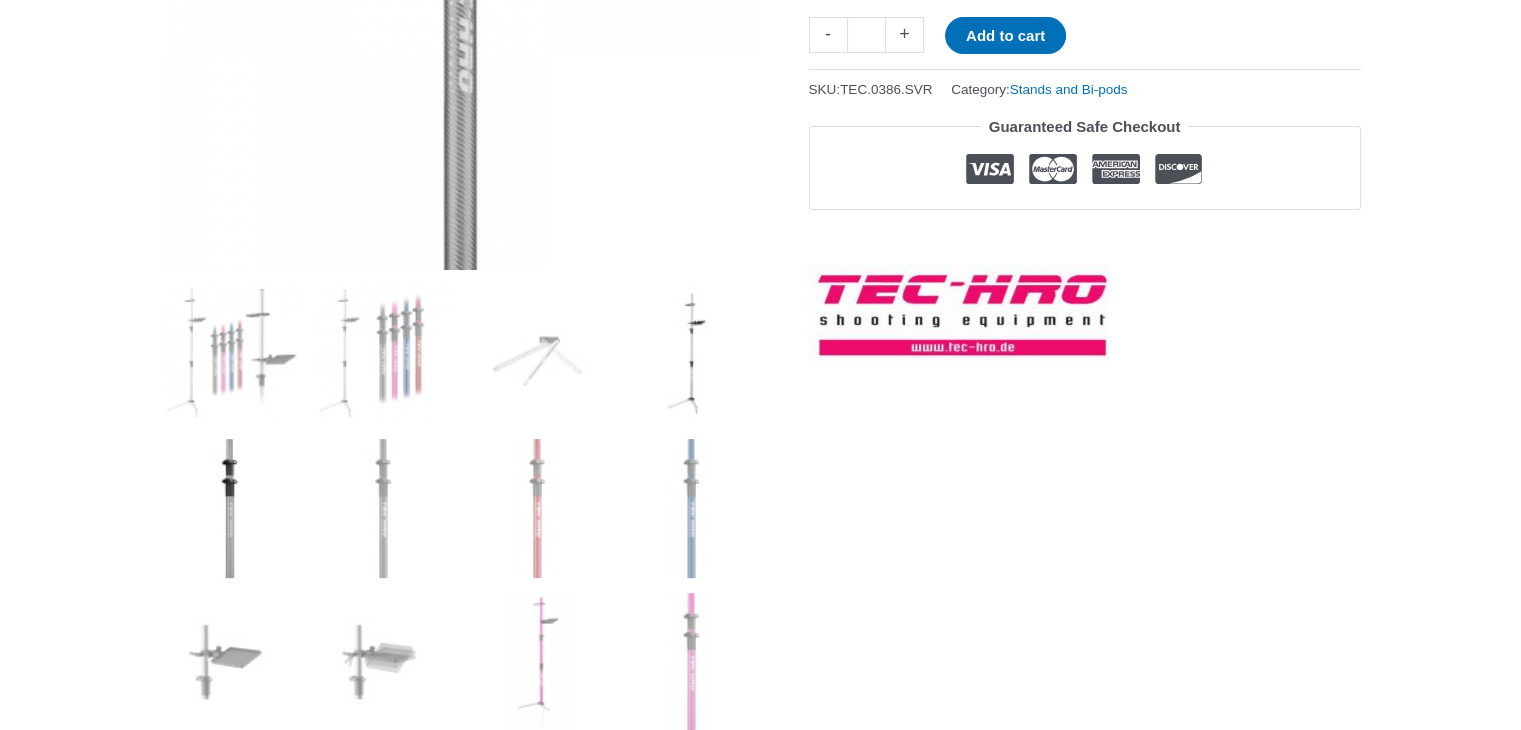 click at bounding box center (691, 354) 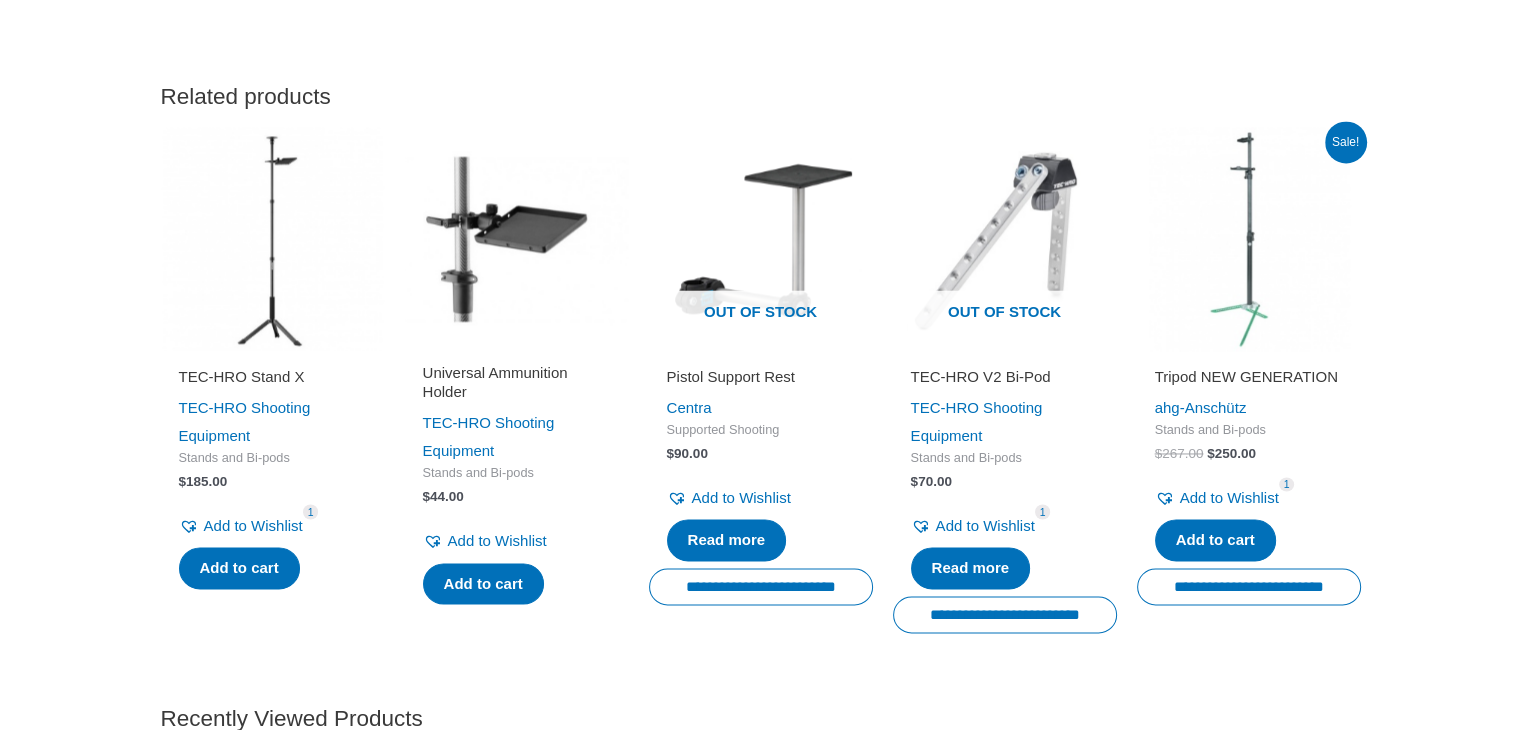 scroll, scrollTop: 3000, scrollLeft: 0, axis: vertical 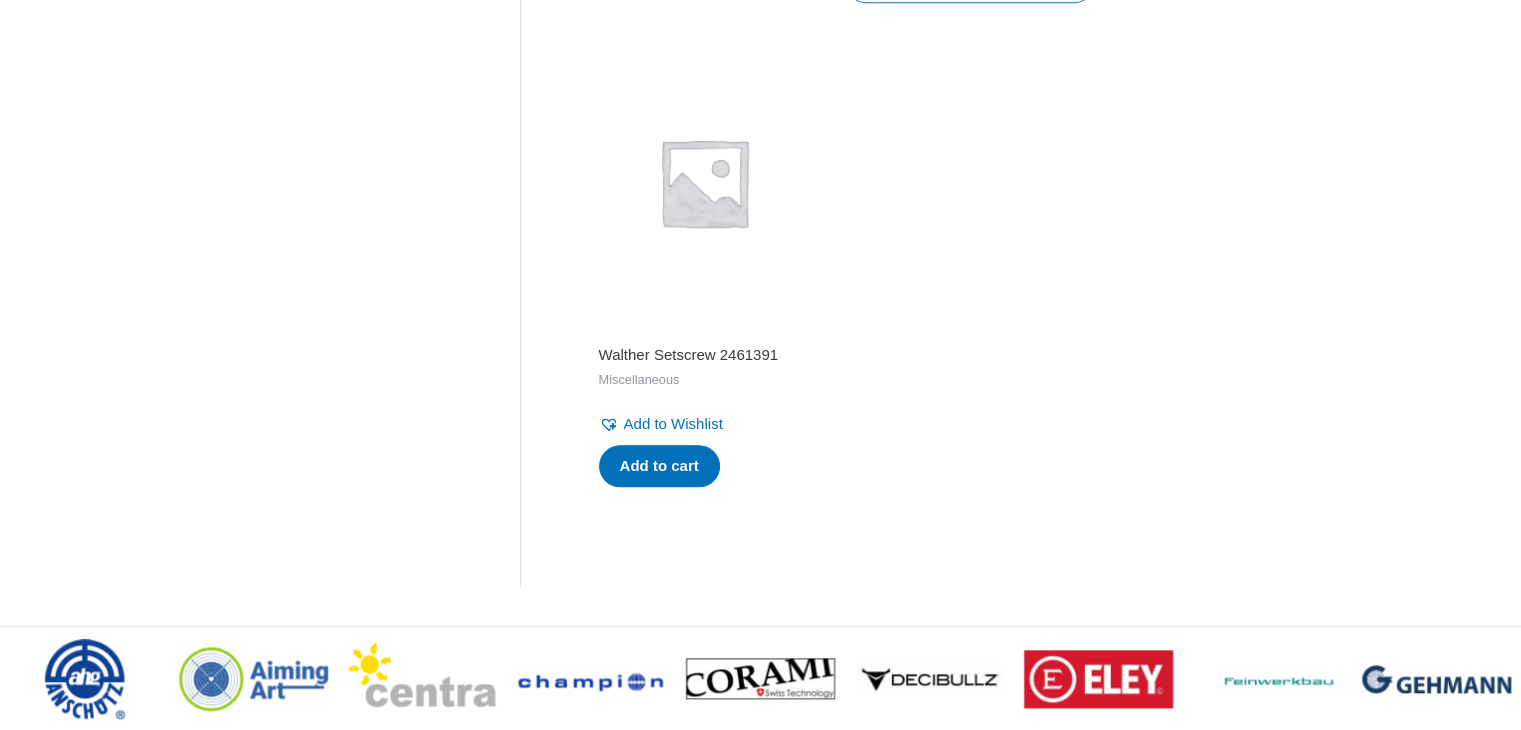 click on "Walther Setscrew 2461391" at bounding box center (704, 355) 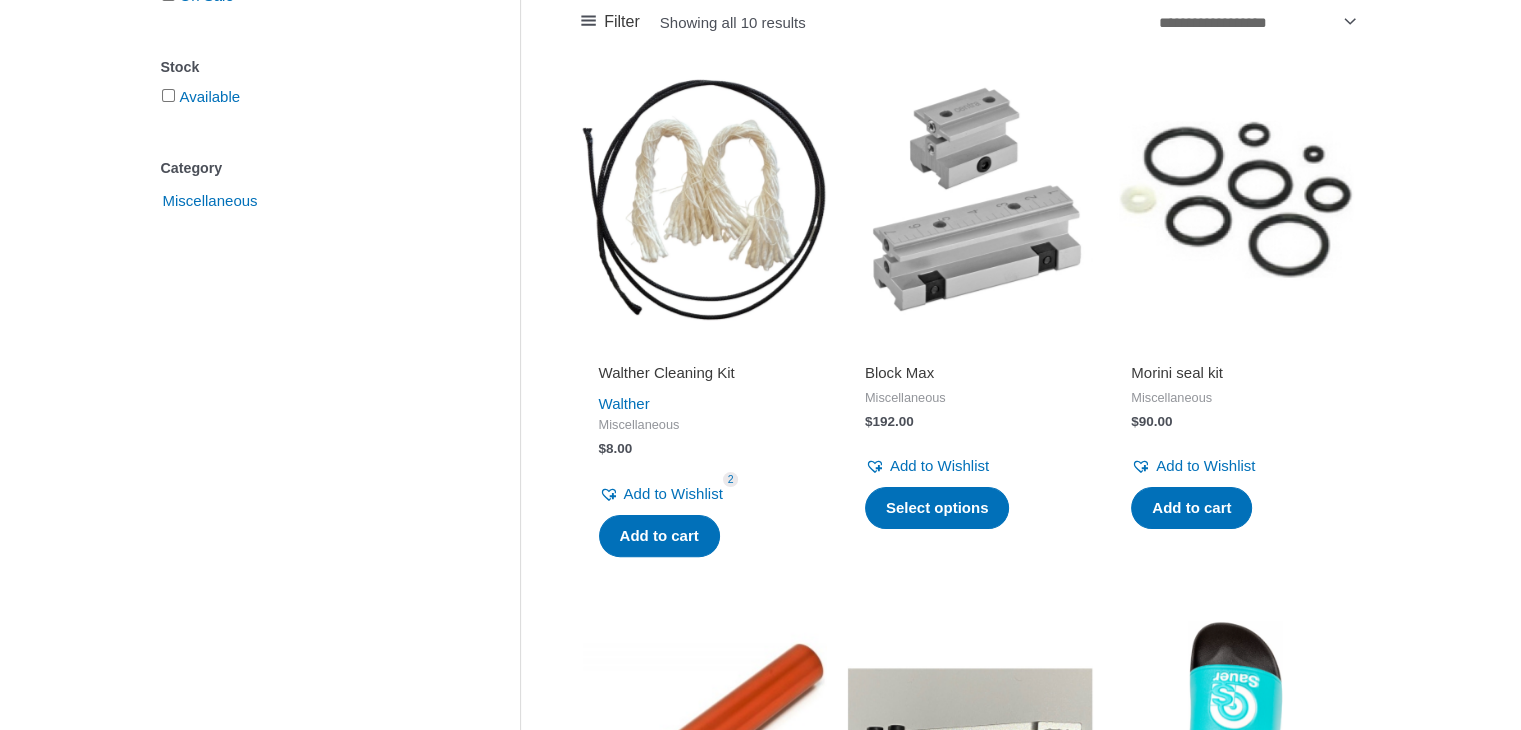 scroll, scrollTop: 200, scrollLeft: 0, axis: vertical 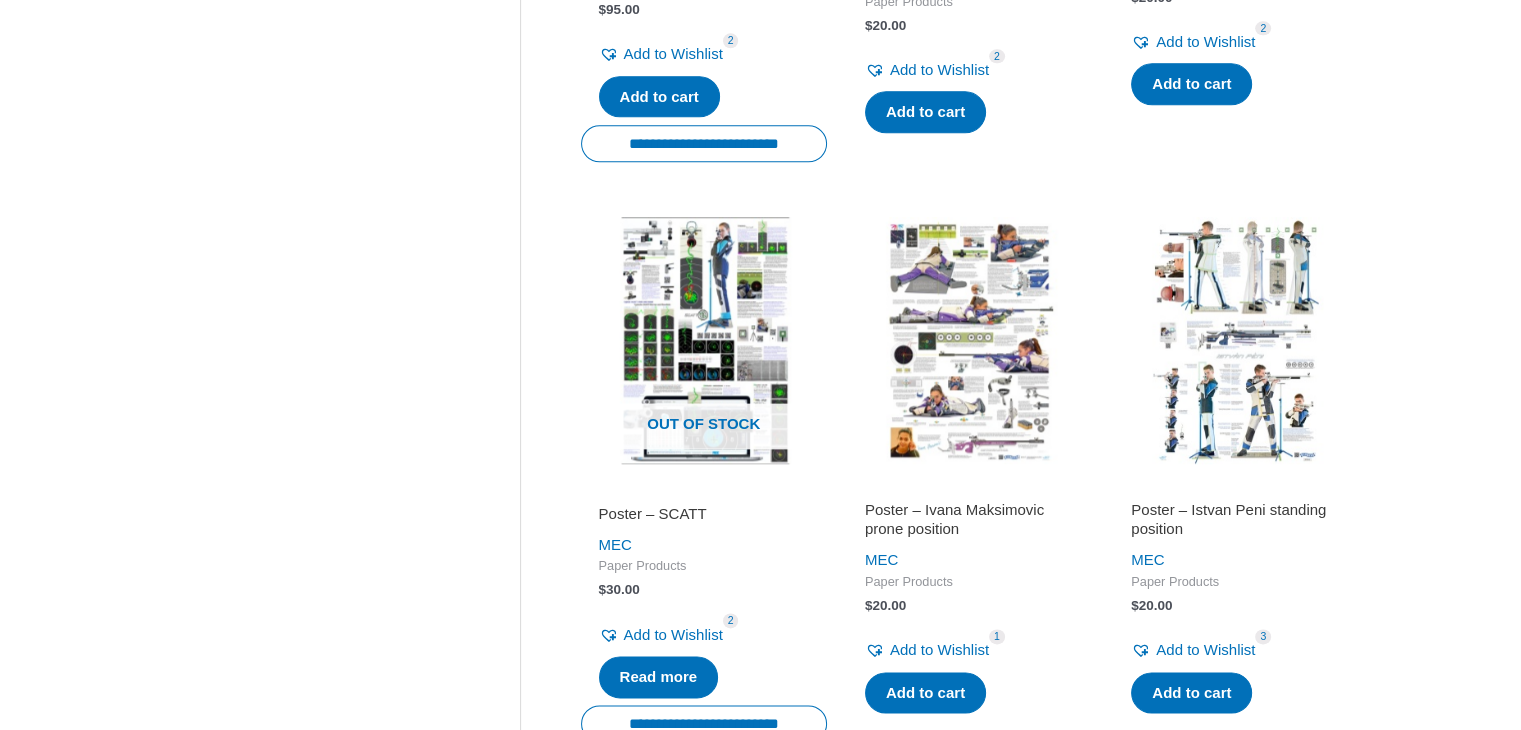 click at bounding box center (1236, 340) 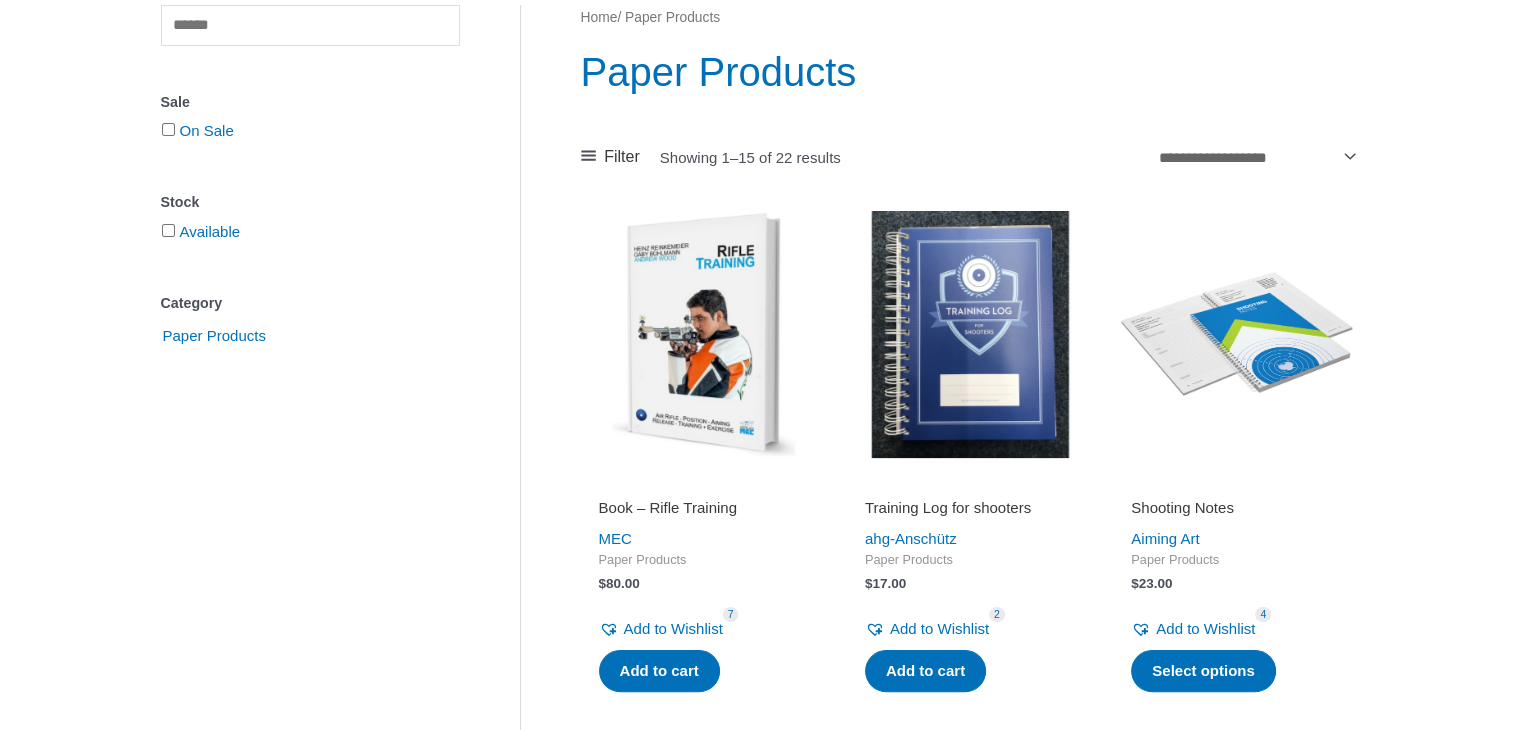 scroll, scrollTop: 0, scrollLeft: 0, axis: both 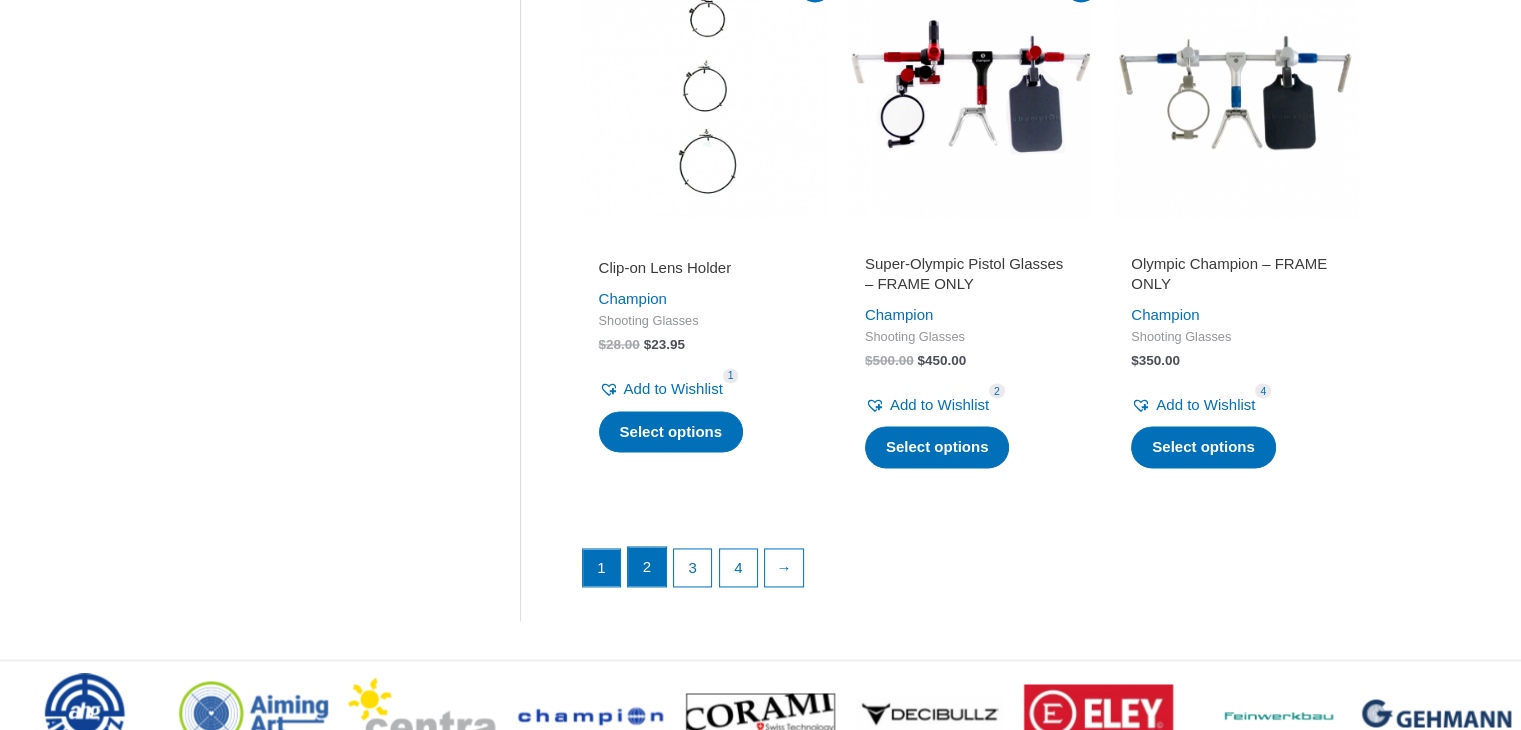 click on "2" at bounding box center (647, 567) 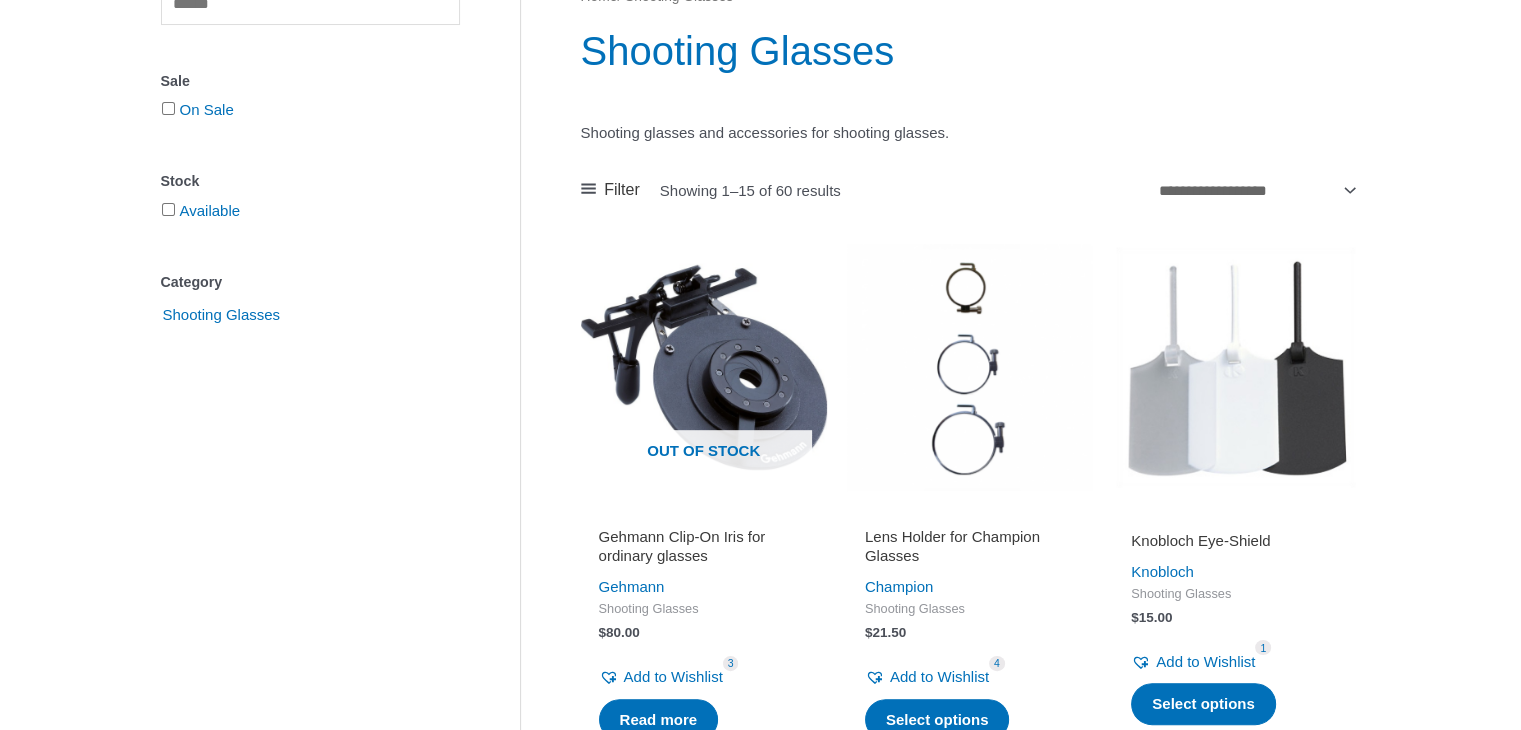 scroll, scrollTop: 252, scrollLeft: 0, axis: vertical 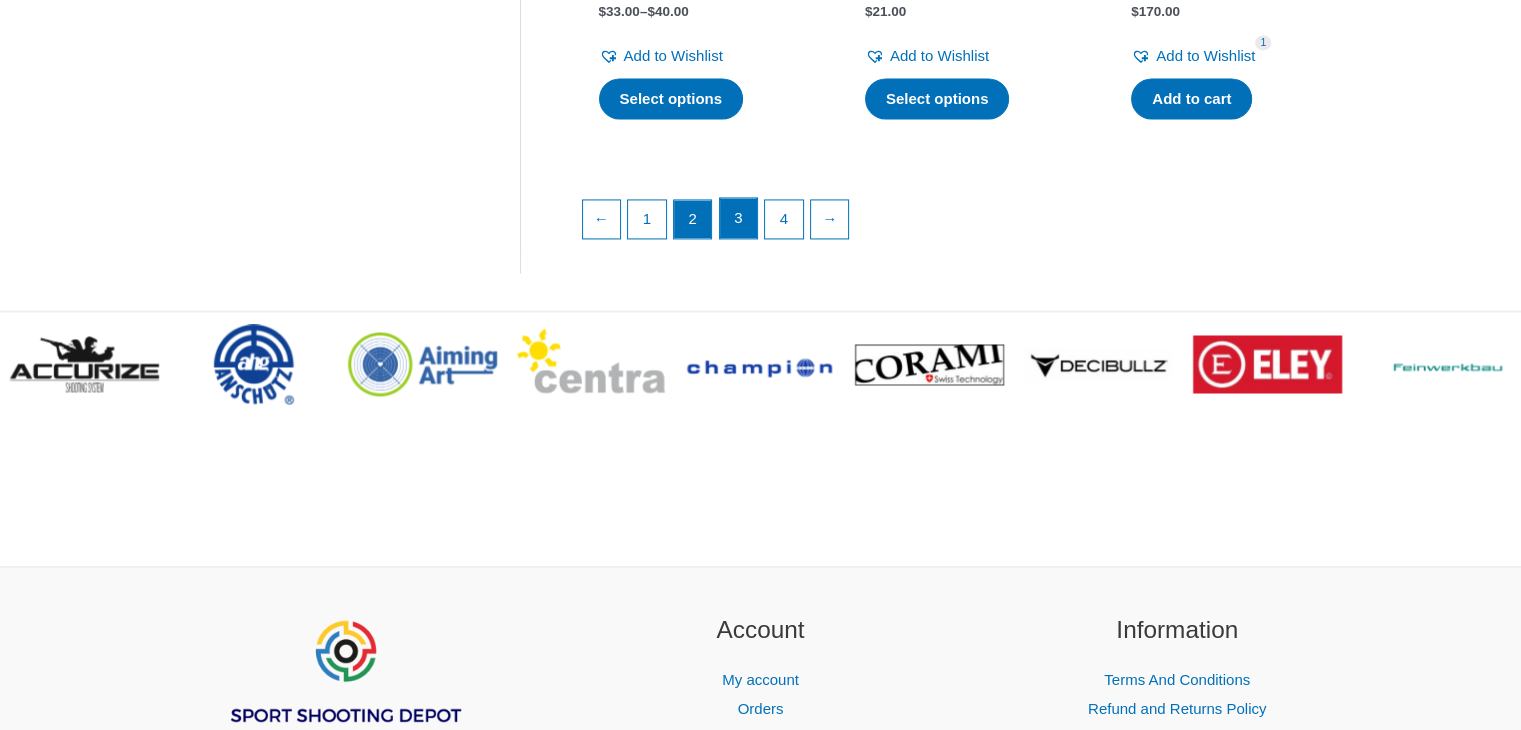 click on "3" at bounding box center (739, 218) 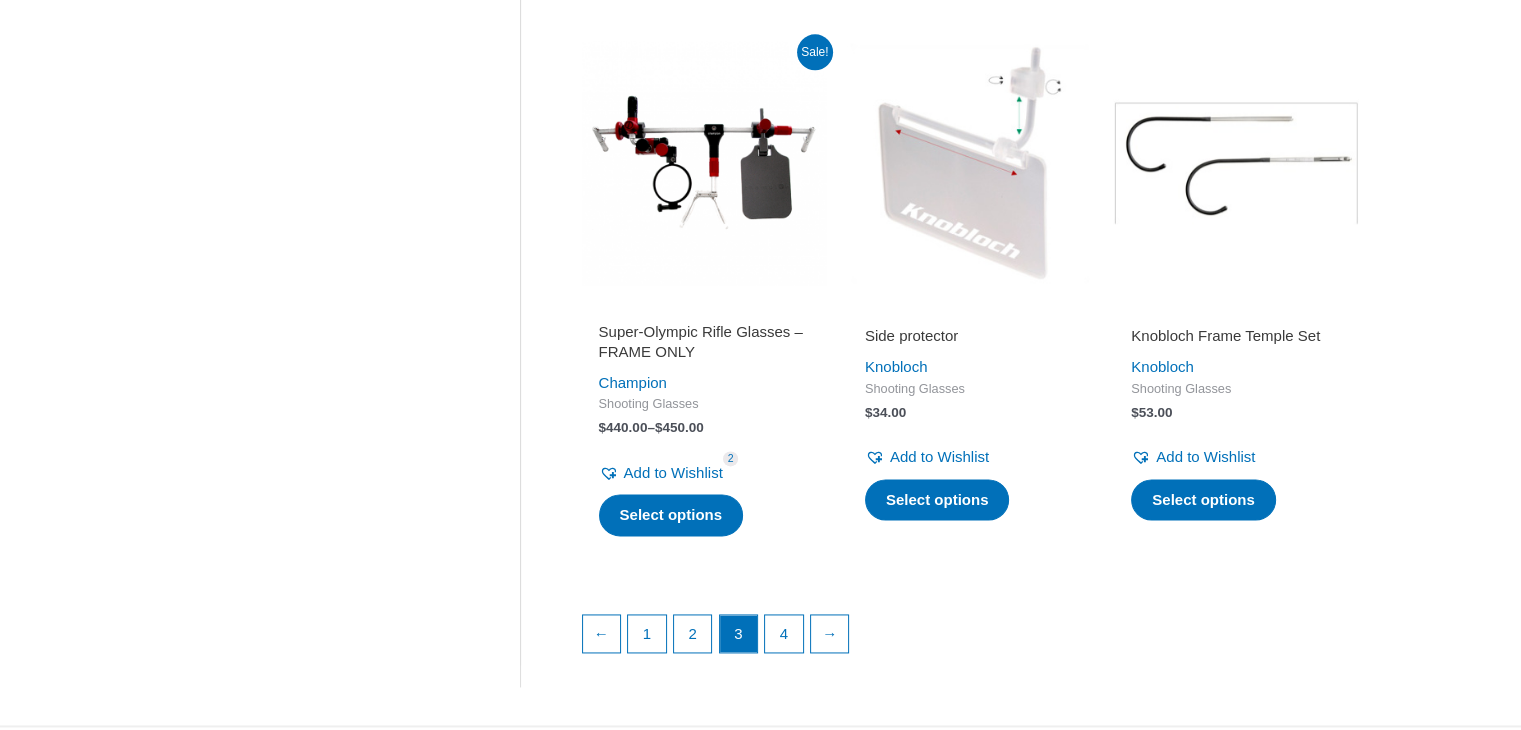 scroll, scrollTop: 3000, scrollLeft: 0, axis: vertical 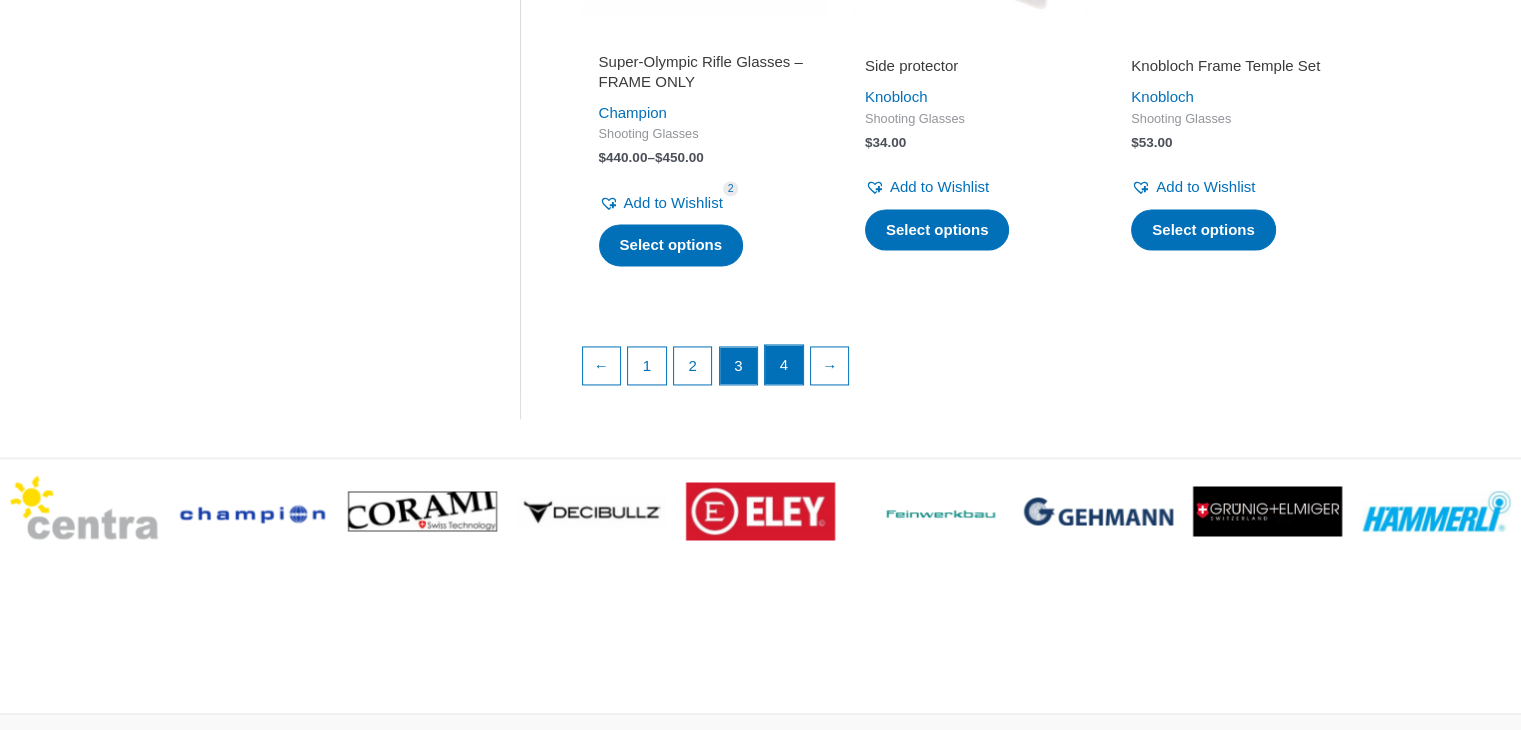 click on "4" at bounding box center [784, 365] 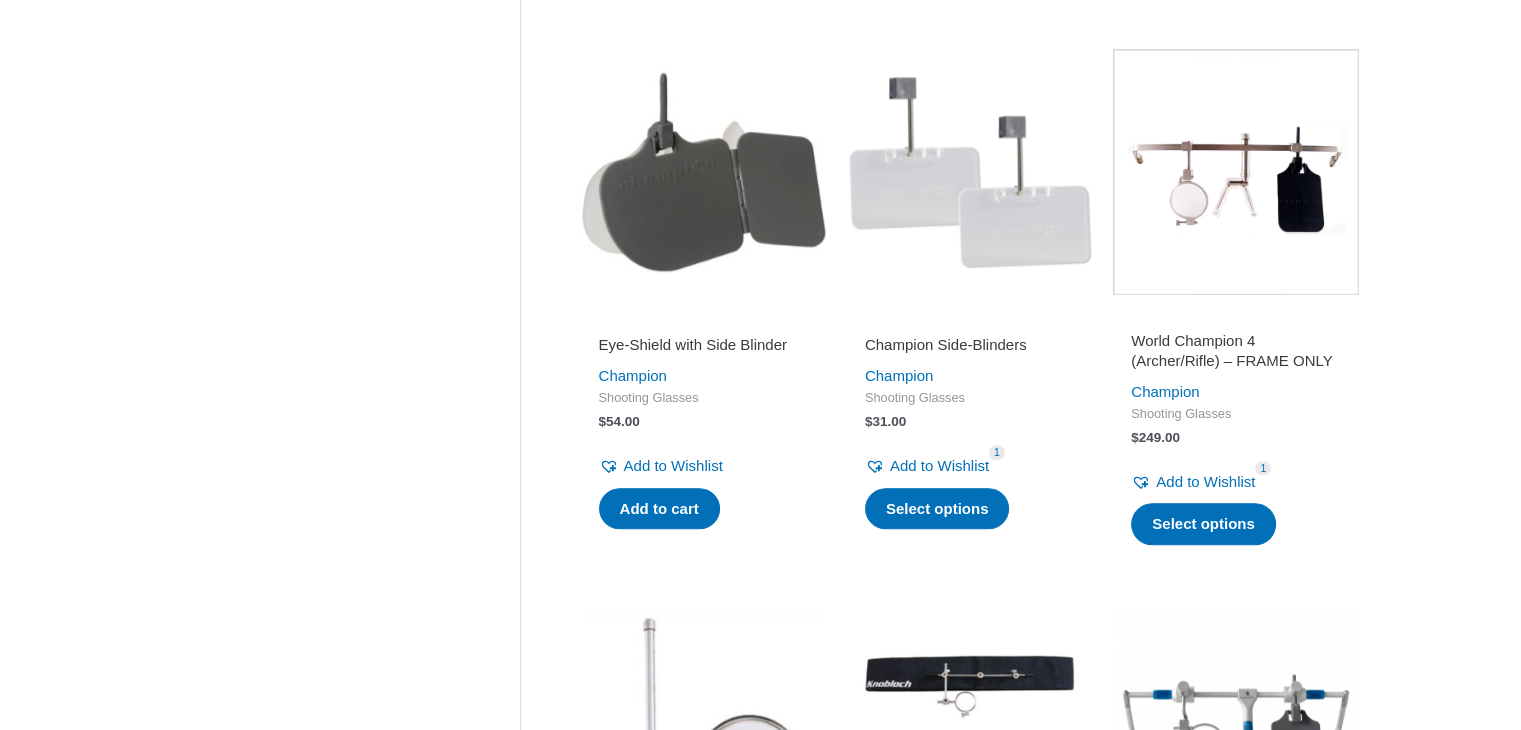 scroll, scrollTop: 2300, scrollLeft: 0, axis: vertical 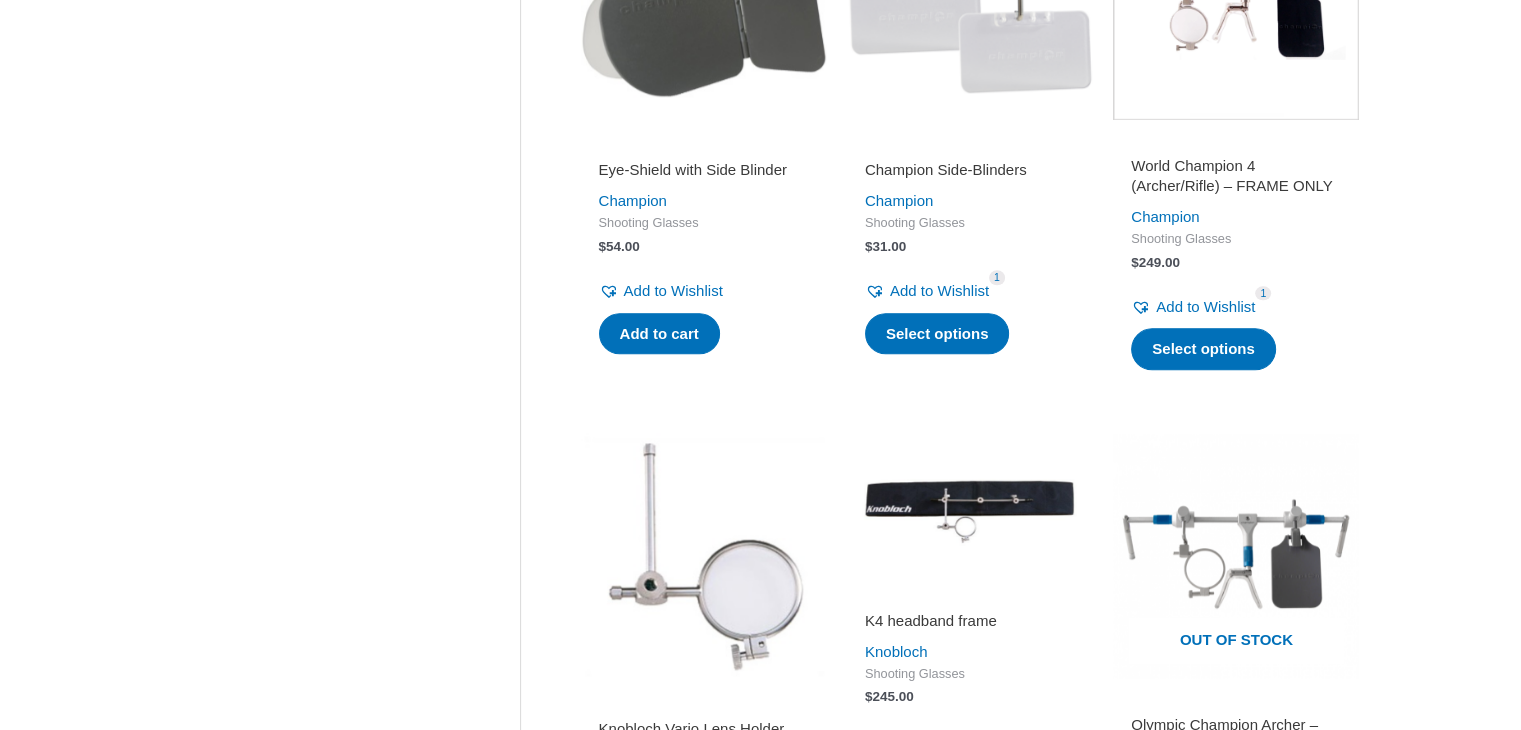 drag, startPoint x: 579, startPoint y: 402, endPoint x: 628, endPoint y: 389, distance: 50.695168 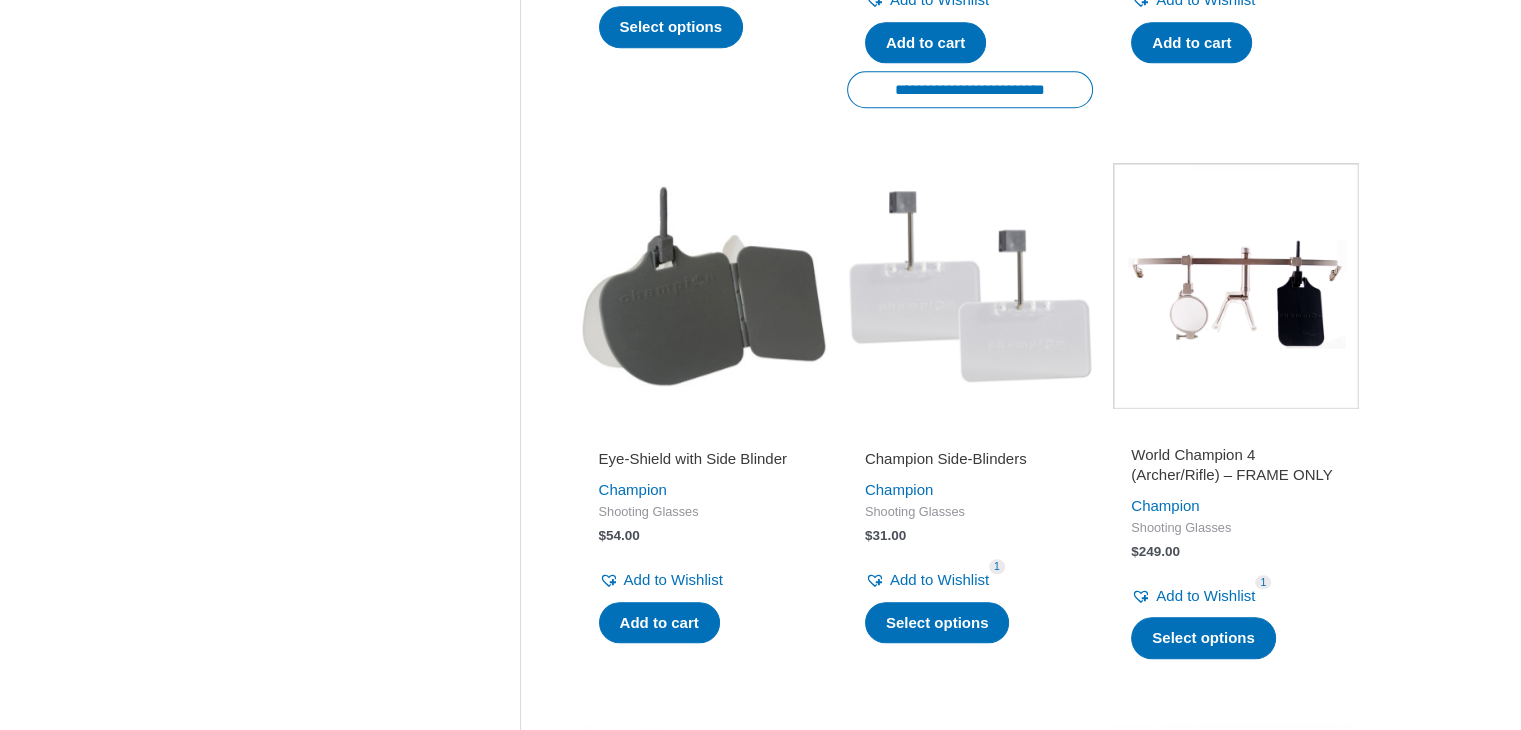 scroll, scrollTop: 2000, scrollLeft: 0, axis: vertical 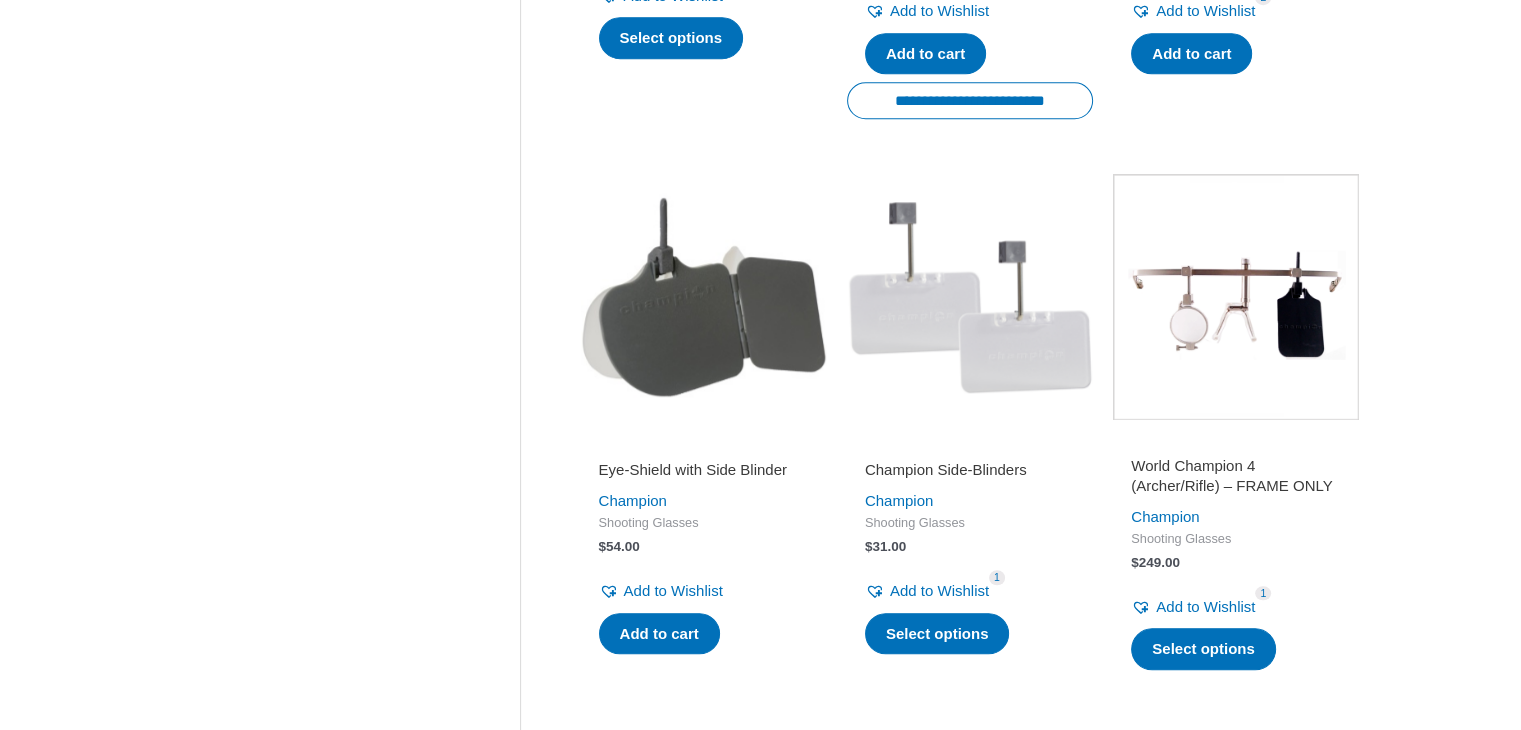 click on "Champion Side-Blinders" at bounding box center (970, 470) 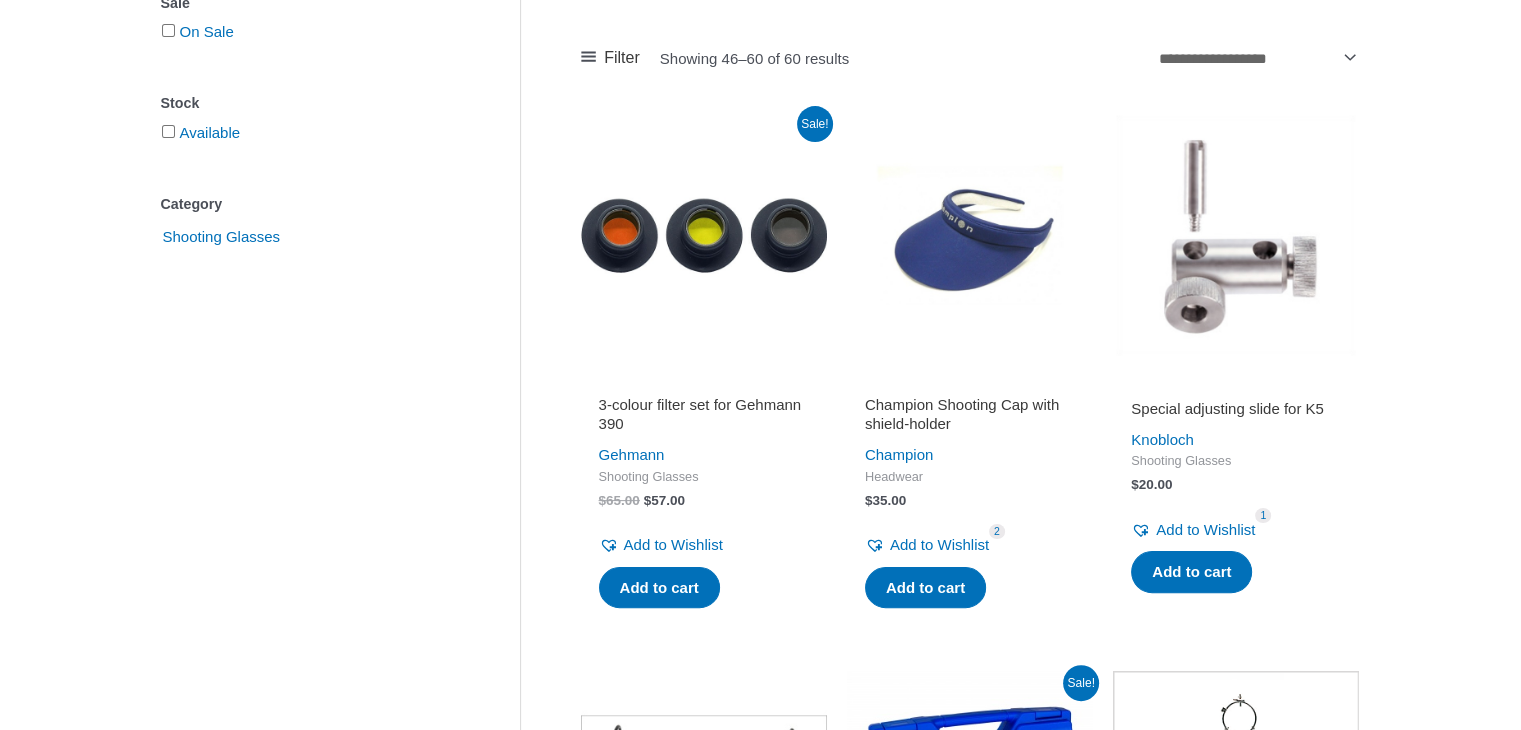 scroll, scrollTop: 365, scrollLeft: 0, axis: vertical 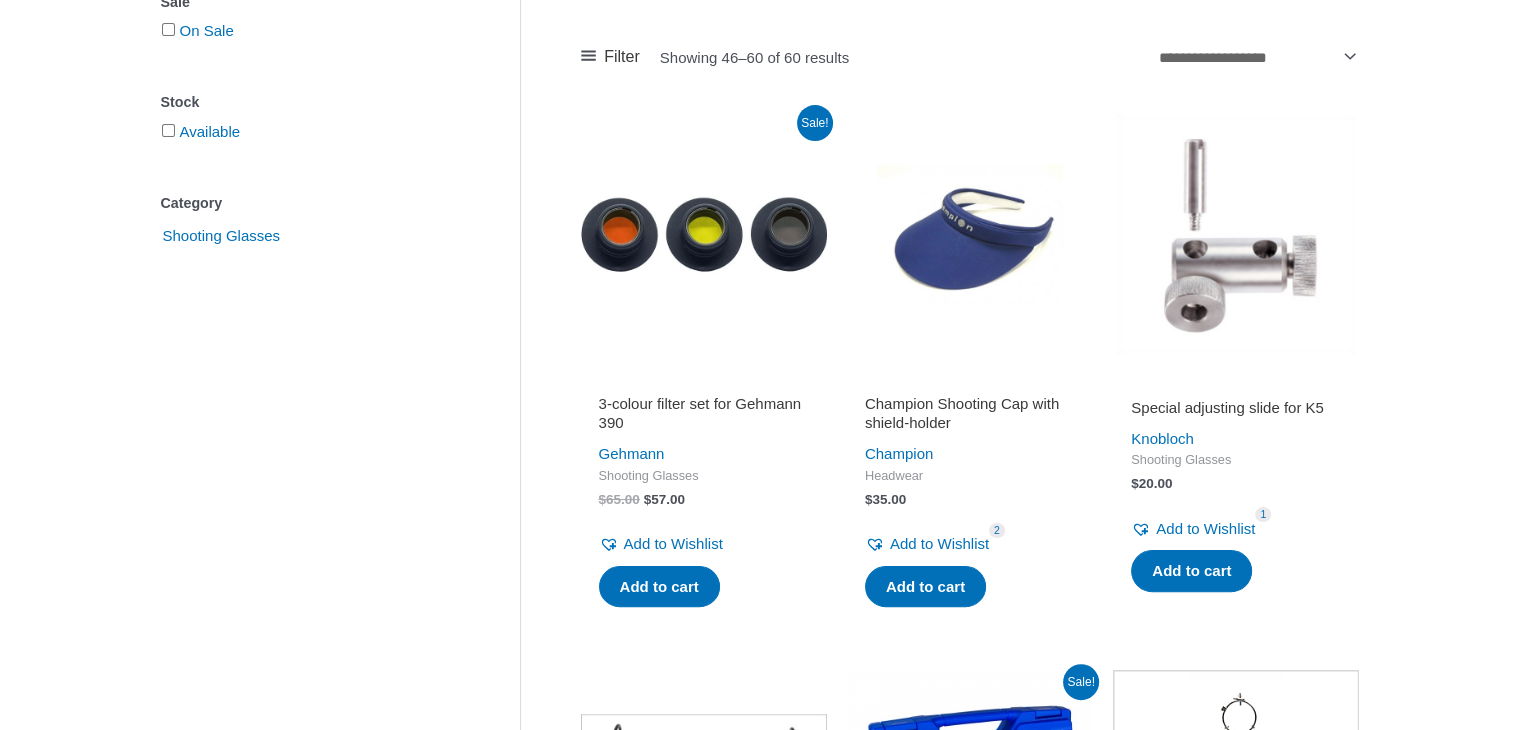click on "Champion Shooting Cap with shield-holder" at bounding box center (970, 413) 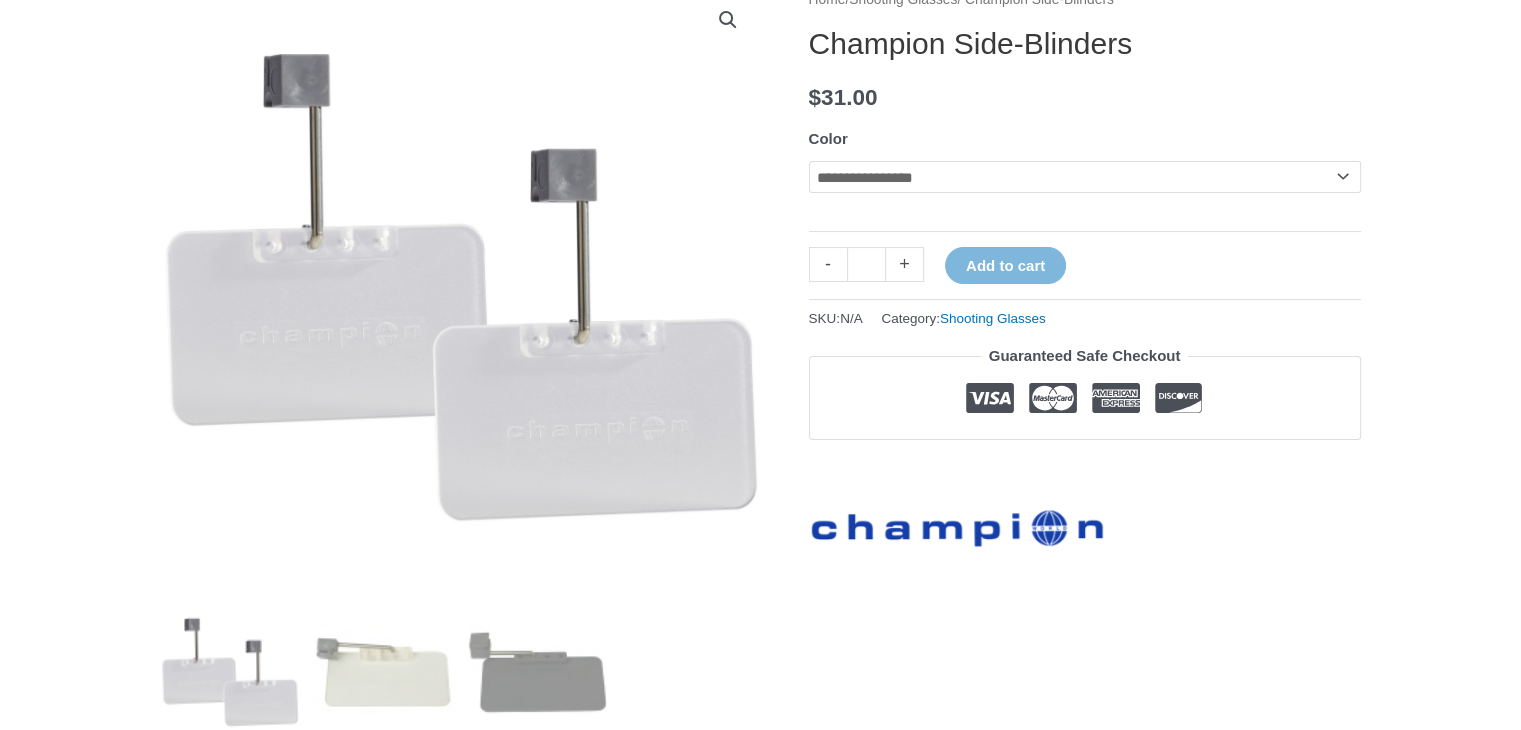 scroll, scrollTop: 252, scrollLeft: 0, axis: vertical 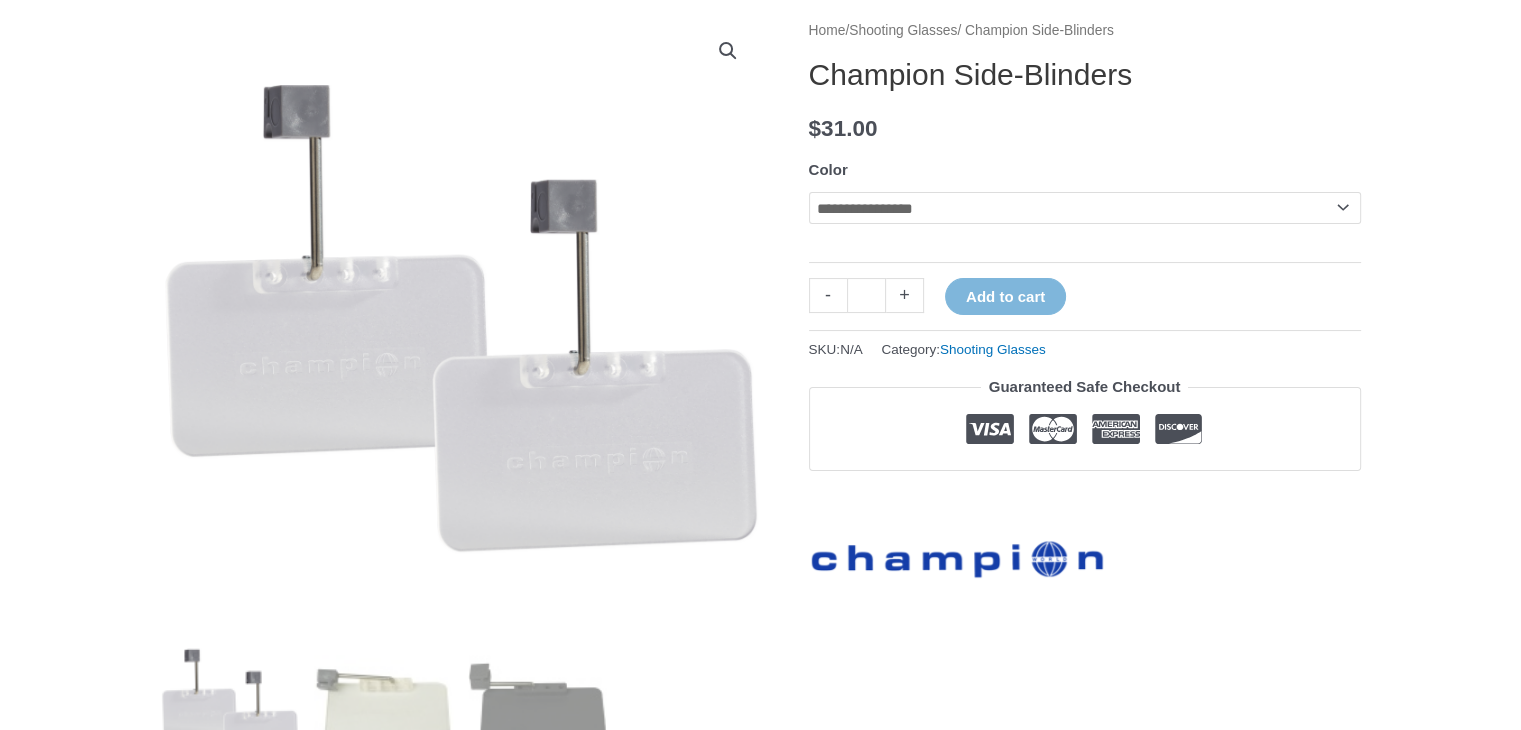 click on "**********" 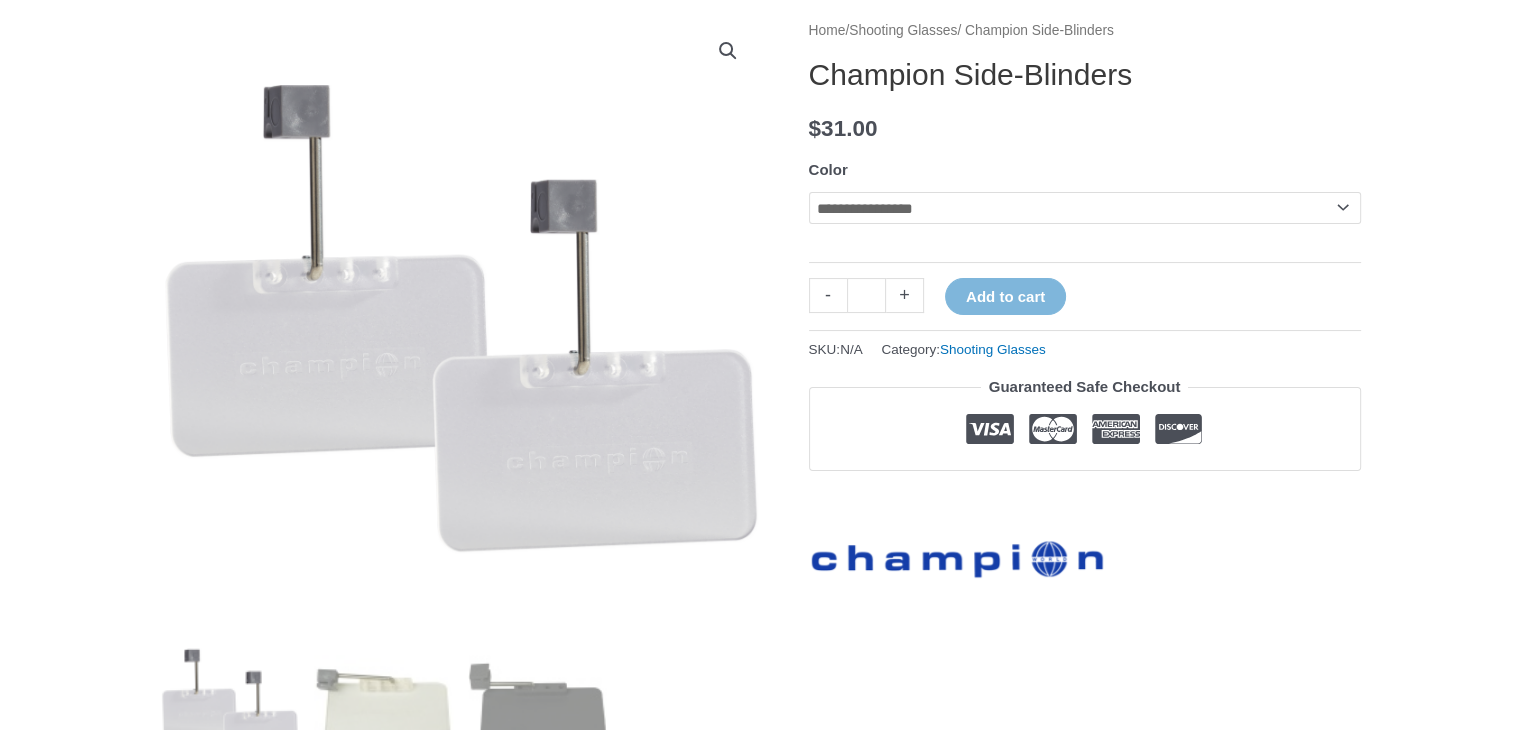 click on "**********" 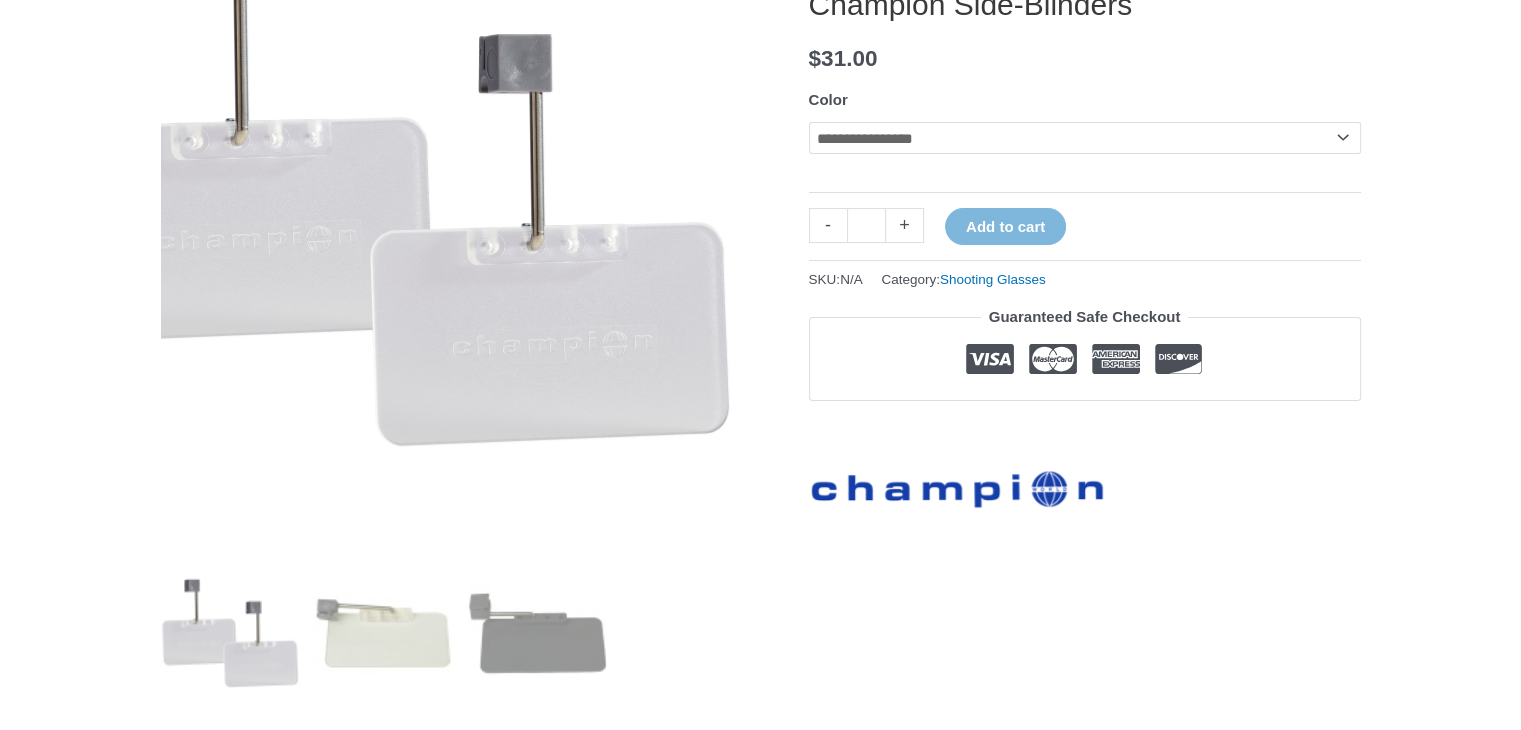 scroll, scrollTop: 652, scrollLeft: 0, axis: vertical 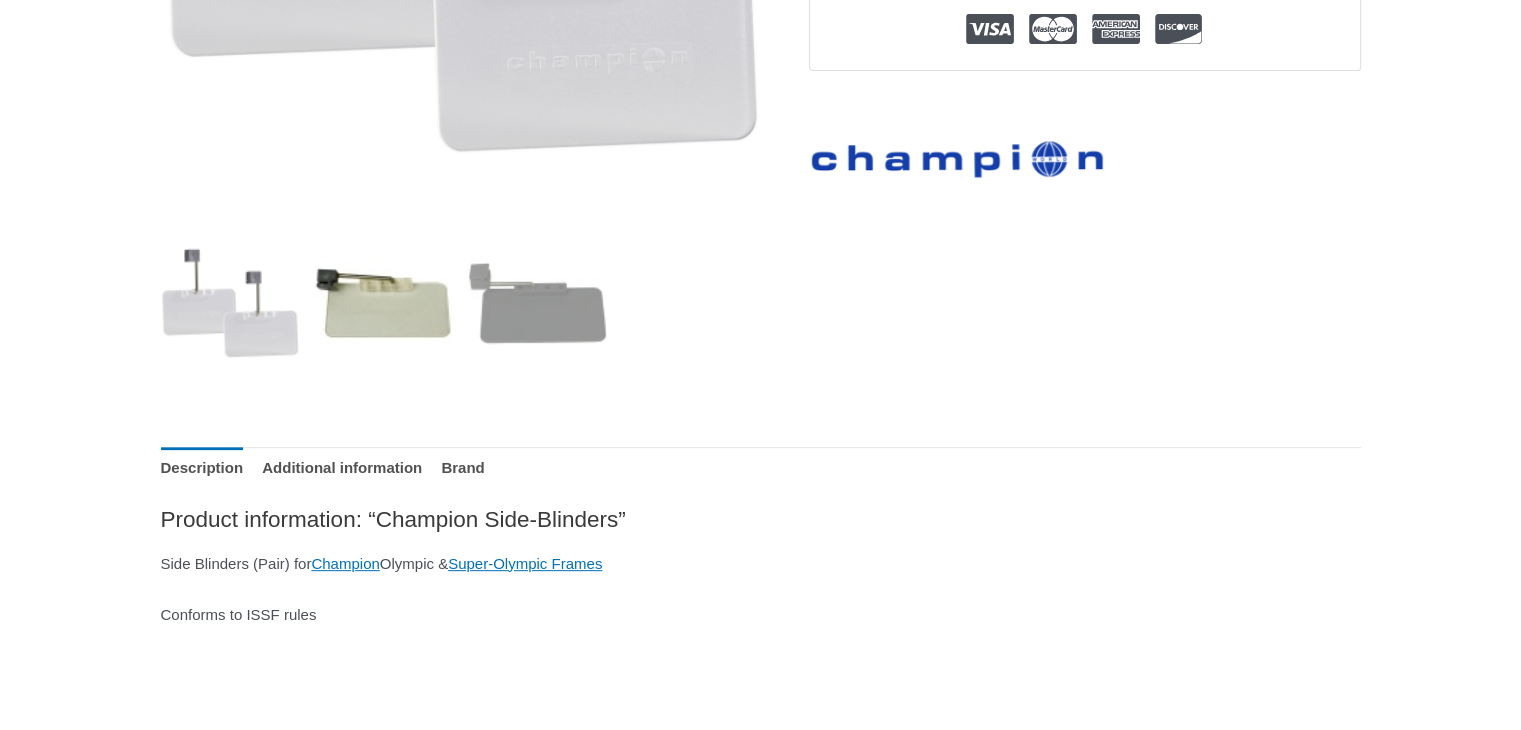click at bounding box center (383, 302) 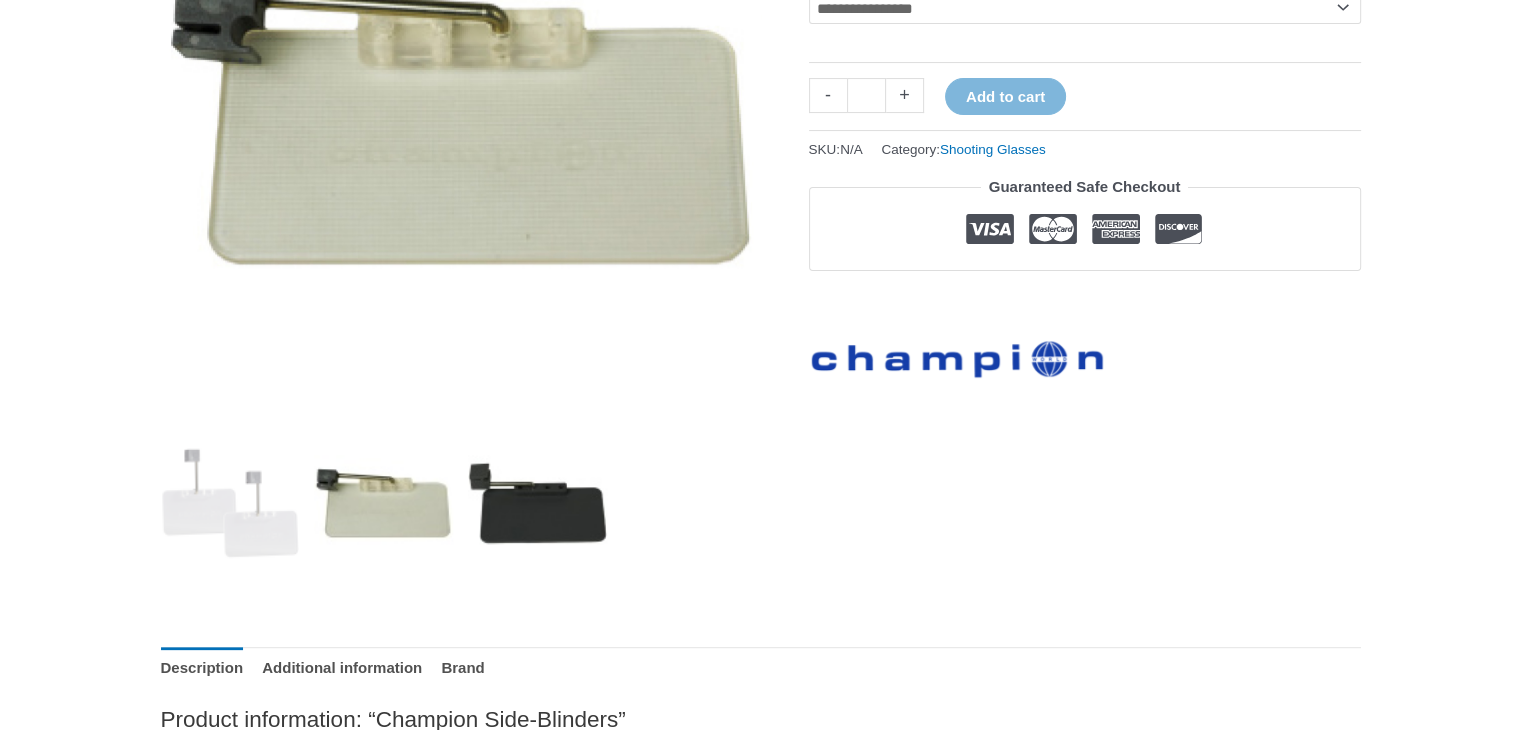 click at bounding box center [537, 502] 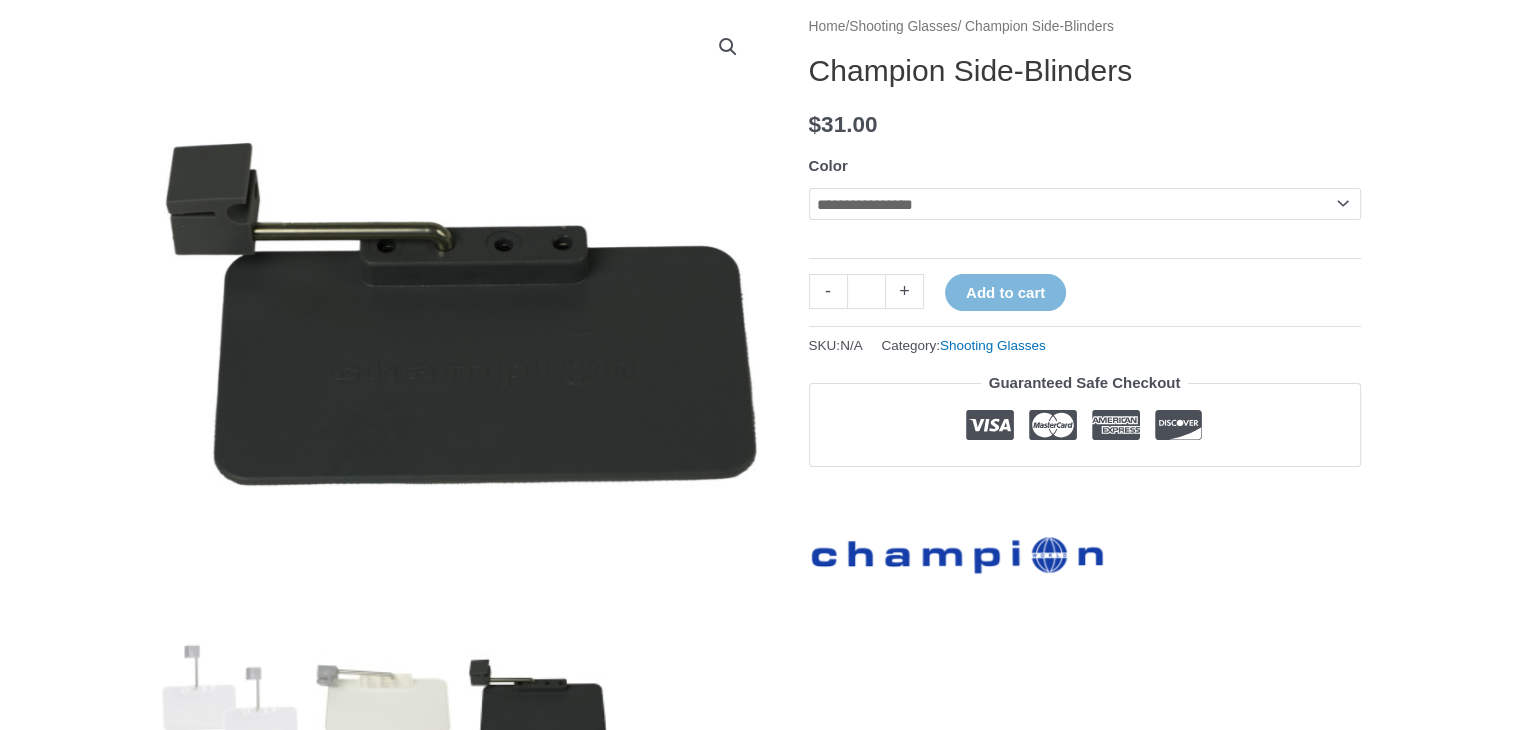 scroll, scrollTop: 252, scrollLeft: 0, axis: vertical 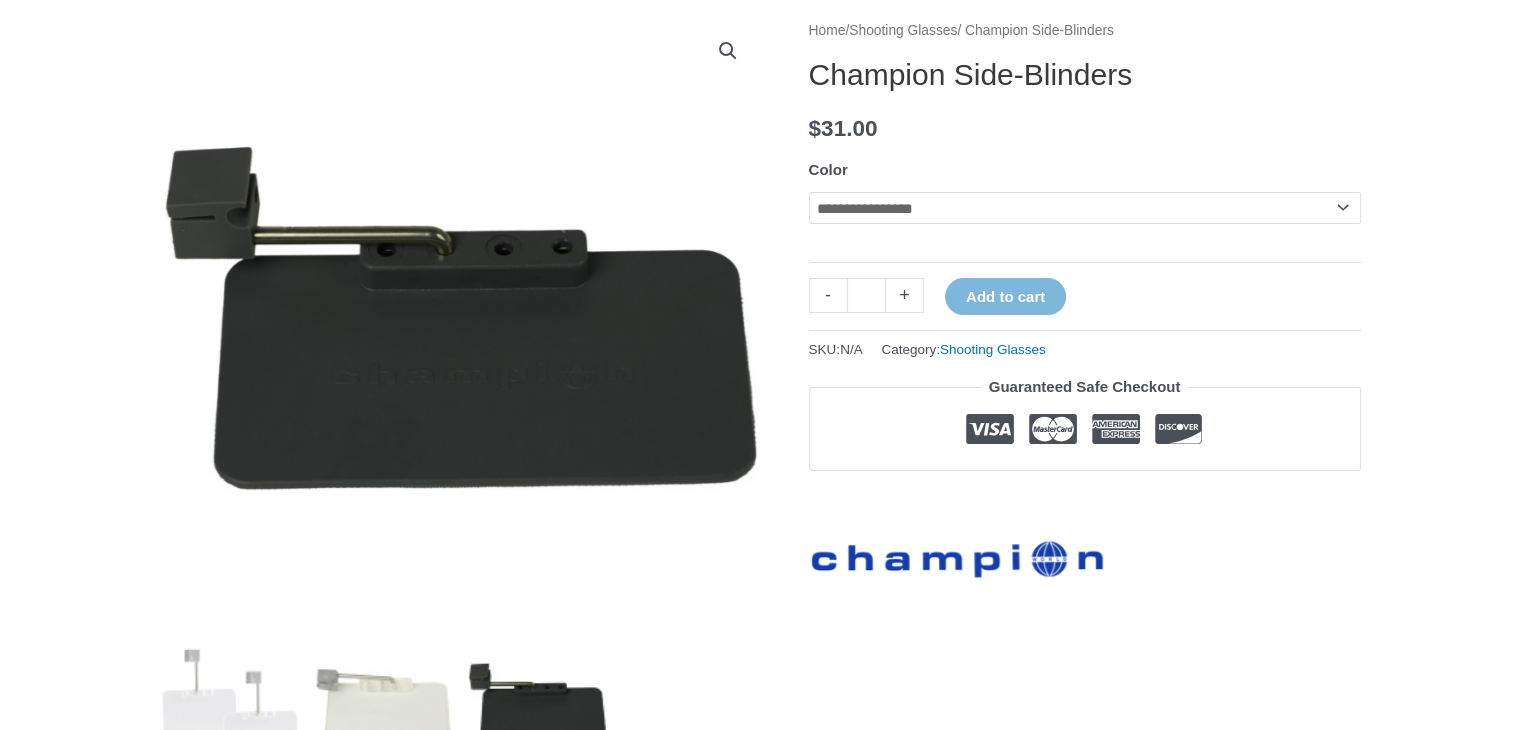 click on "**********" 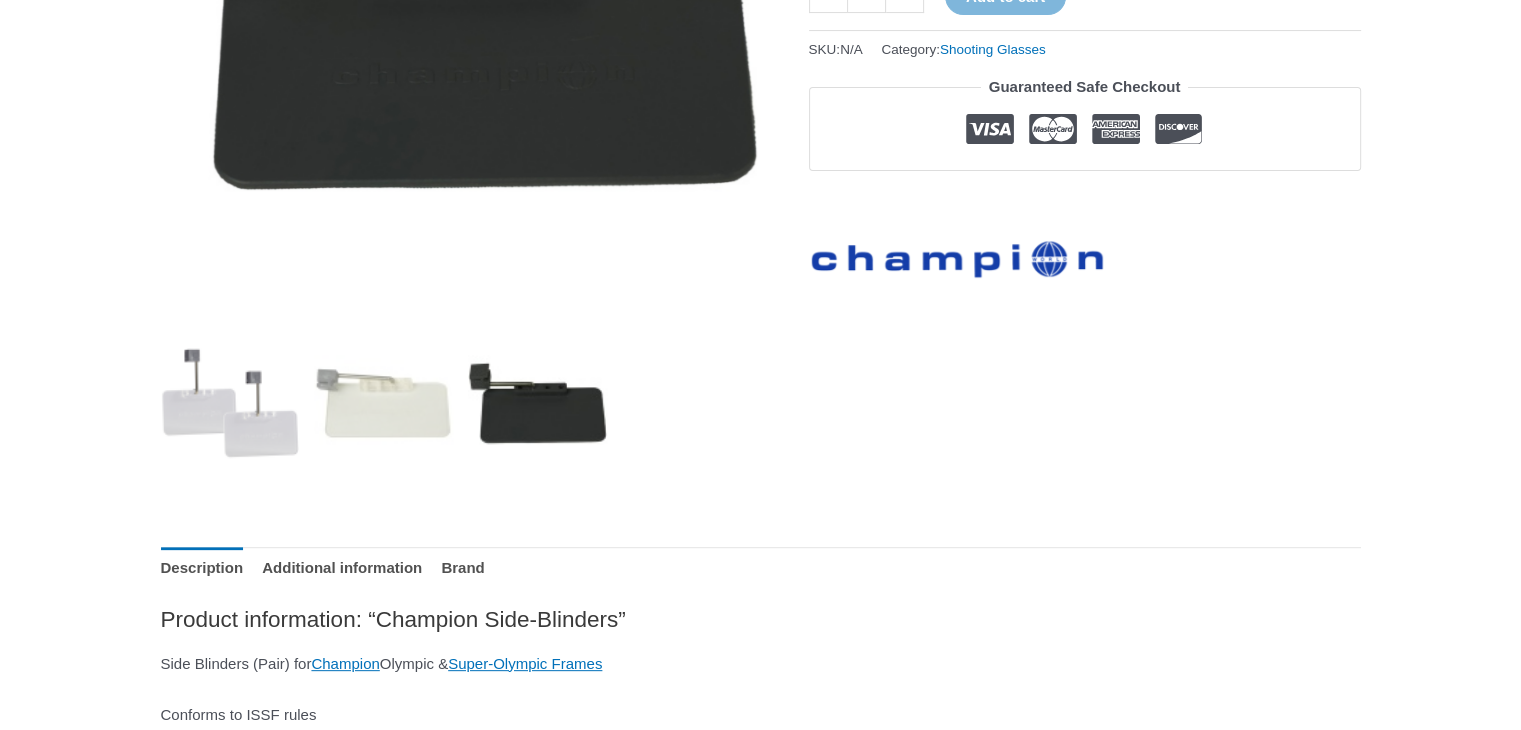 click at bounding box center (230, 402) 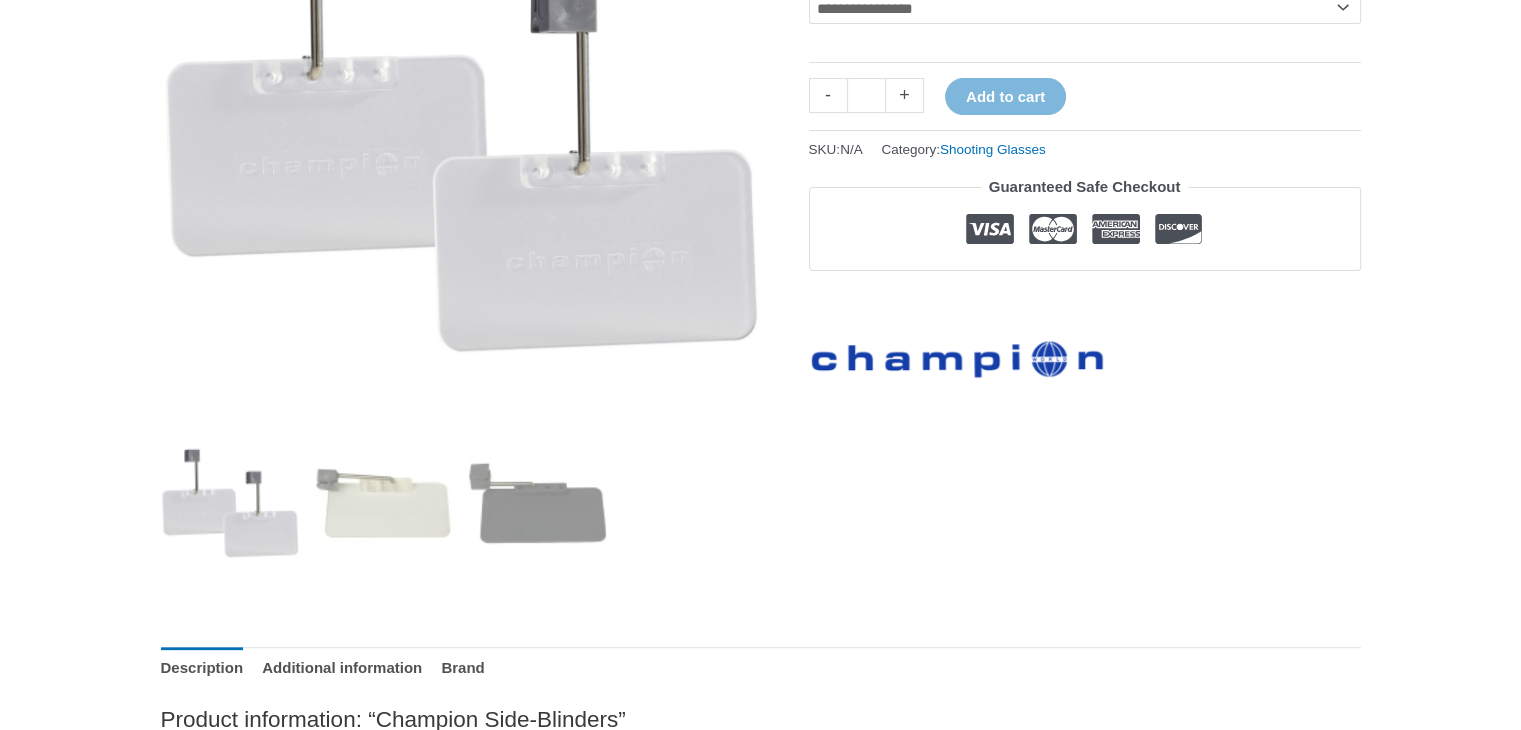 click on "**********" 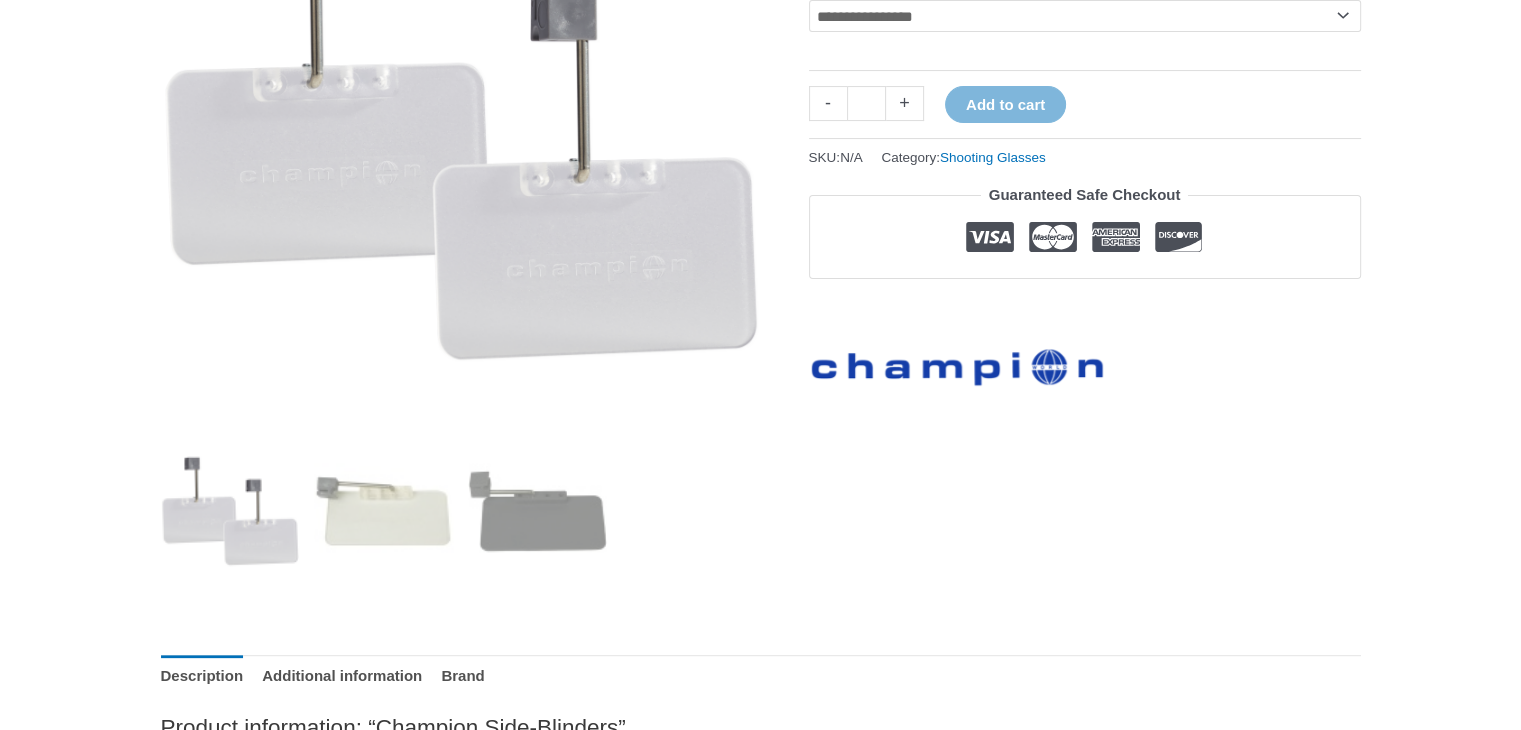 click on "**********" 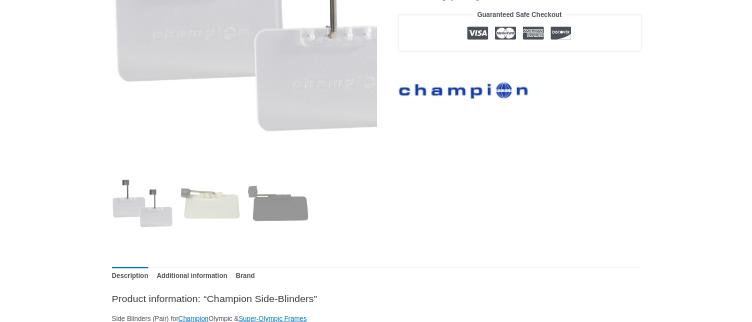 scroll, scrollTop: 837, scrollLeft: 0, axis: vertical 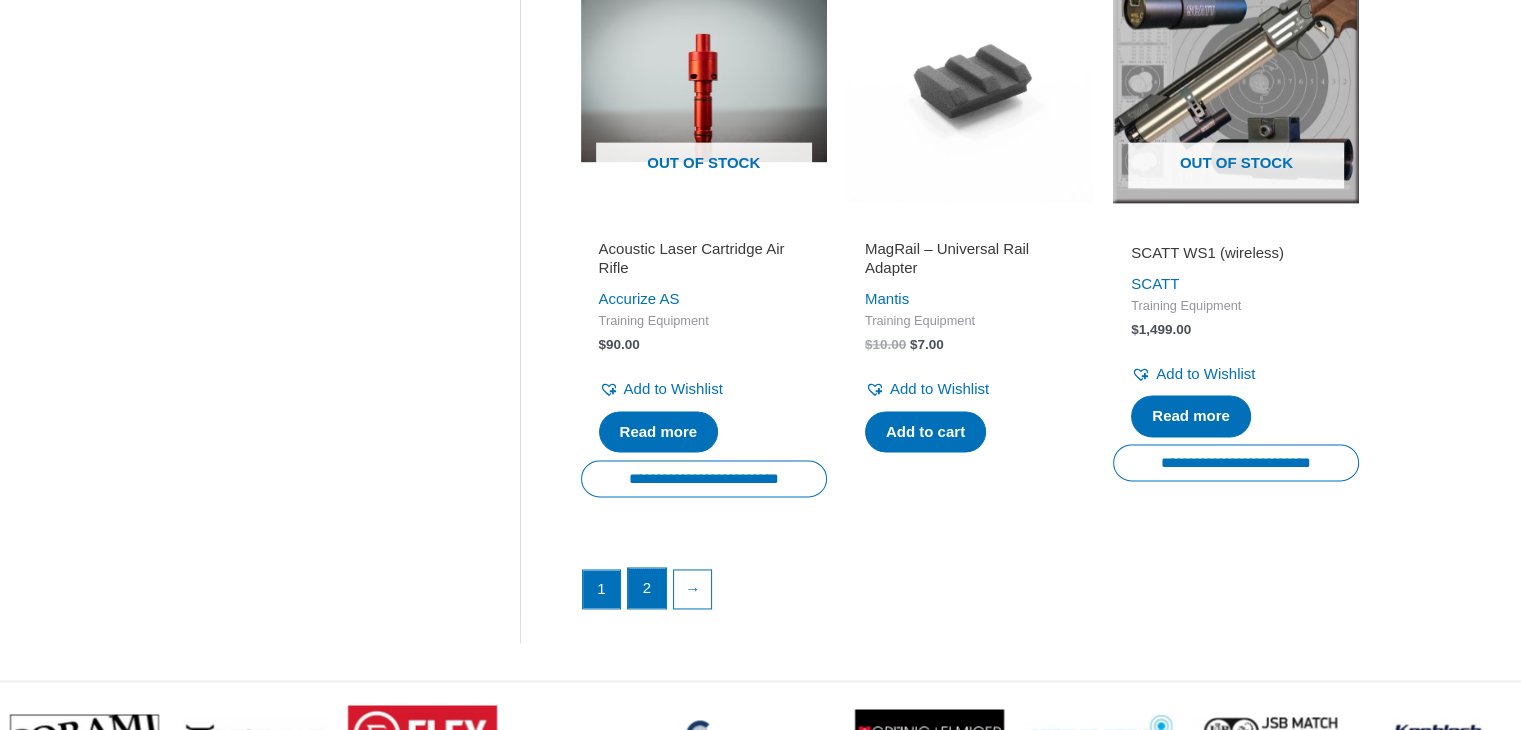 click on "2" at bounding box center [647, 588] 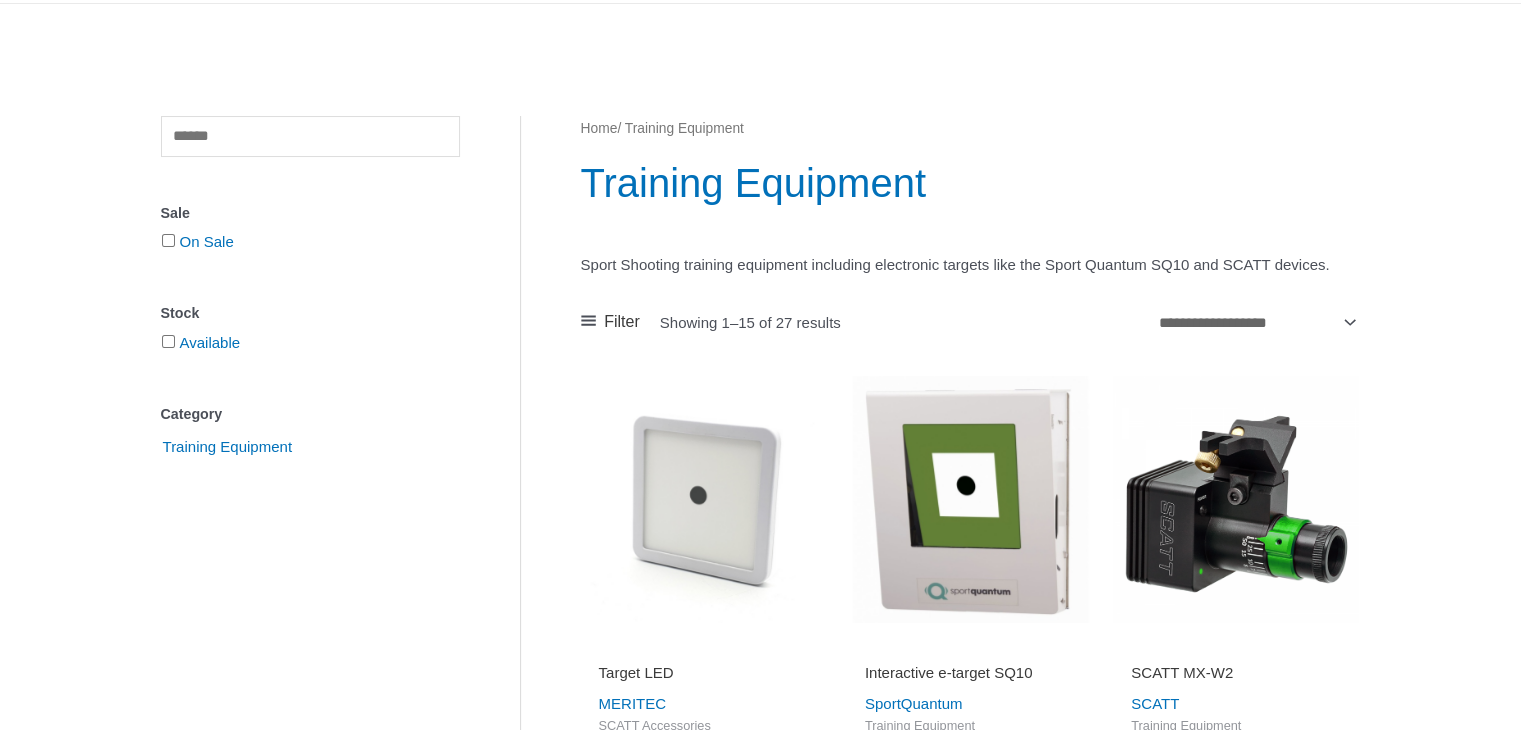 scroll, scrollTop: 152, scrollLeft: 0, axis: vertical 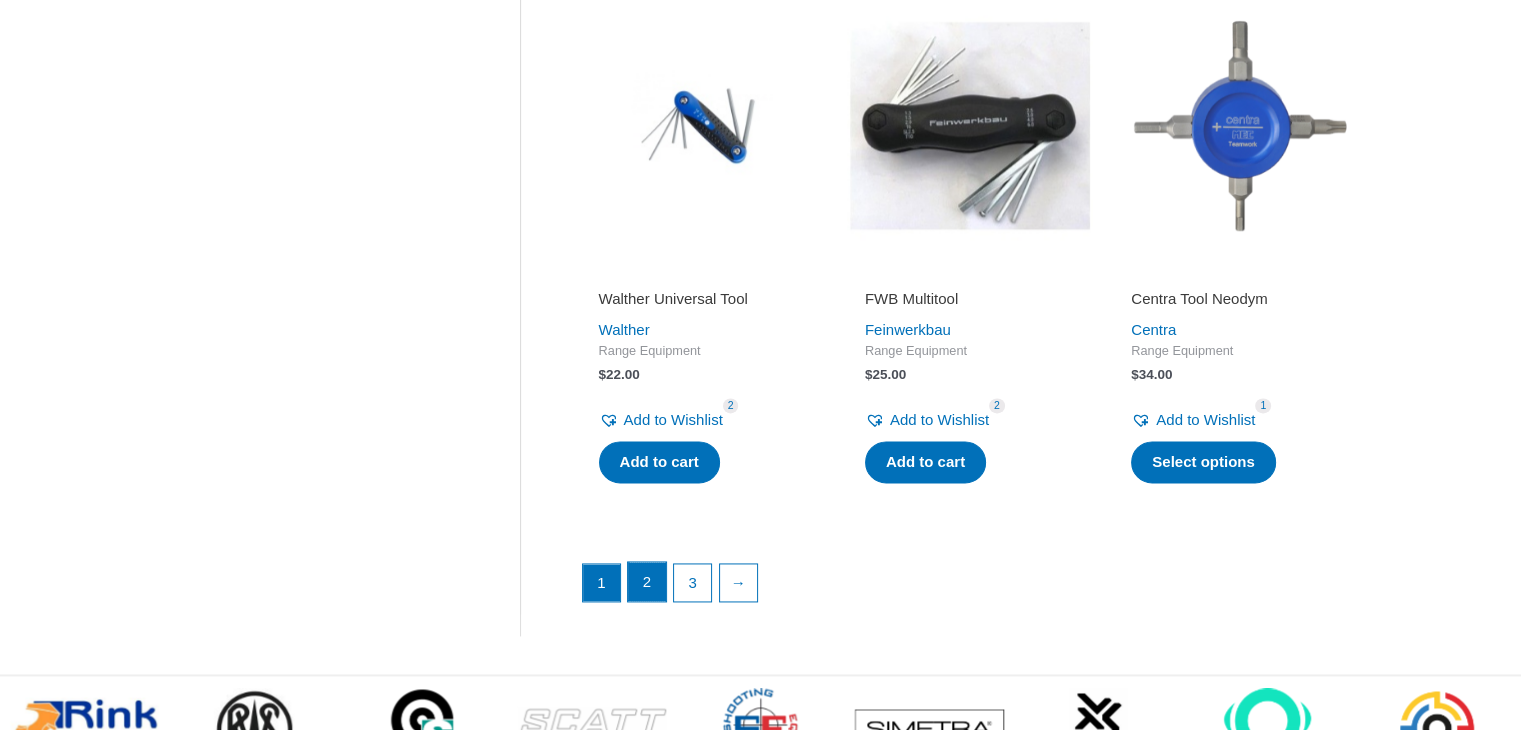 click on "2" at bounding box center (647, 582) 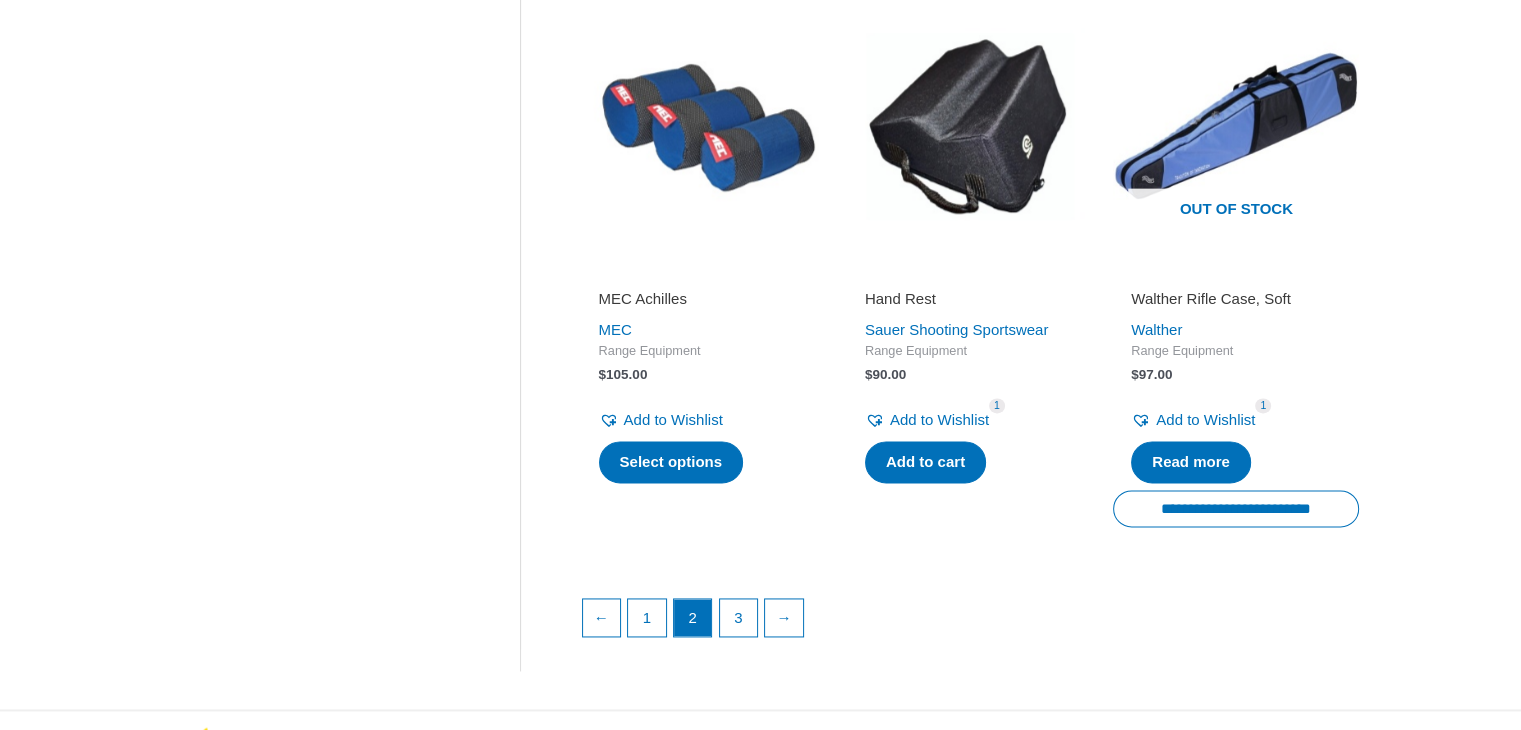 scroll, scrollTop: 2852, scrollLeft: 0, axis: vertical 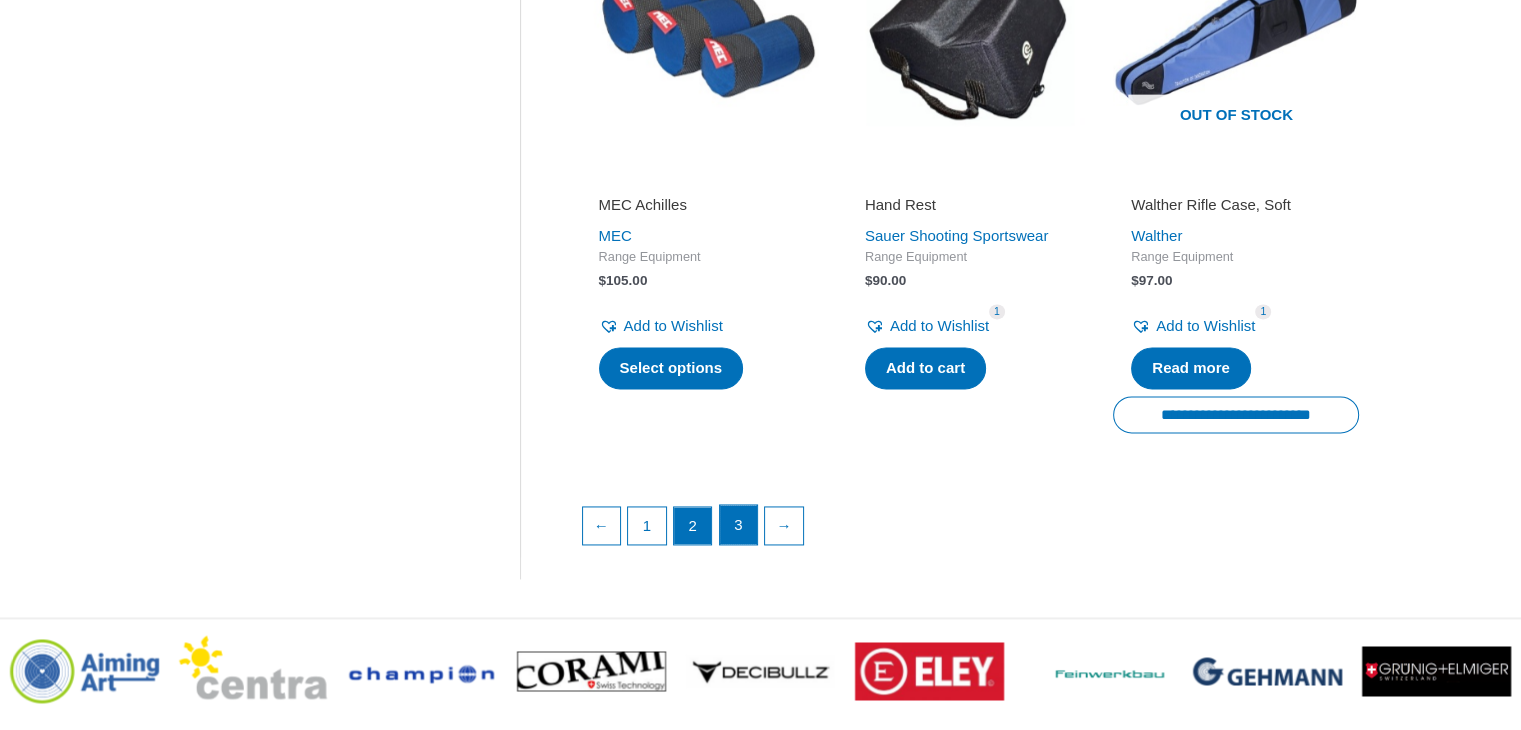click on "3" at bounding box center (739, 525) 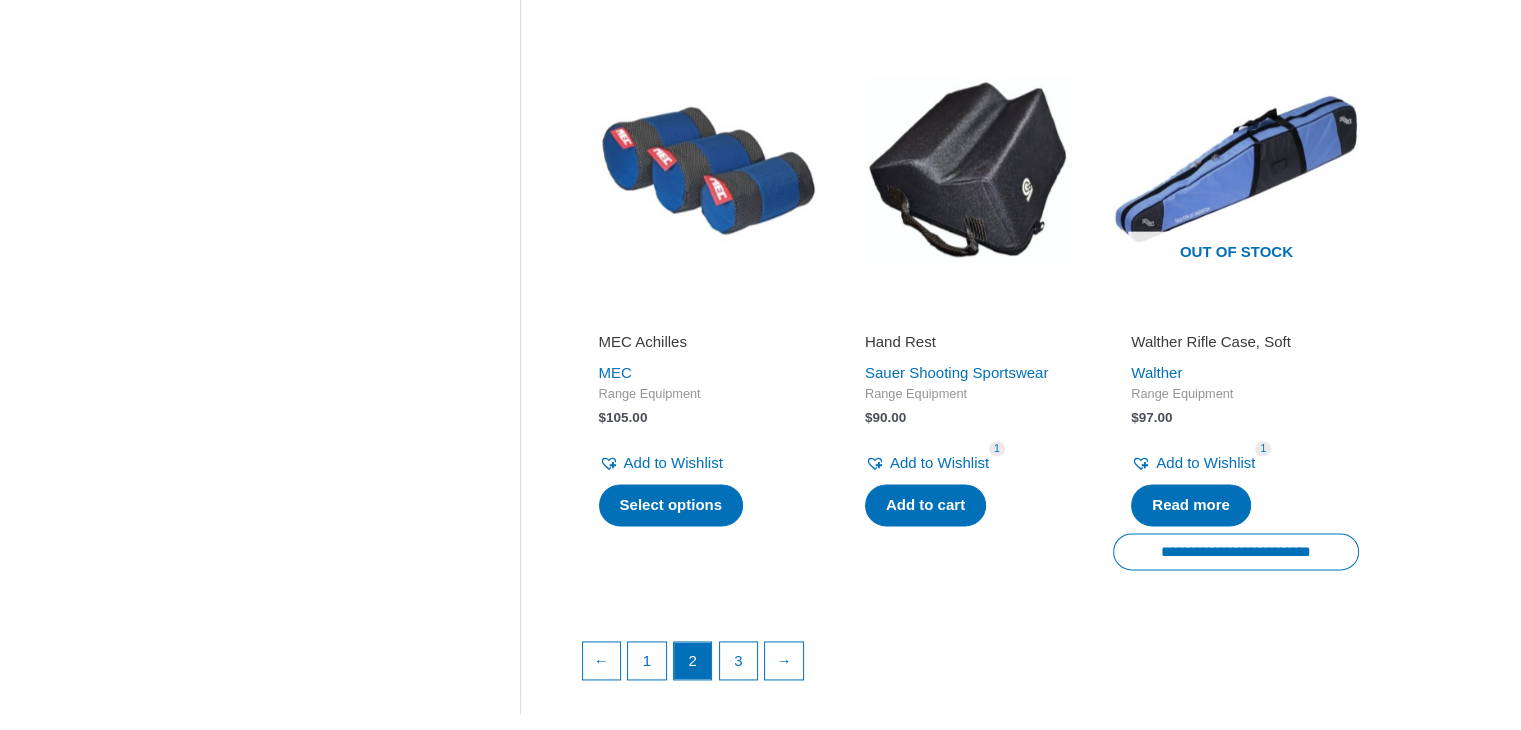 scroll, scrollTop: 2452, scrollLeft: 0, axis: vertical 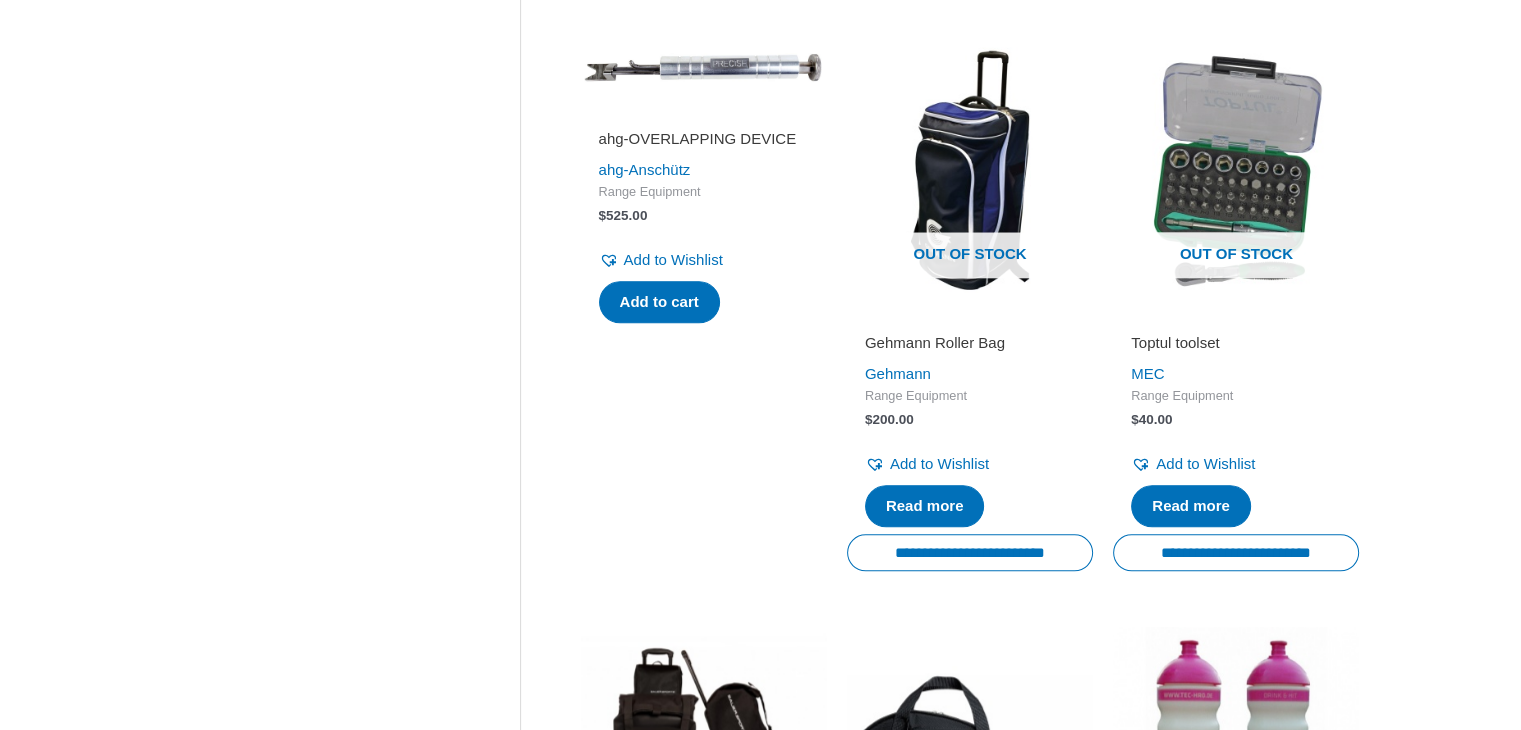 drag, startPoint x: 423, startPoint y: 424, endPoint x: 432, endPoint y: 289, distance: 135.29967 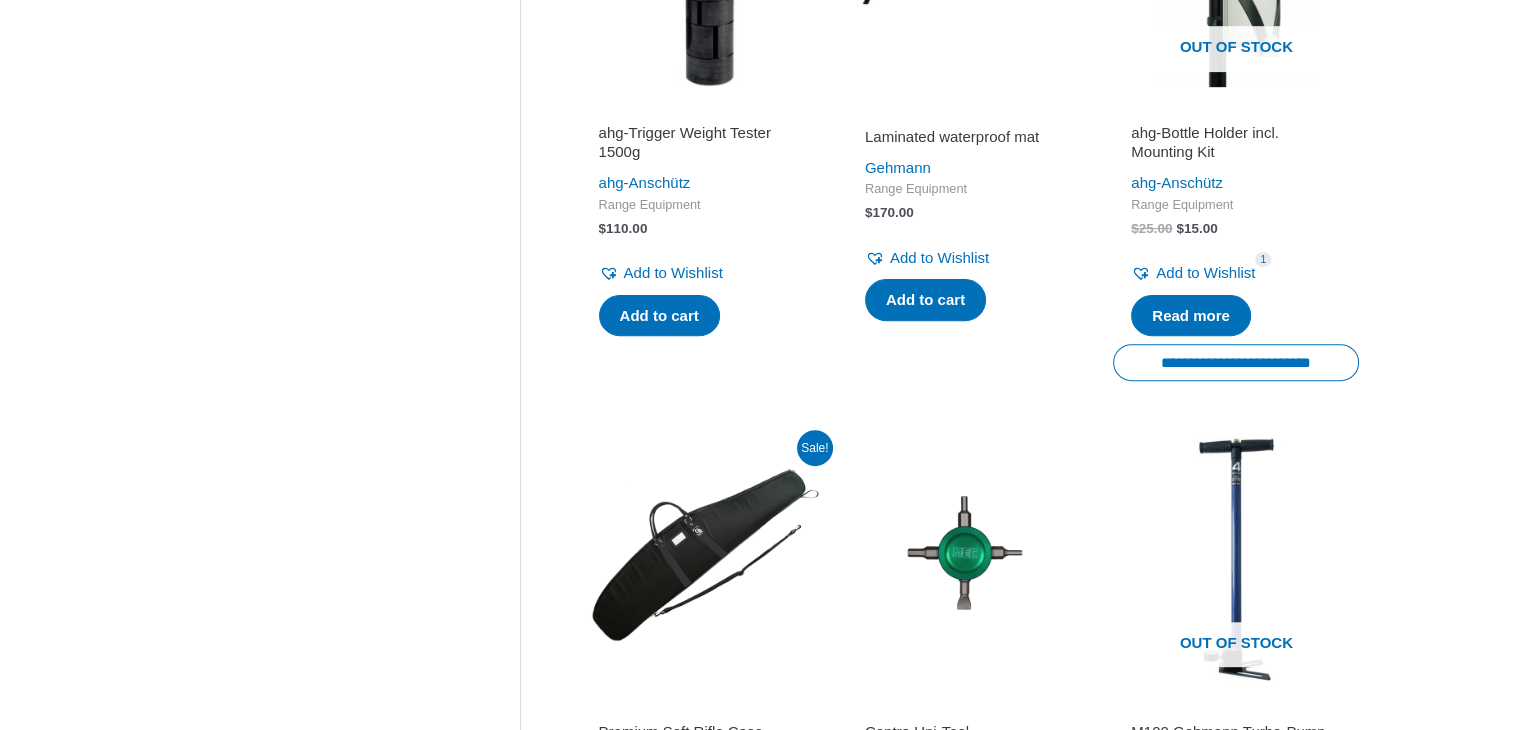 scroll, scrollTop: 0, scrollLeft: 0, axis: both 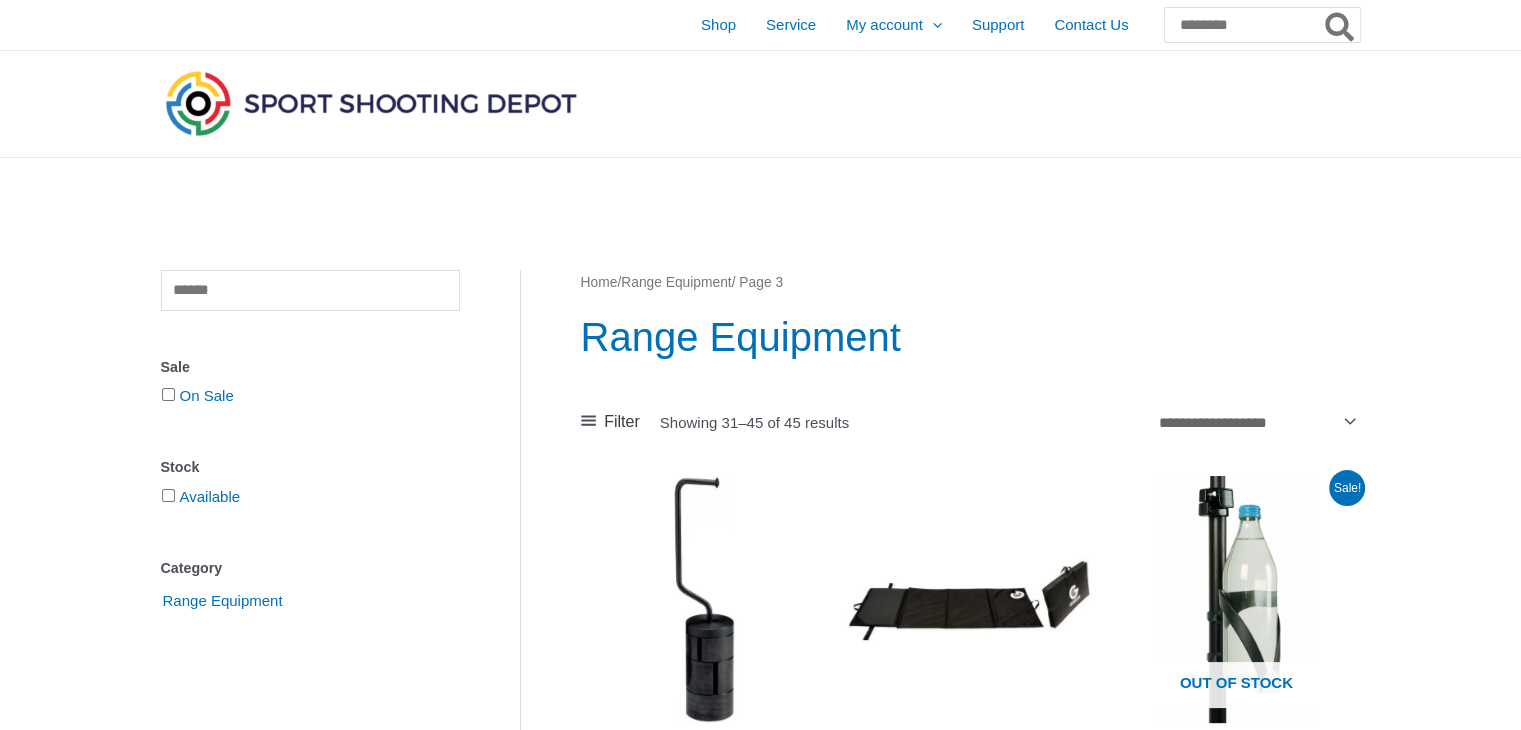 drag, startPoint x: 460, startPoint y: 357, endPoint x: 369, endPoint y: 268, distance: 127.28708 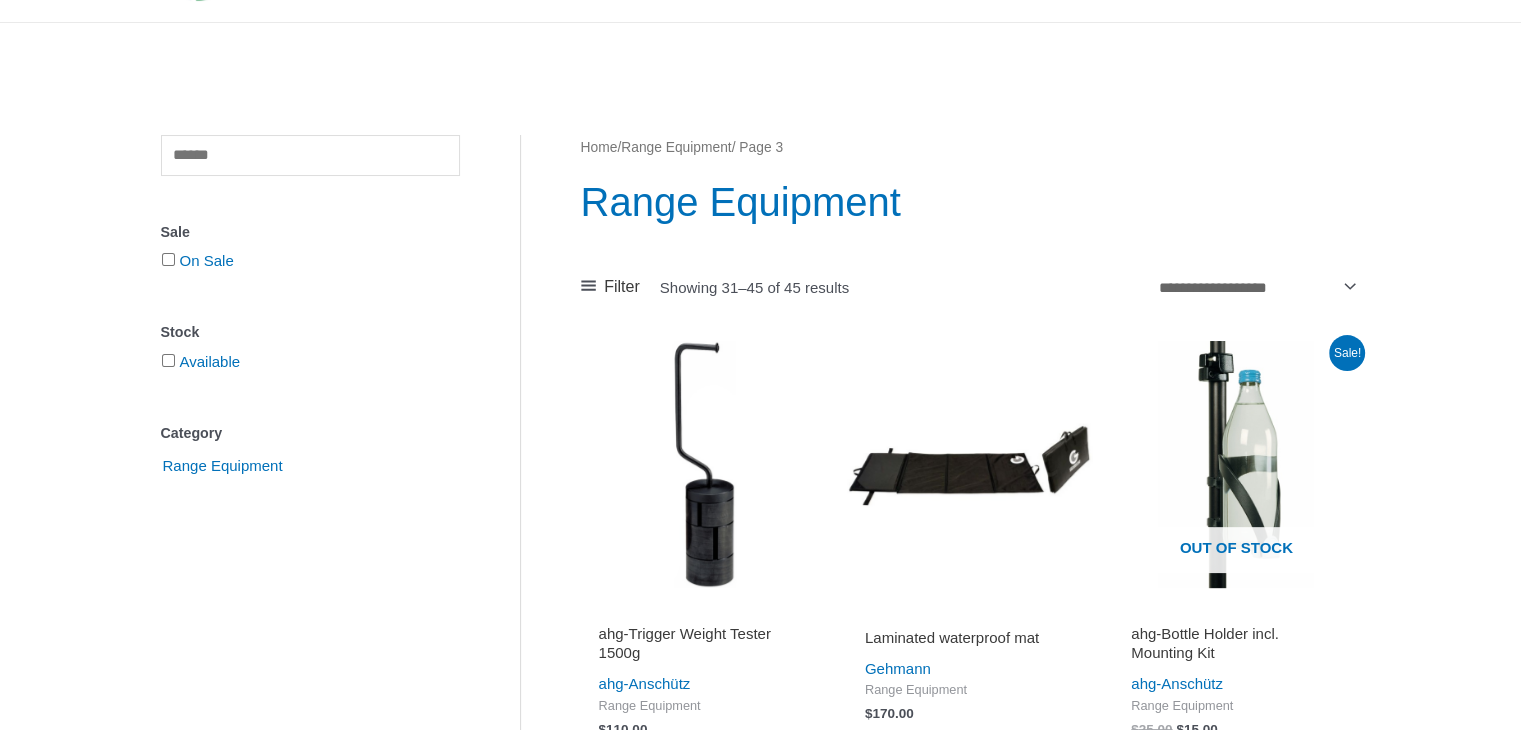 scroll, scrollTop: 100, scrollLeft: 0, axis: vertical 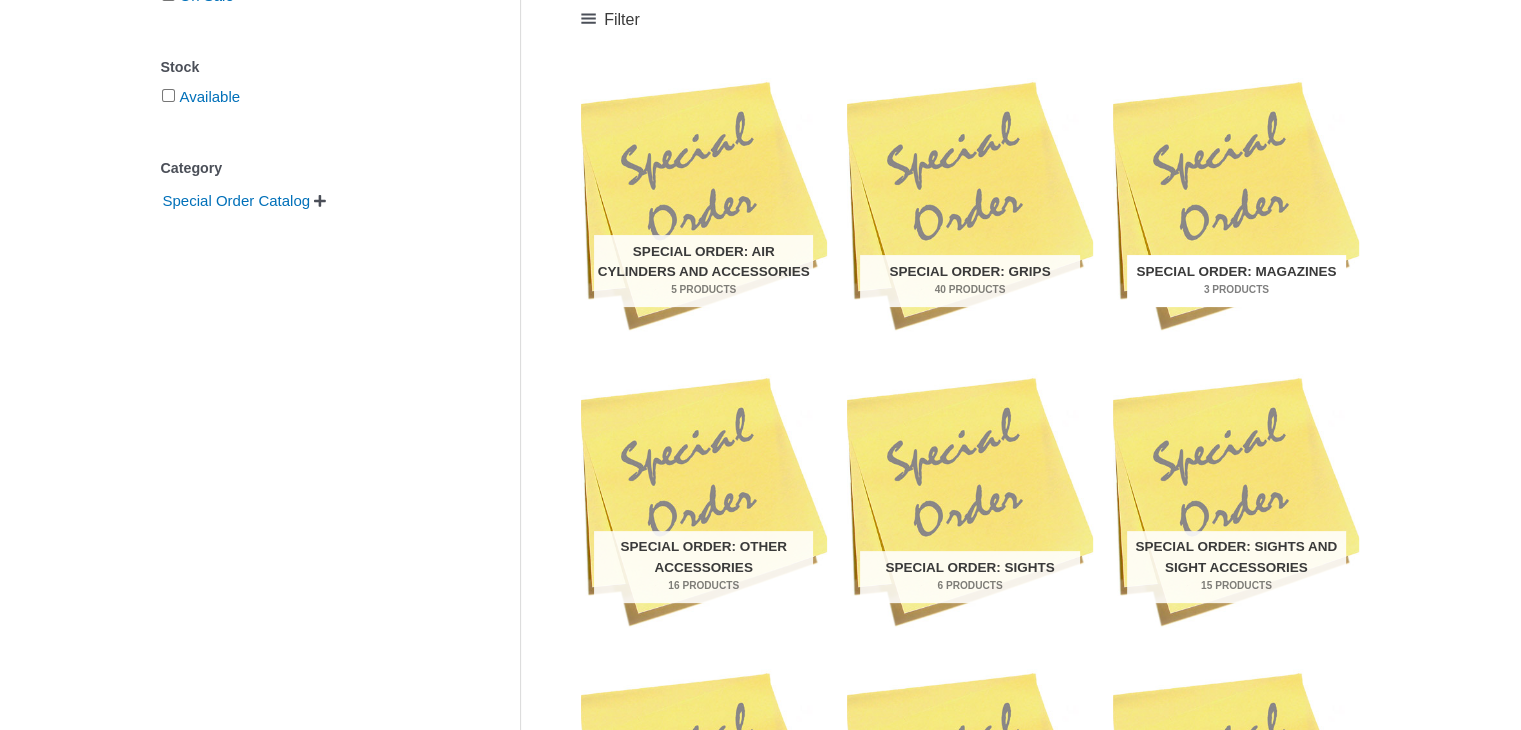 click on "Special Order: Magazines 3 Products" at bounding box center (1236, 281) 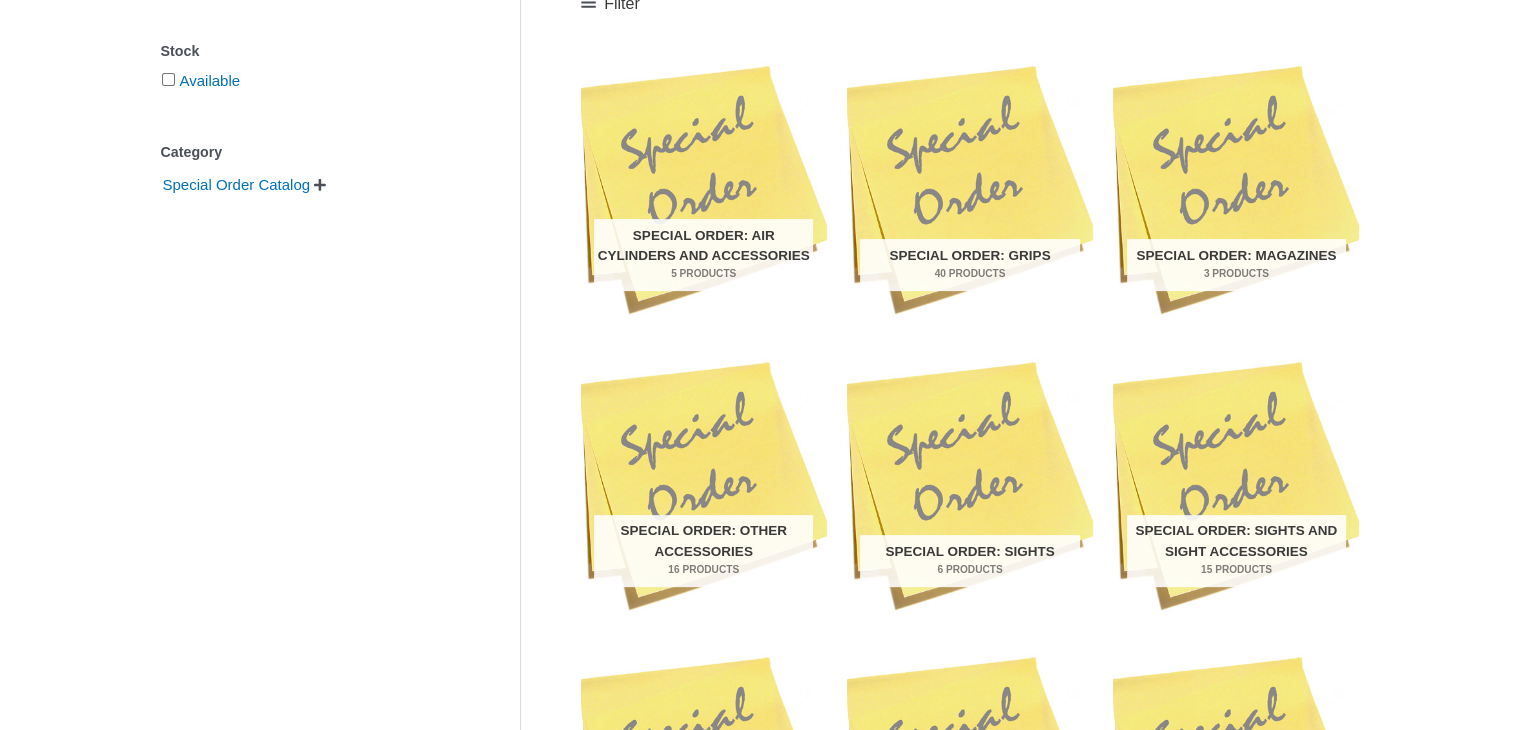 scroll, scrollTop: 200, scrollLeft: 0, axis: vertical 